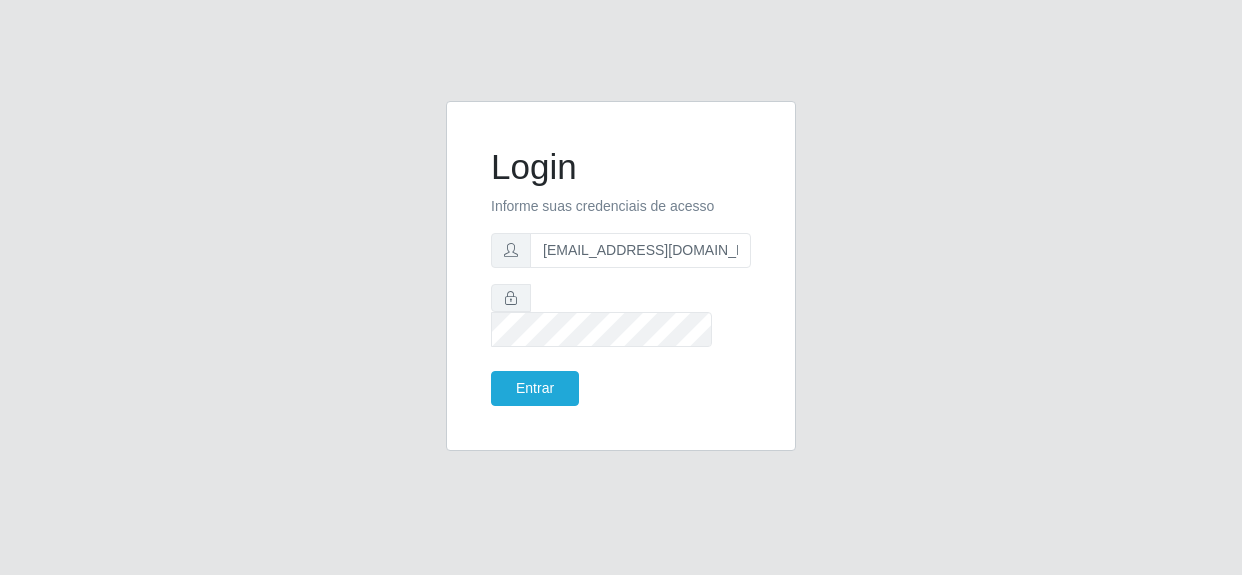 scroll, scrollTop: 0, scrollLeft: 0, axis: both 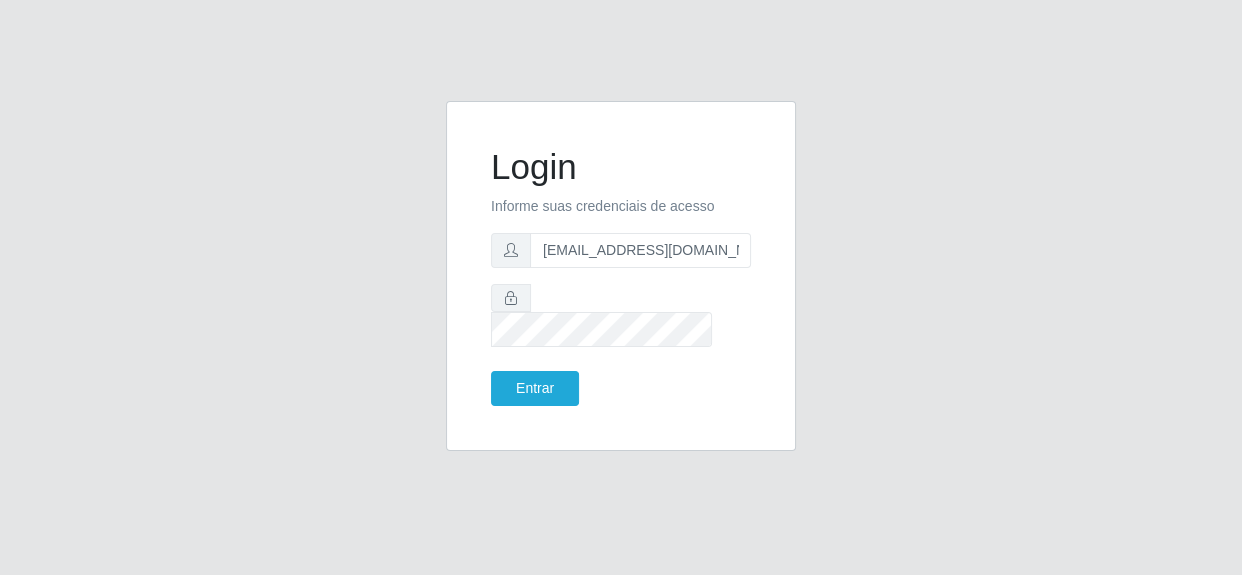 type on "[EMAIL_ADDRESS][DOMAIN_NAME]" 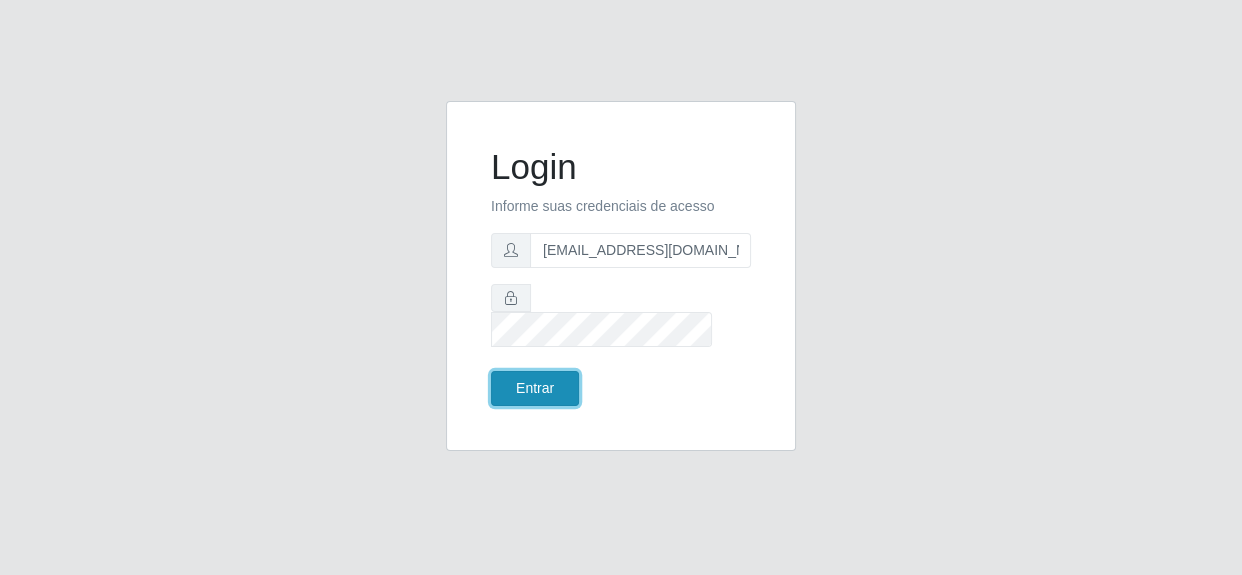 click on "Entrar" at bounding box center (535, 388) 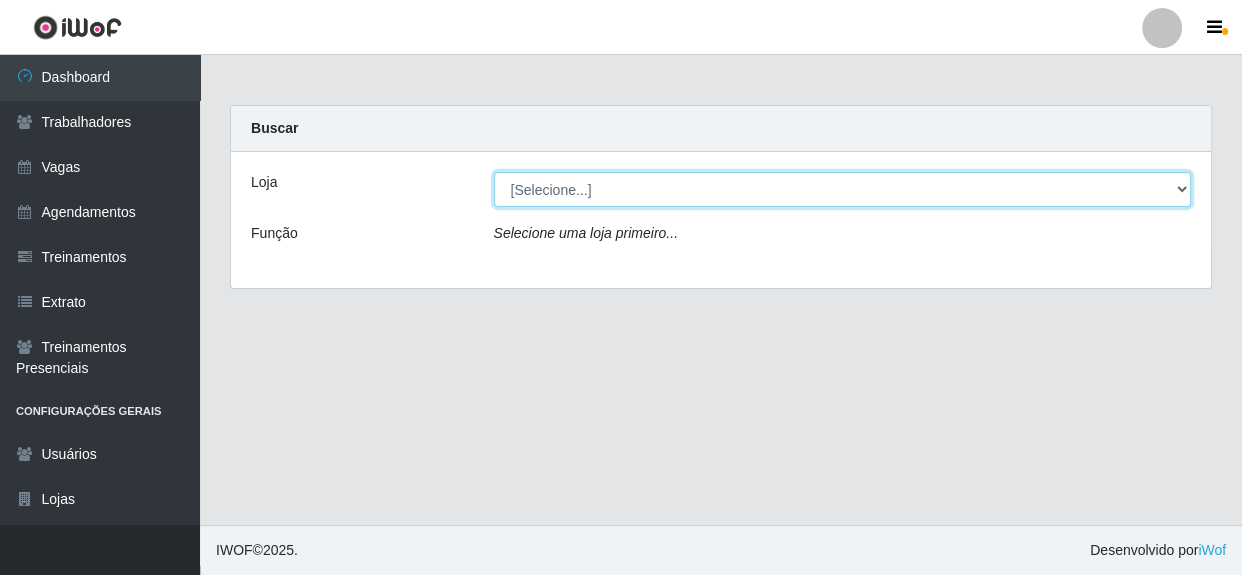 click on "[Selecione...] SuperShow Bis - Avenida 6 SuperShow [GEOGRAPHIC_DATA]" at bounding box center [843, 189] 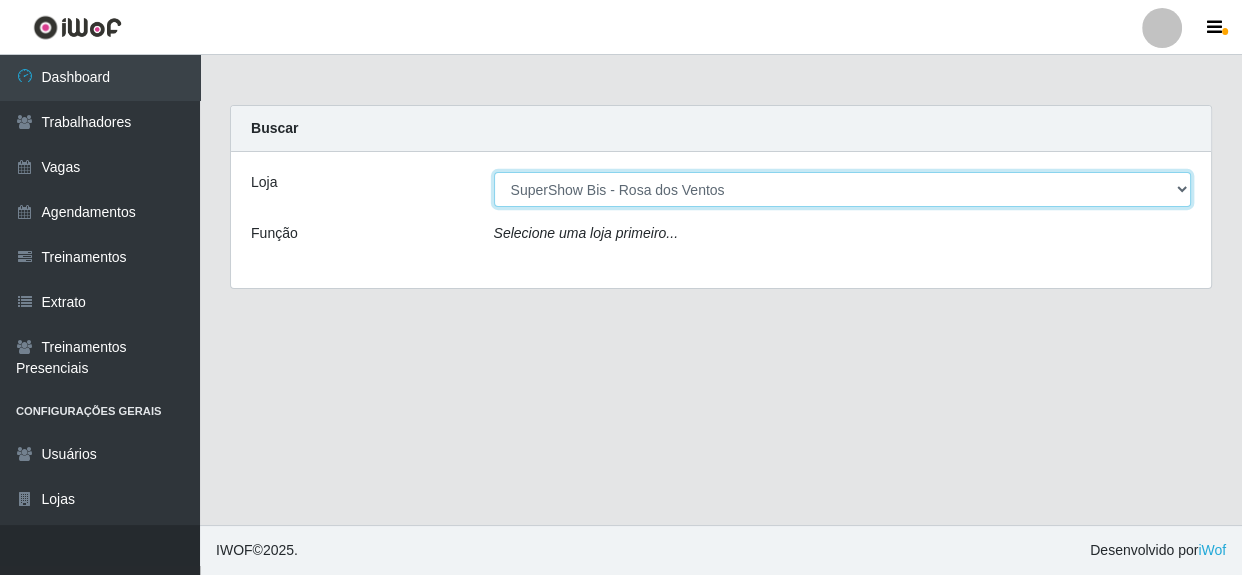 click on "[Selecione...] SuperShow Bis - Avenida 6 SuperShow [GEOGRAPHIC_DATA]" at bounding box center (843, 189) 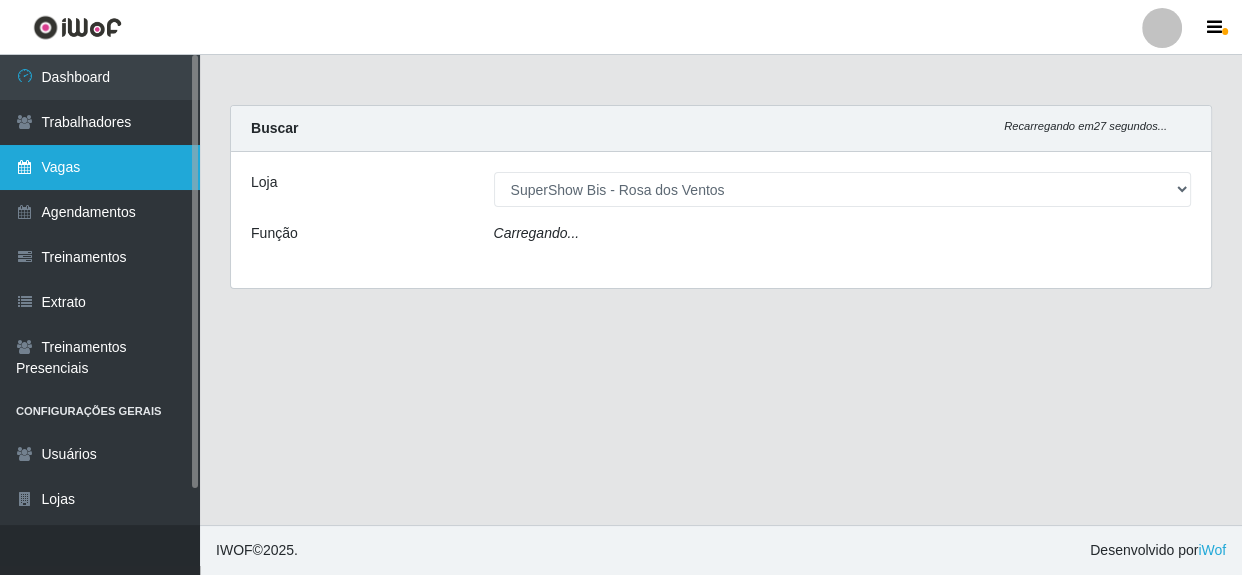 click on "Vagas" at bounding box center [100, 167] 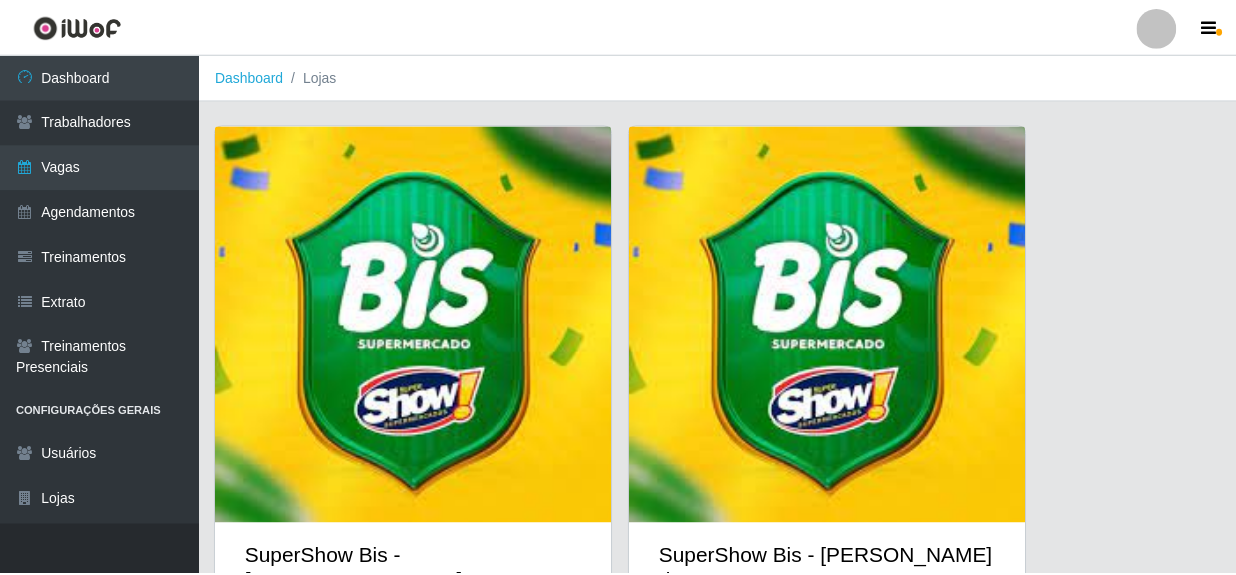 scroll, scrollTop: 0, scrollLeft: 0, axis: both 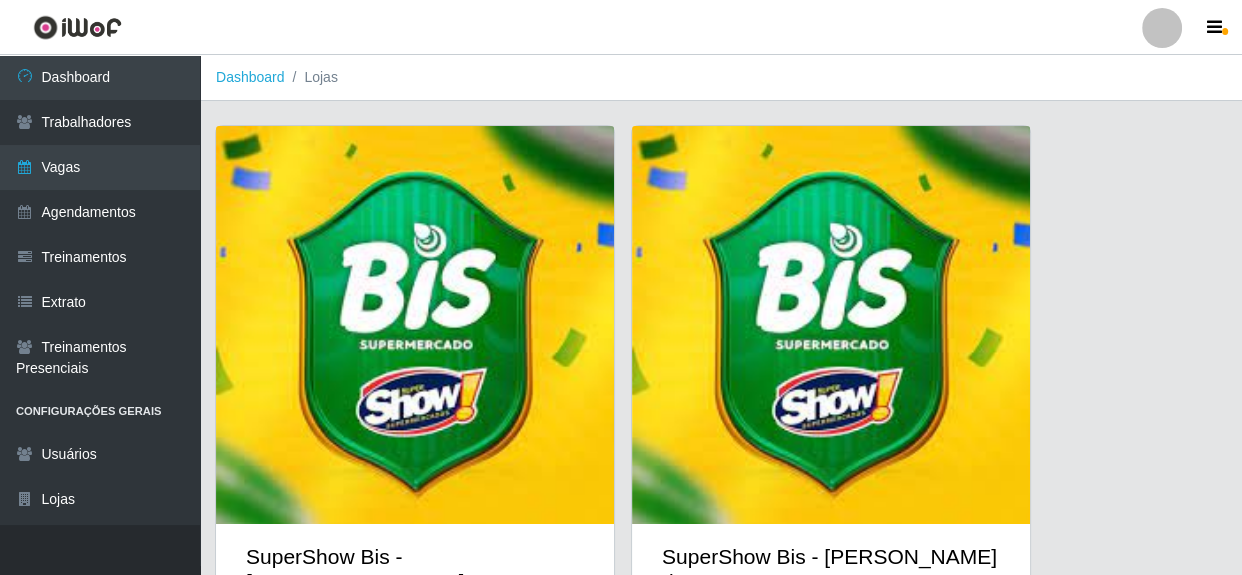 click on "SuperShow Bis - Rosa dos Ventos" at bounding box center [833, 569] 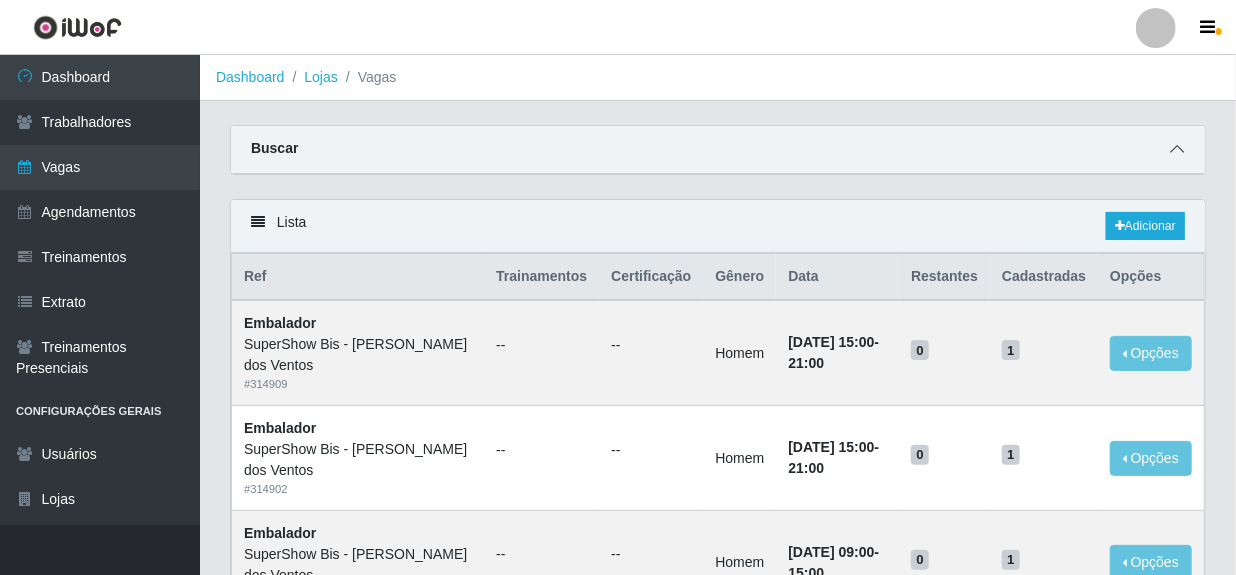 click at bounding box center [1177, 149] 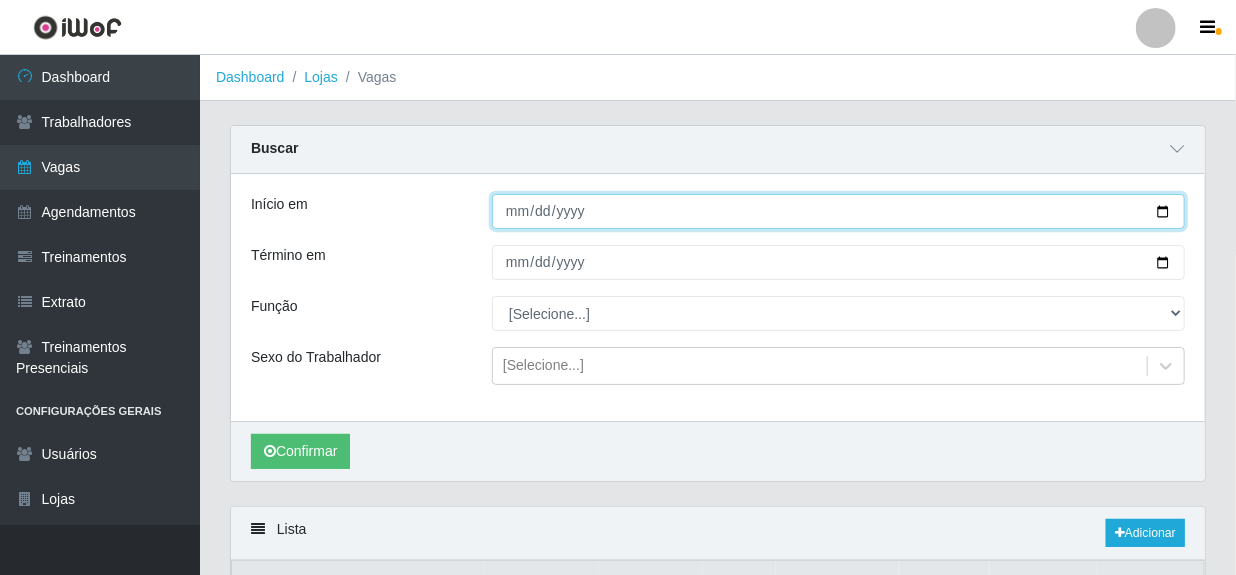 click on "Início em" at bounding box center (838, 211) 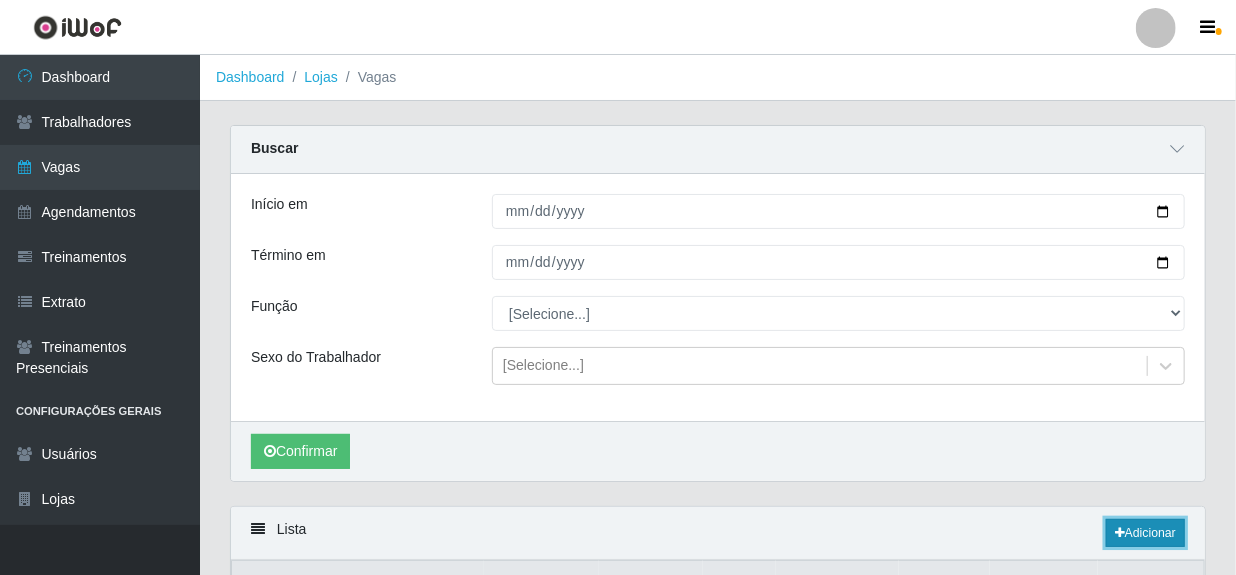 click on "Adicionar" at bounding box center (1145, 533) 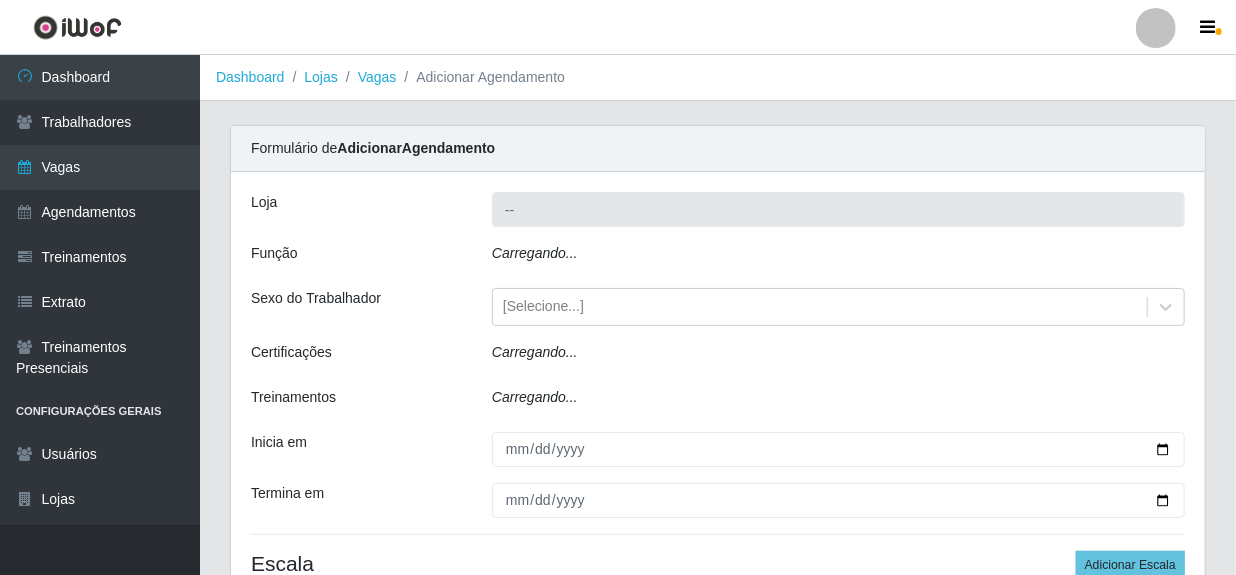 type on "SuperShow Bis - Rosa dos Ventos" 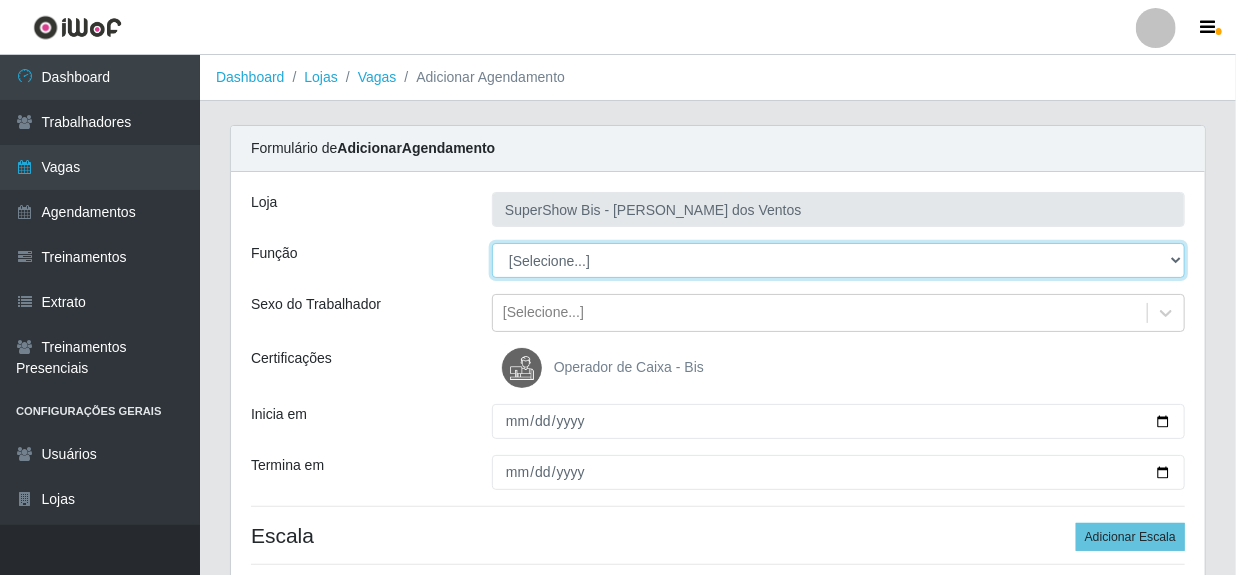 click on "[Selecione...] ASG ASG + ASG ++ Auxiliar de Cozinha Balconista de Açougue  Balconista de Açougue + Balconista de Açougue ++ Embalador Embalador + Embalador ++ Operador de Caixa Operador de Caixa + Operador de Caixa ++ Repositor  Repositor + Repositor ++" at bounding box center (838, 260) 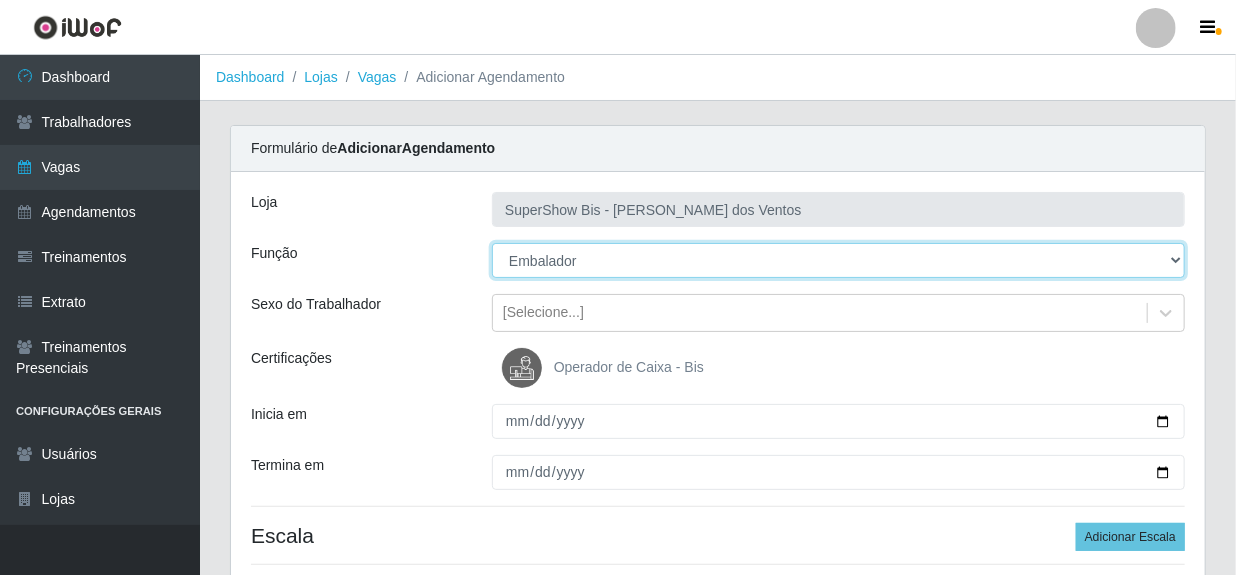 click on "[Selecione...] ASG ASG + ASG ++ Auxiliar de Cozinha Balconista de Açougue  Balconista de Açougue + Balconista de Açougue ++ Embalador Embalador + Embalador ++ Operador de Caixa Operador de Caixa + Operador de Caixa ++ Repositor  Repositor + Repositor ++" at bounding box center (838, 260) 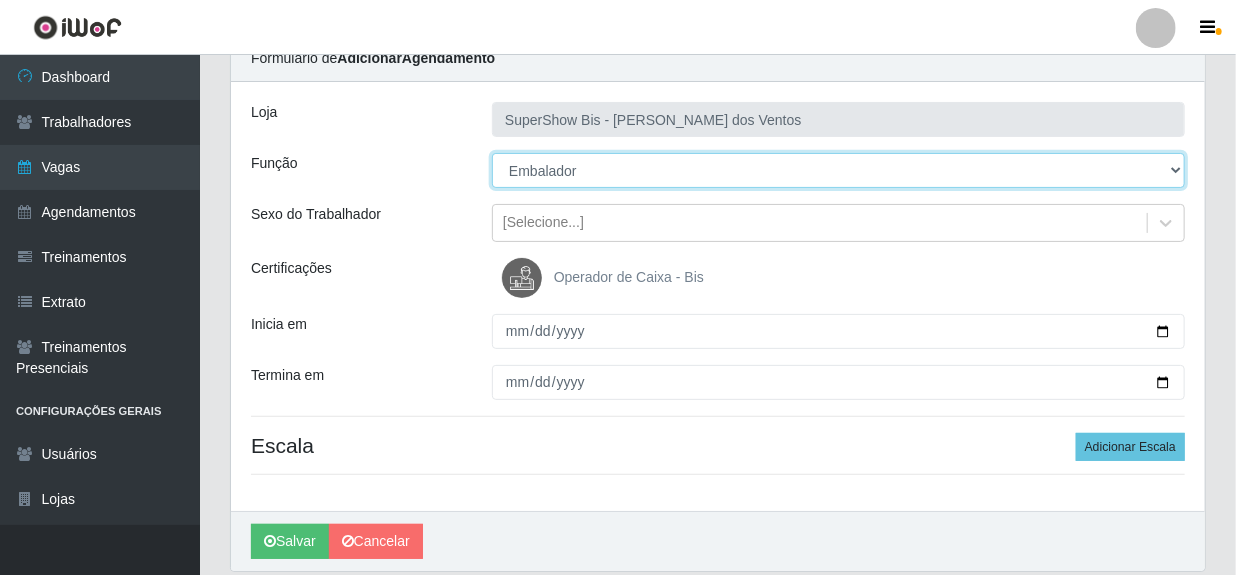 scroll, scrollTop: 160, scrollLeft: 0, axis: vertical 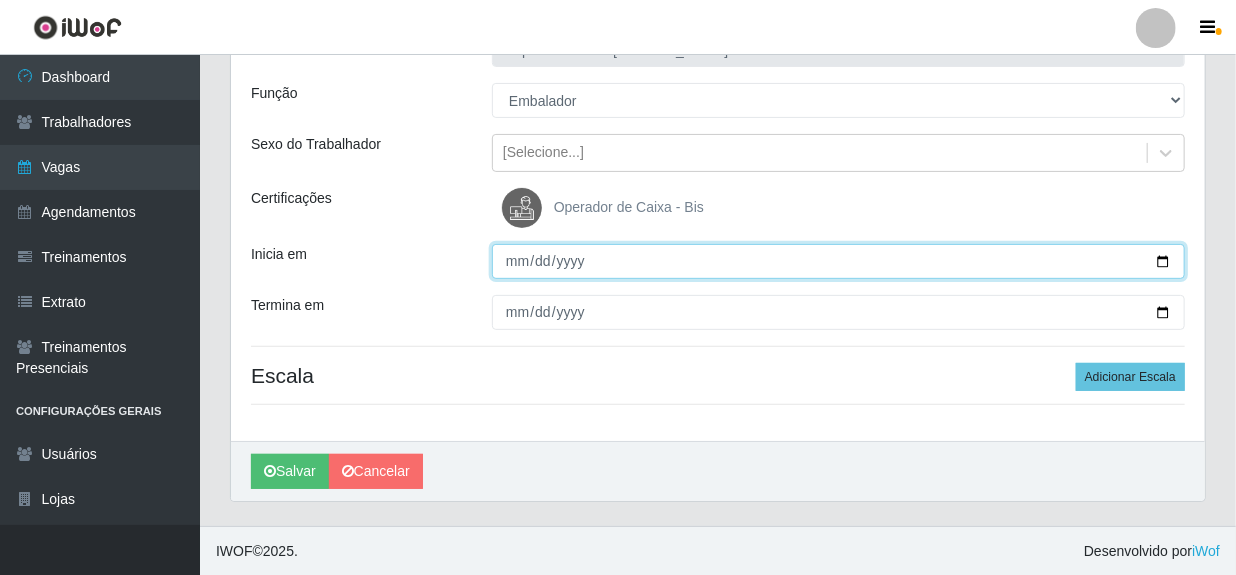 click on "Inicia em" at bounding box center (838, 261) 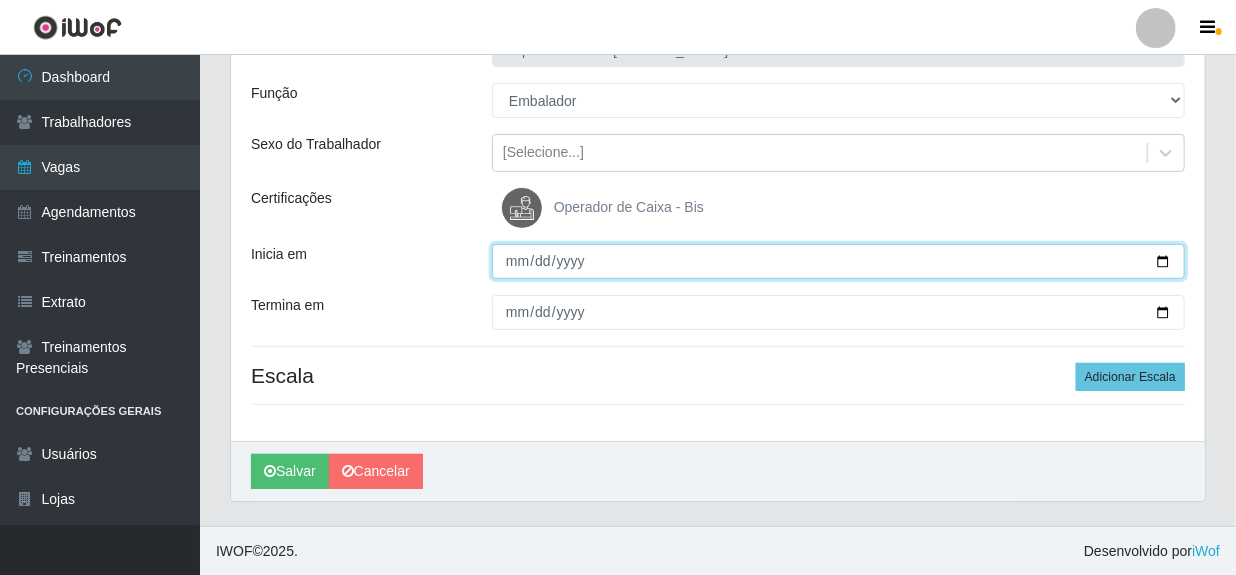click on "Inicia em" at bounding box center [838, 261] 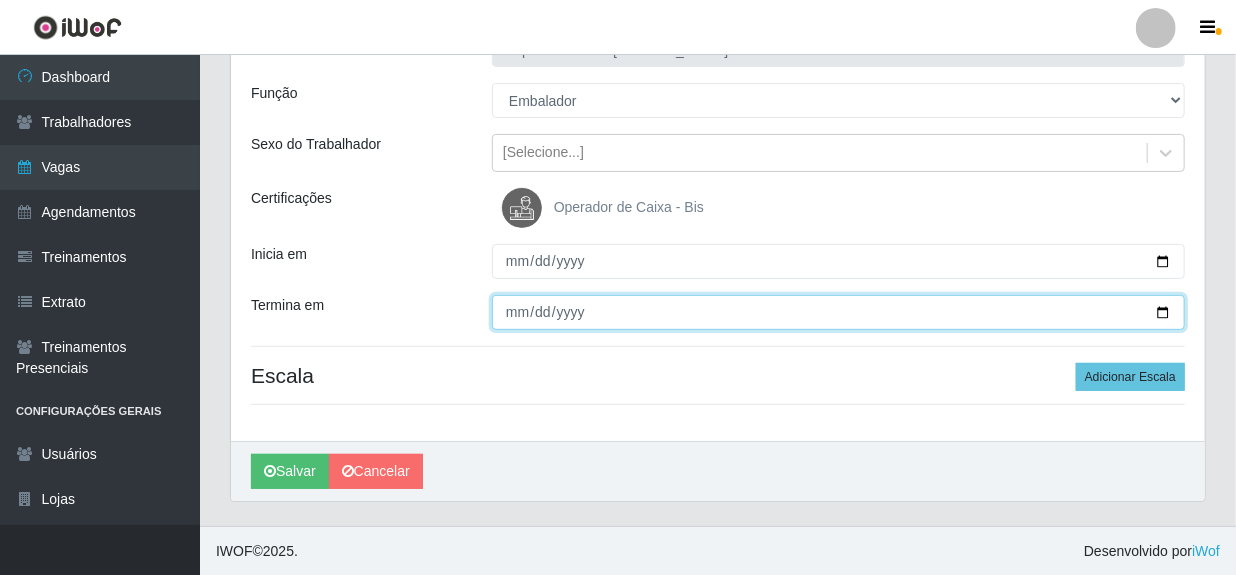 click on "Termina em" at bounding box center (838, 312) 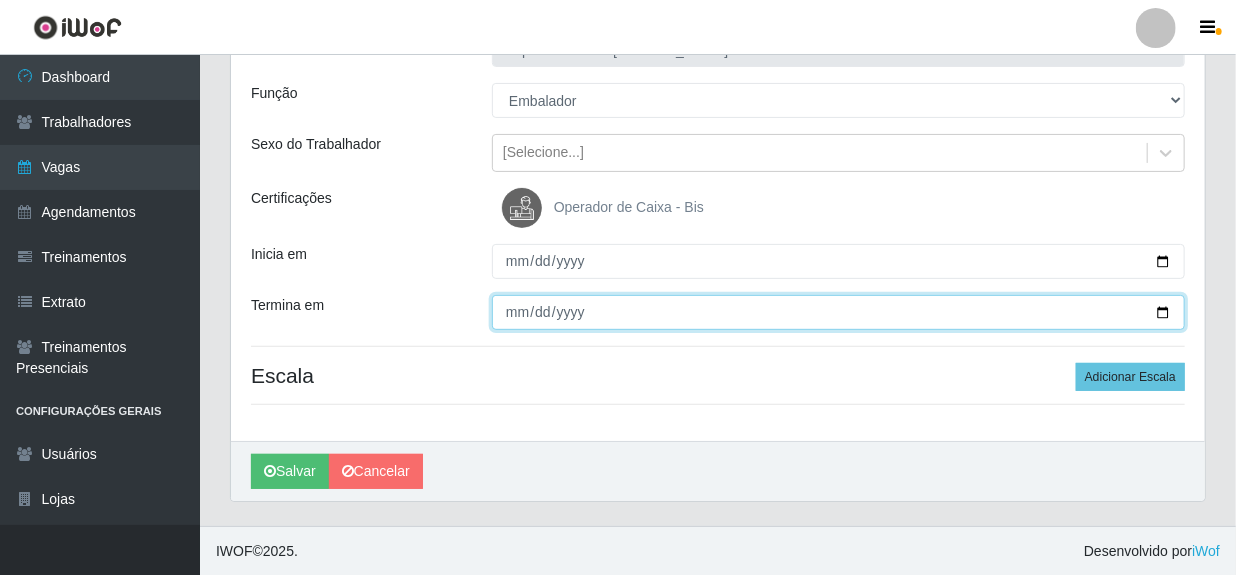 type on "2025-07-18" 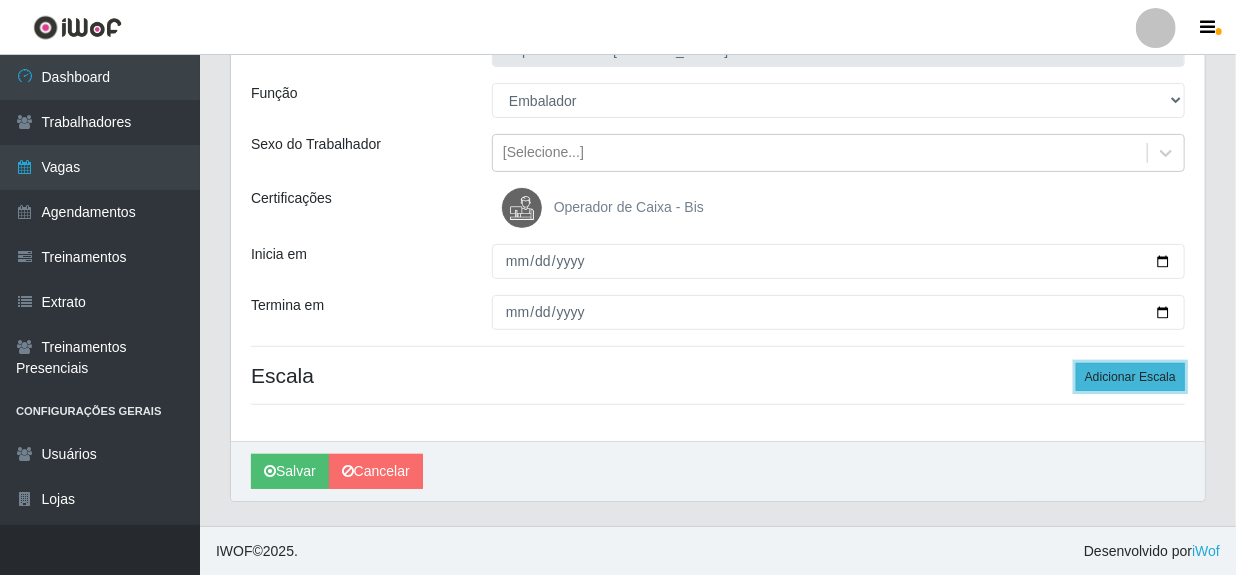 click on "Adicionar Escala" at bounding box center (1130, 377) 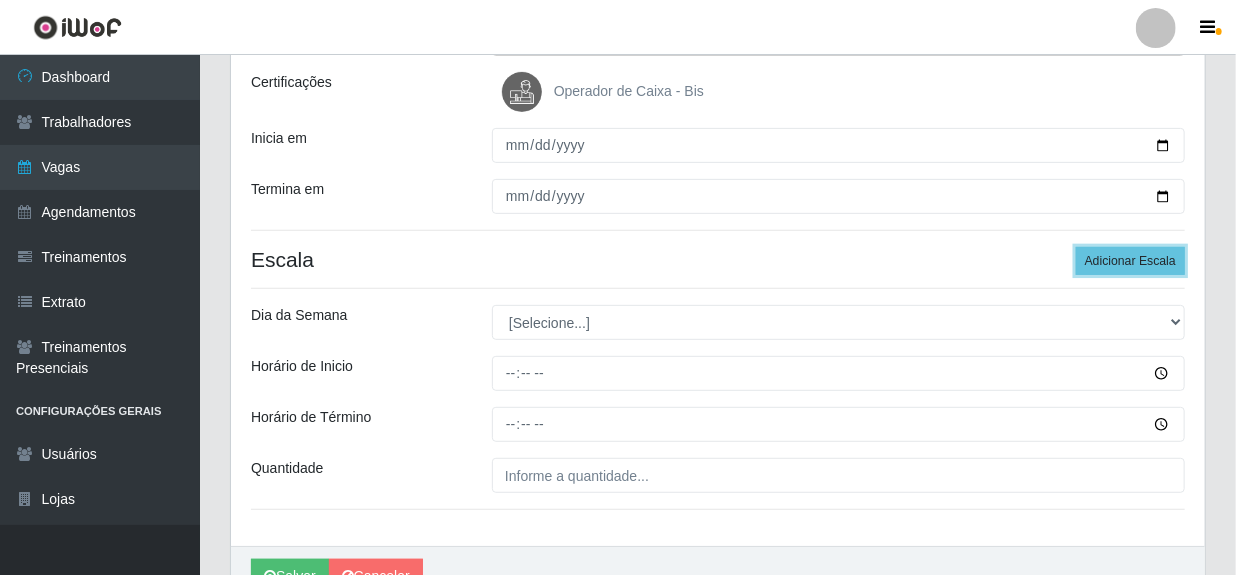 scroll, scrollTop: 380, scrollLeft: 0, axis: vertical 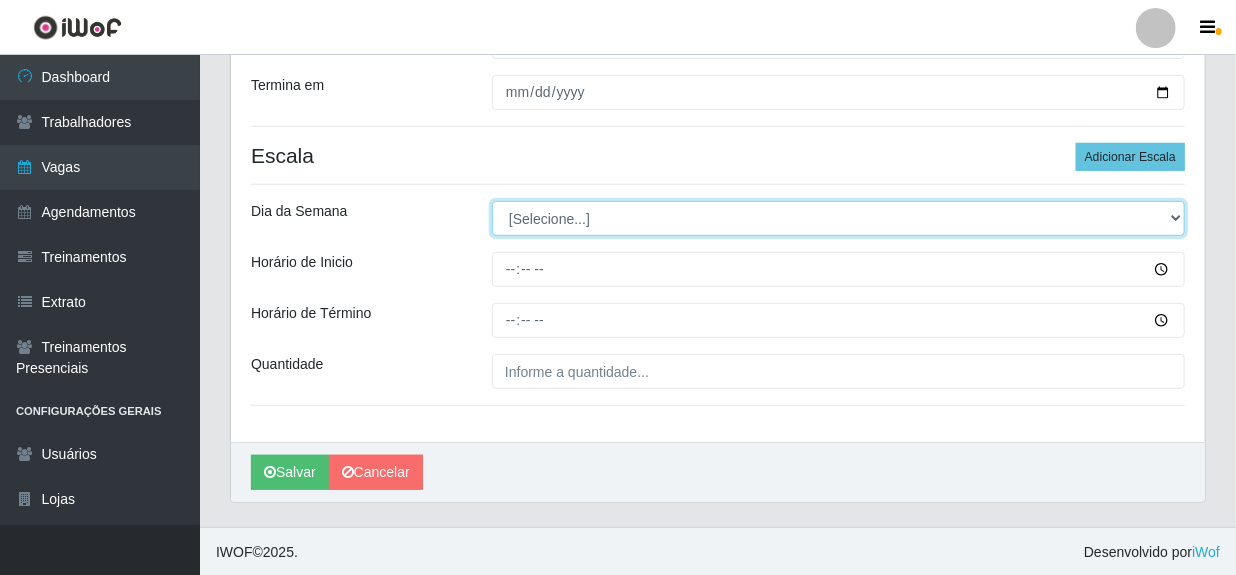 click on "[Selecione...] Segunda Terça Quarta Quinta Sexta Sábado Domingo" at bounding box center (838, 218) 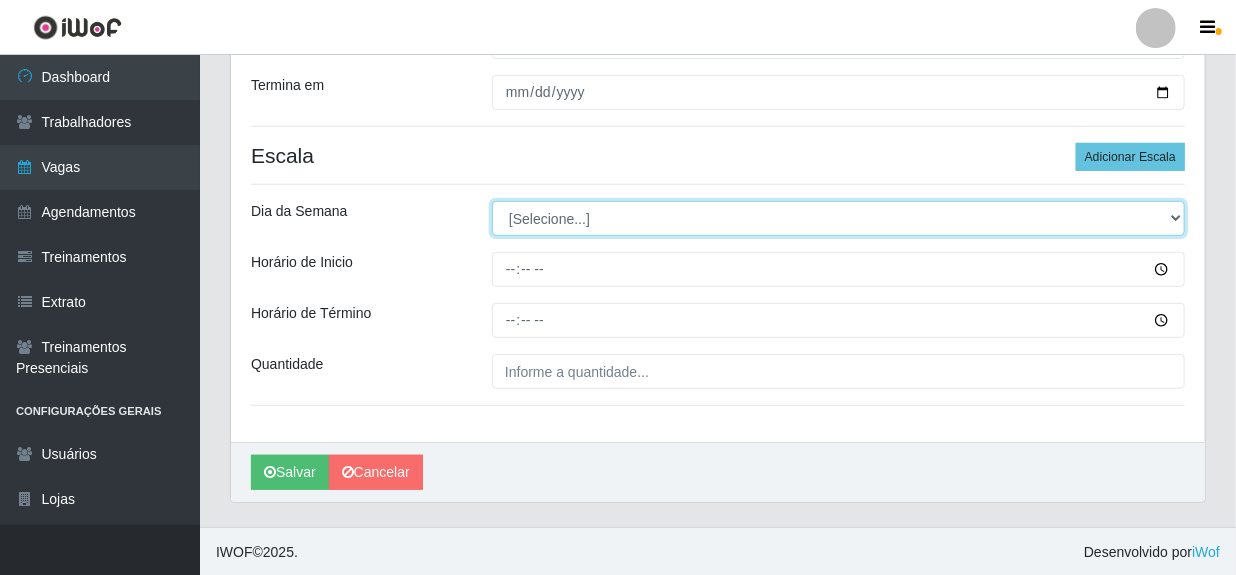 select on "5" 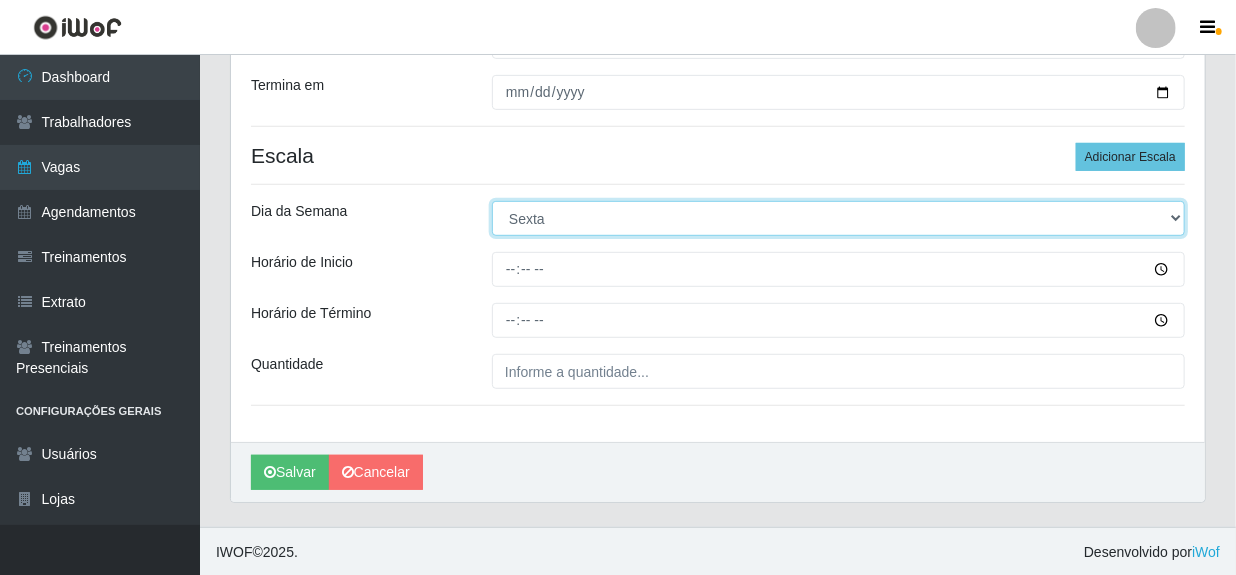 click on "[Selecione...] Segunda Terça Quarta Quinta Sexta Sábado Domingo" at bounding box center (838, 218) 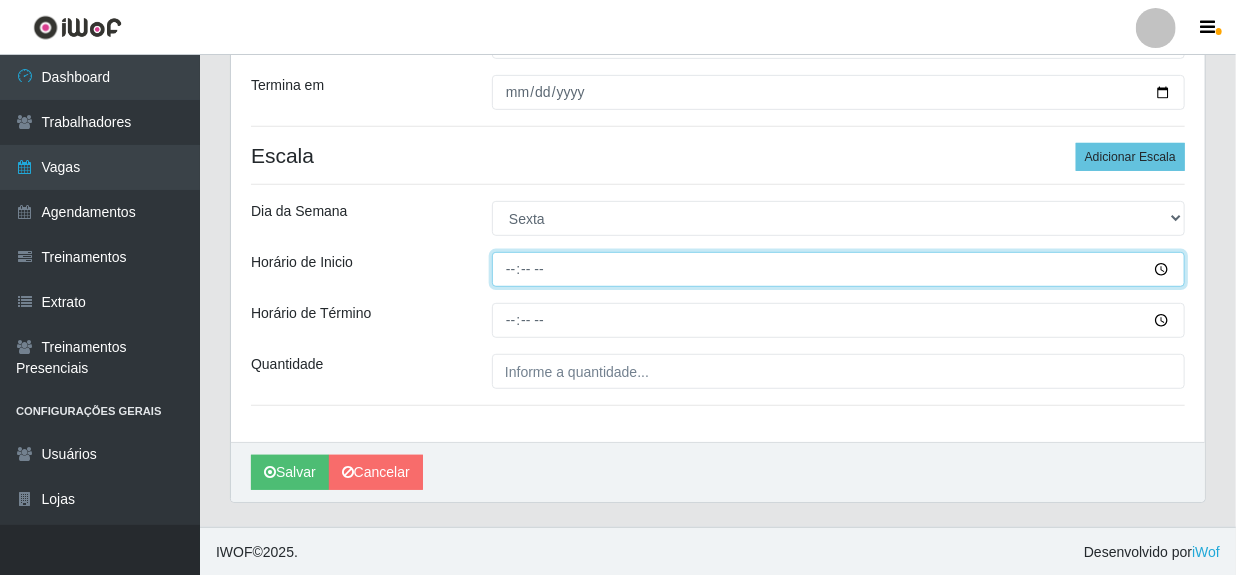 click on "Horário de Inicio" at bounding box center (838, 269) 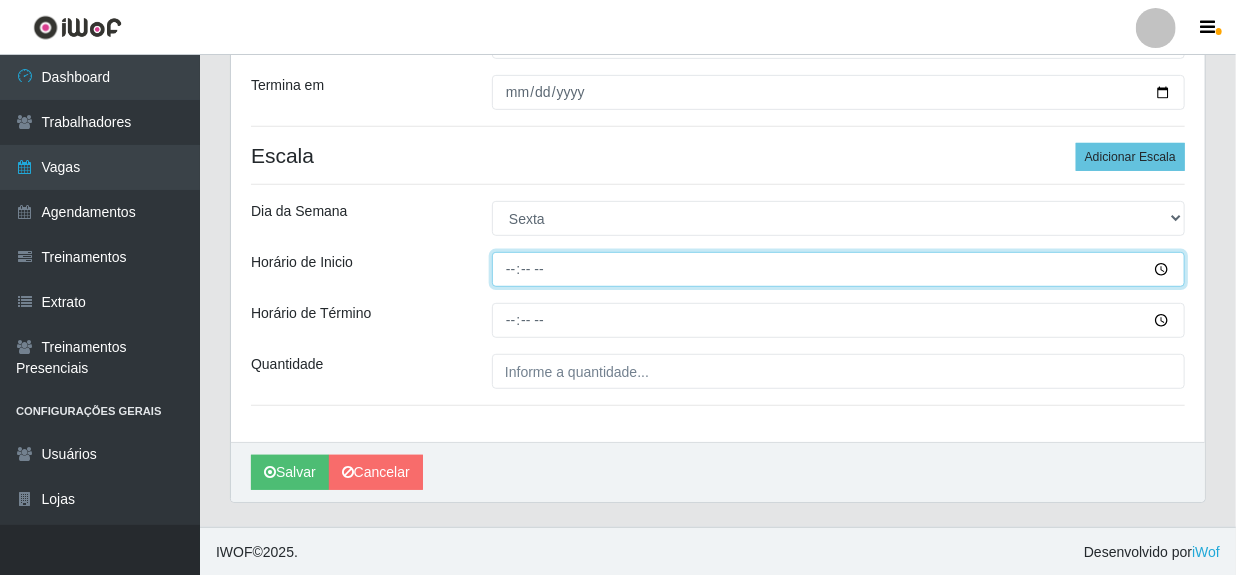 type on "15:00" 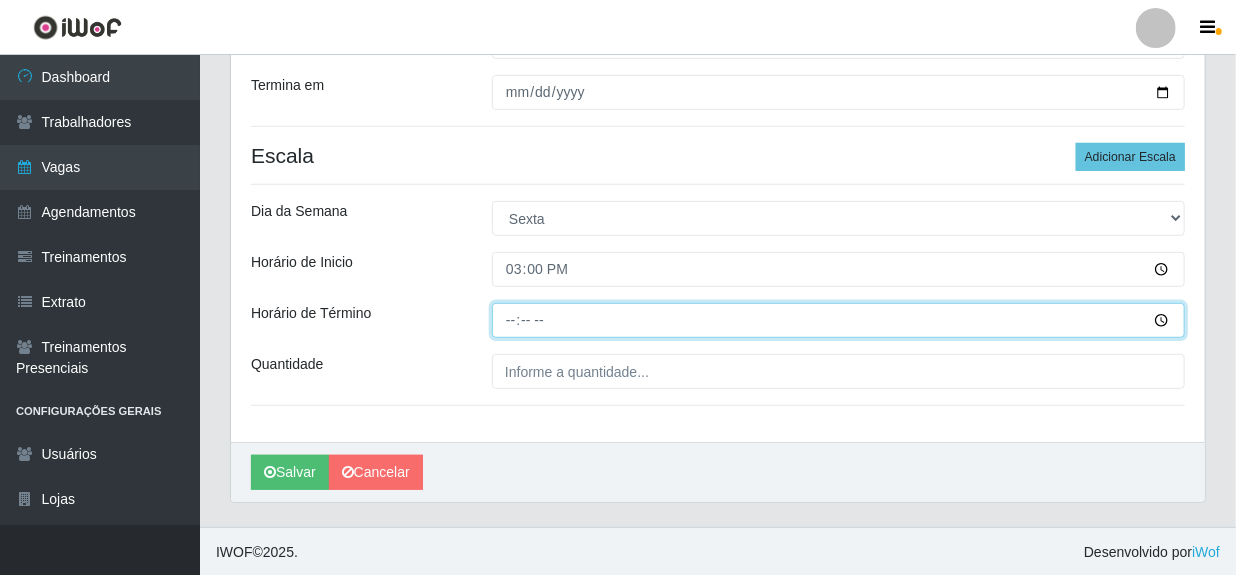 click on "Horário de Término" at bounding box center [838, 320] 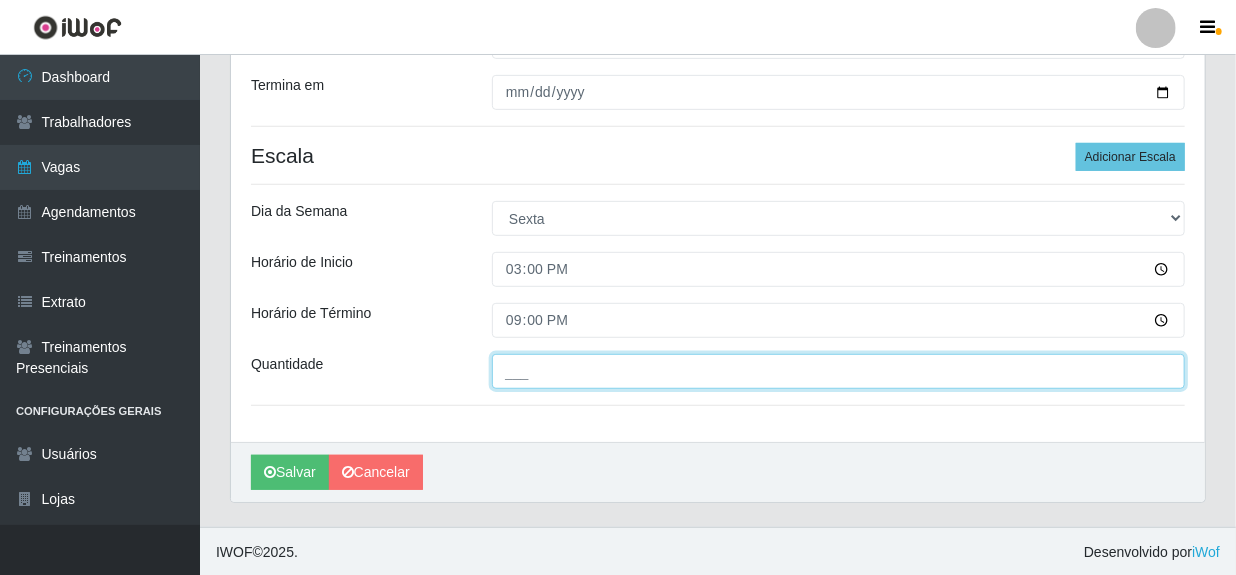 click on "___" at bounding box center (838, 371) 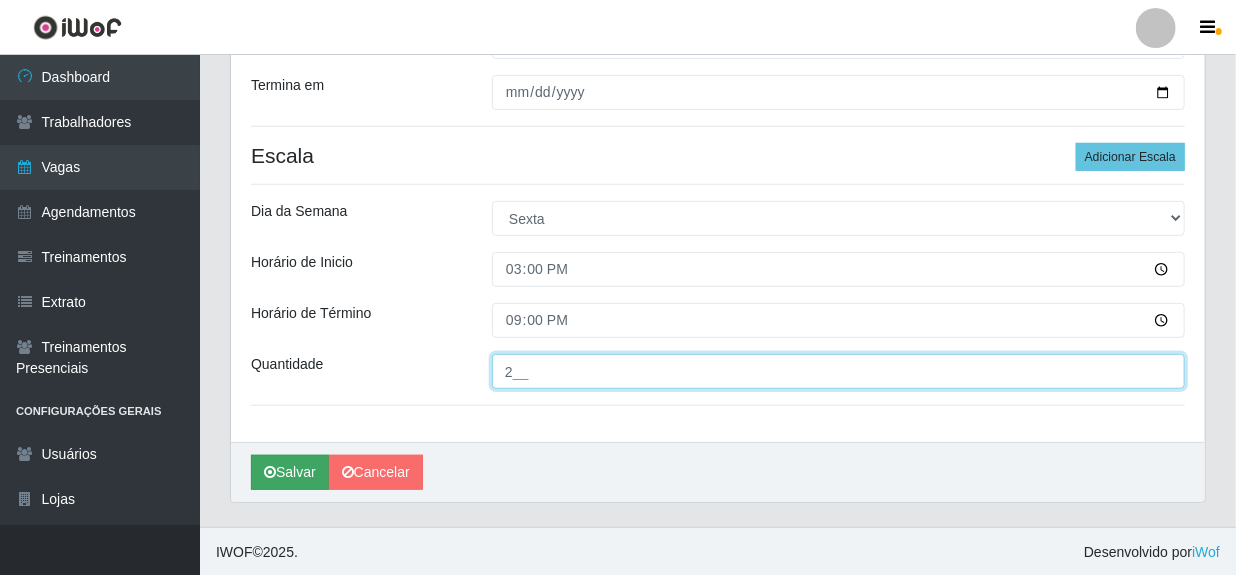 type on "2__" 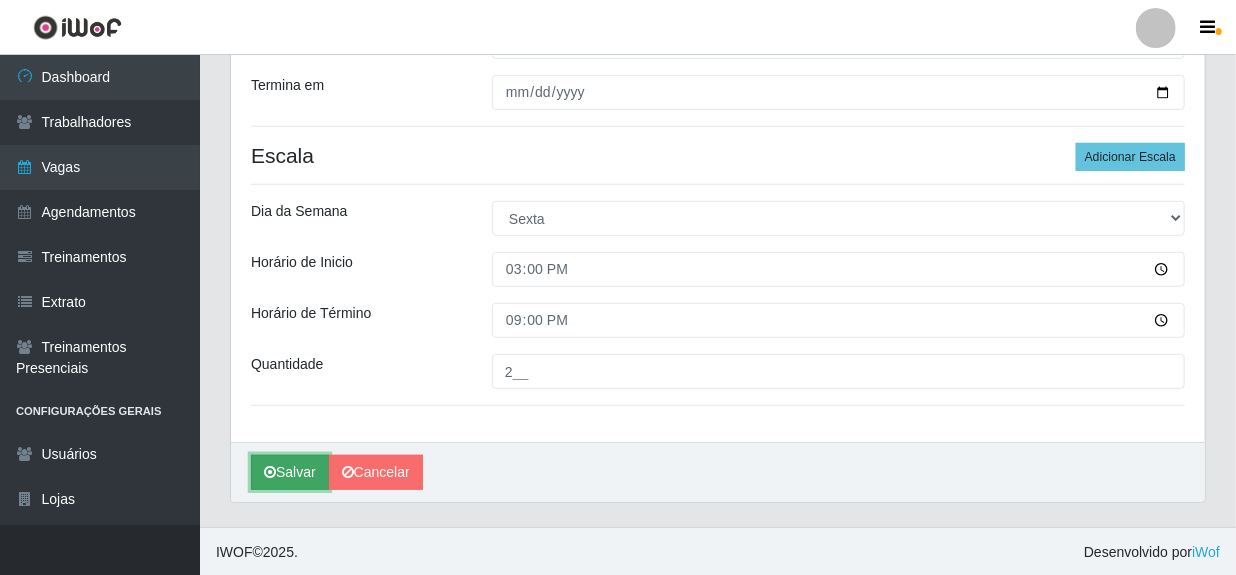 click on "Salvar" at bounding box center (290, 472) 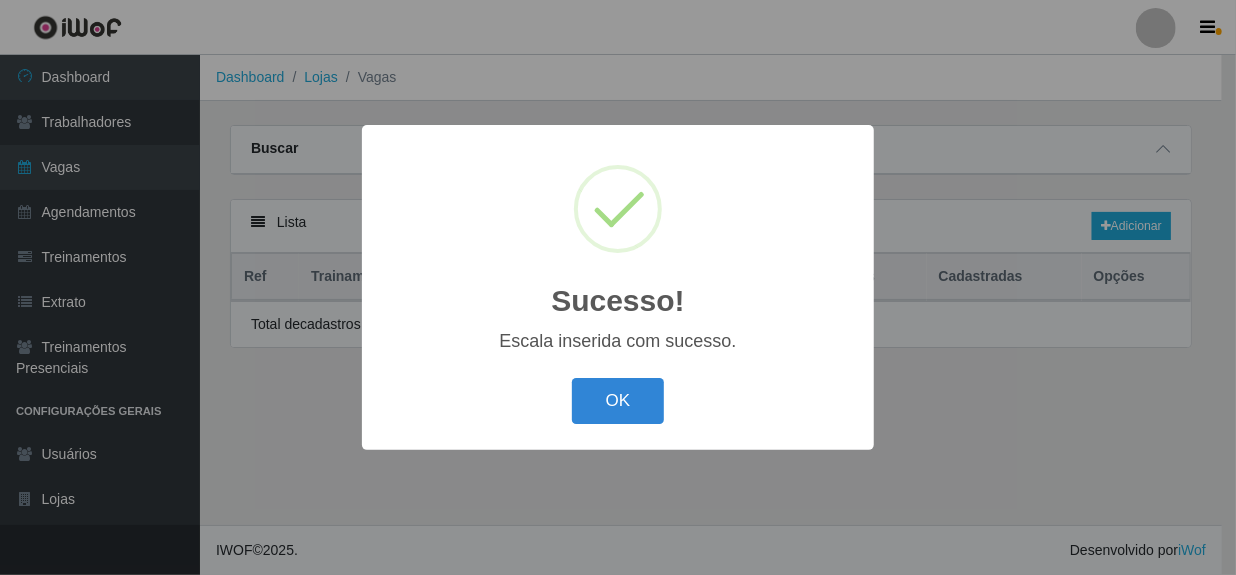 scroll, scrollTop: 0, scrollLeft: 0, axis: both 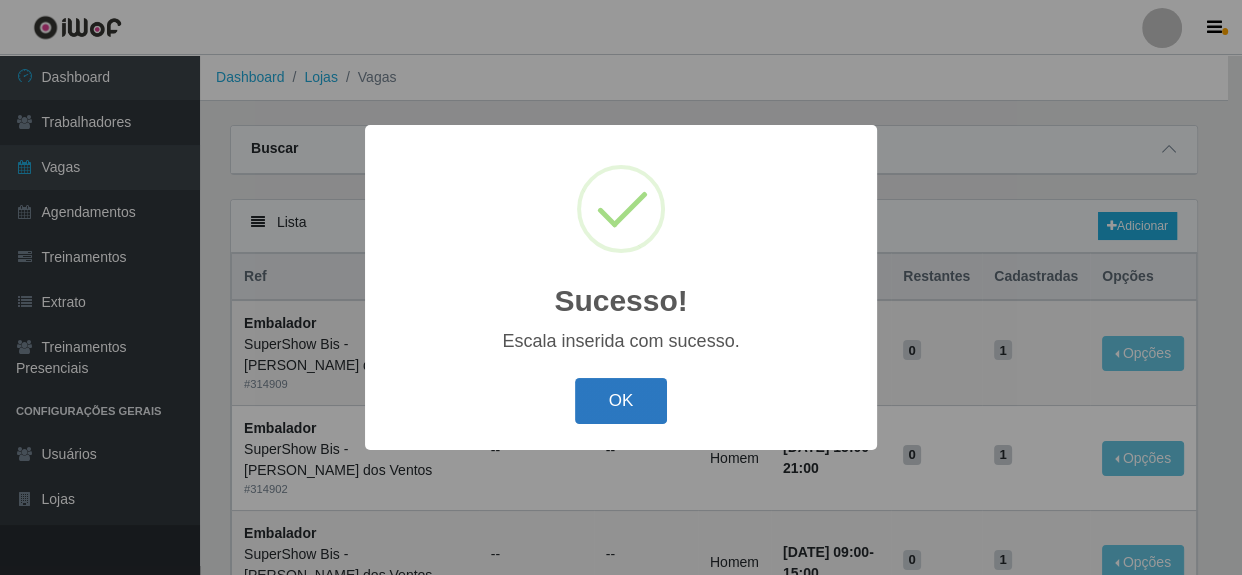 click on "OK" at bounding box center [621, 401] 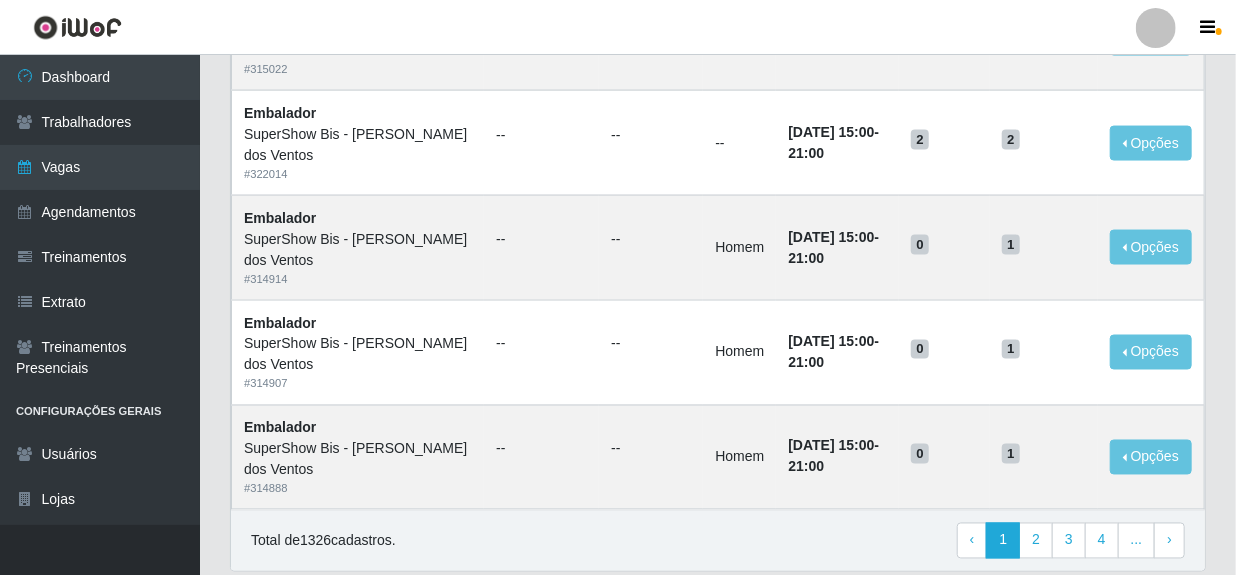 scroll, scrollTop: 1272, scrollLeft: 0, axis: vertical 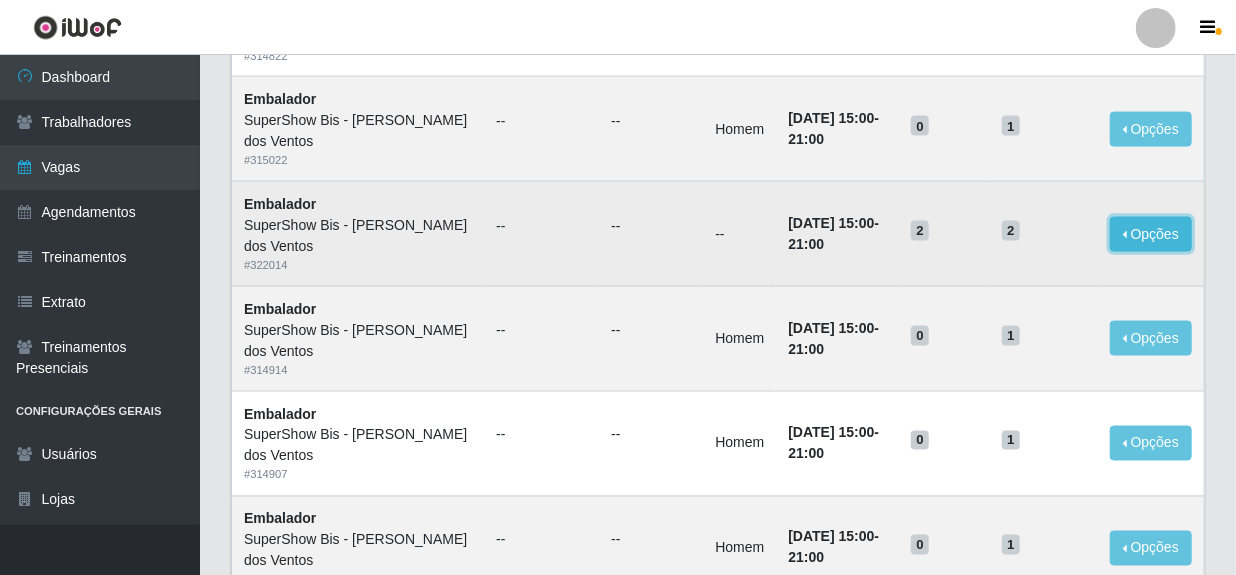 click on "Opções" at bounding box center [1151, 234] 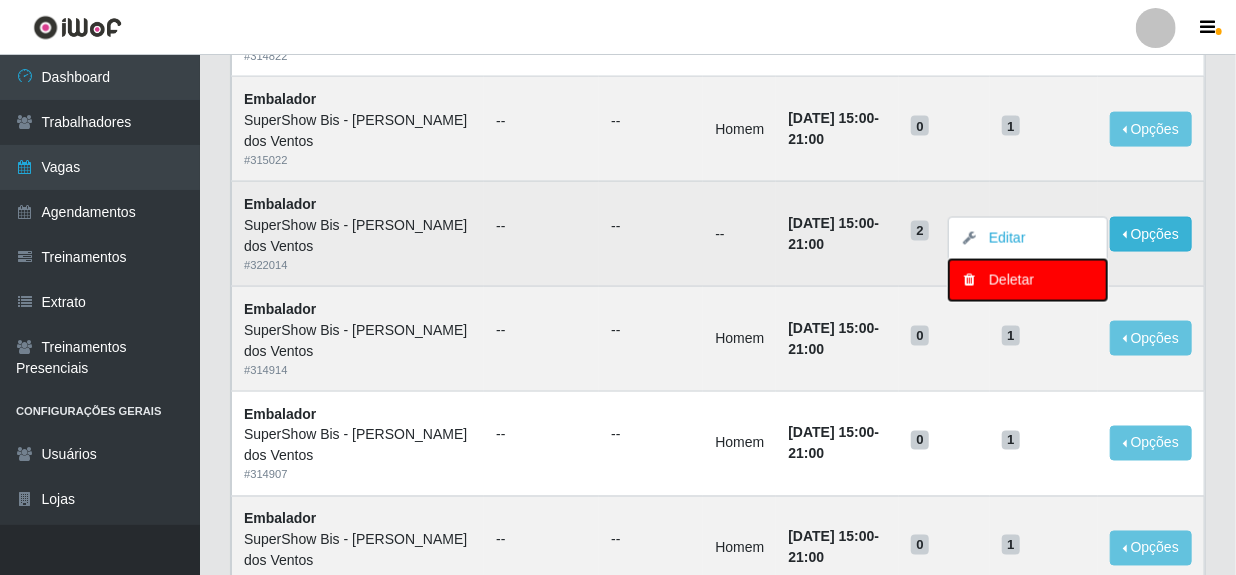 click on "Deletar" at bounding box center [1028, 280] 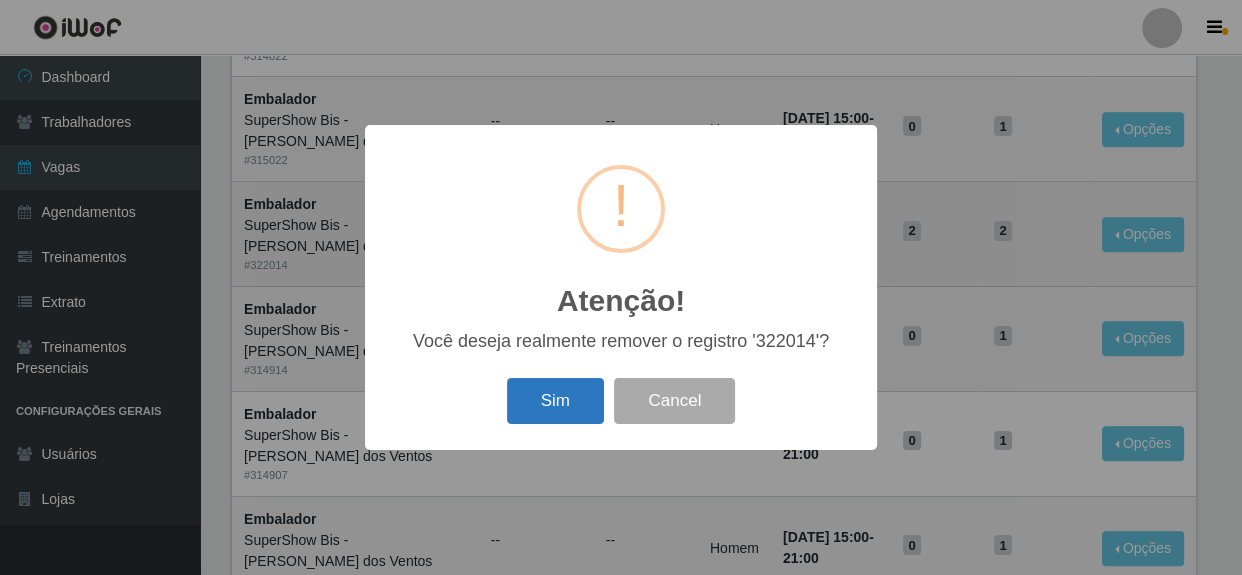 click on "Sim" at bounding box center [555, 401] 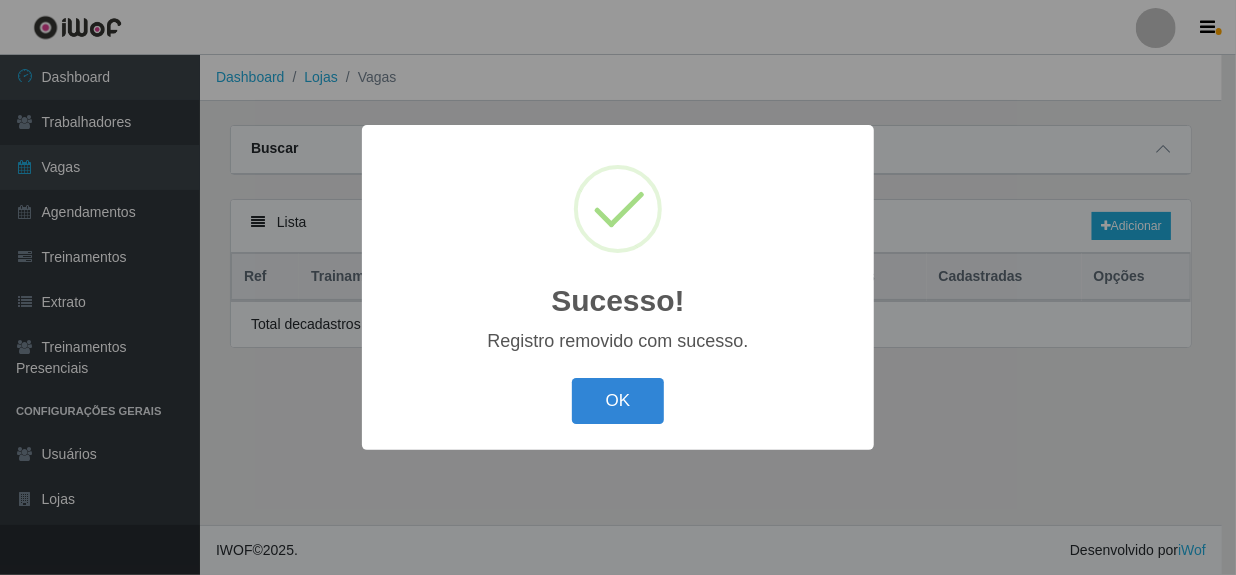 scroll, scrollTop: 0, scrollLeft: 0, axis: both 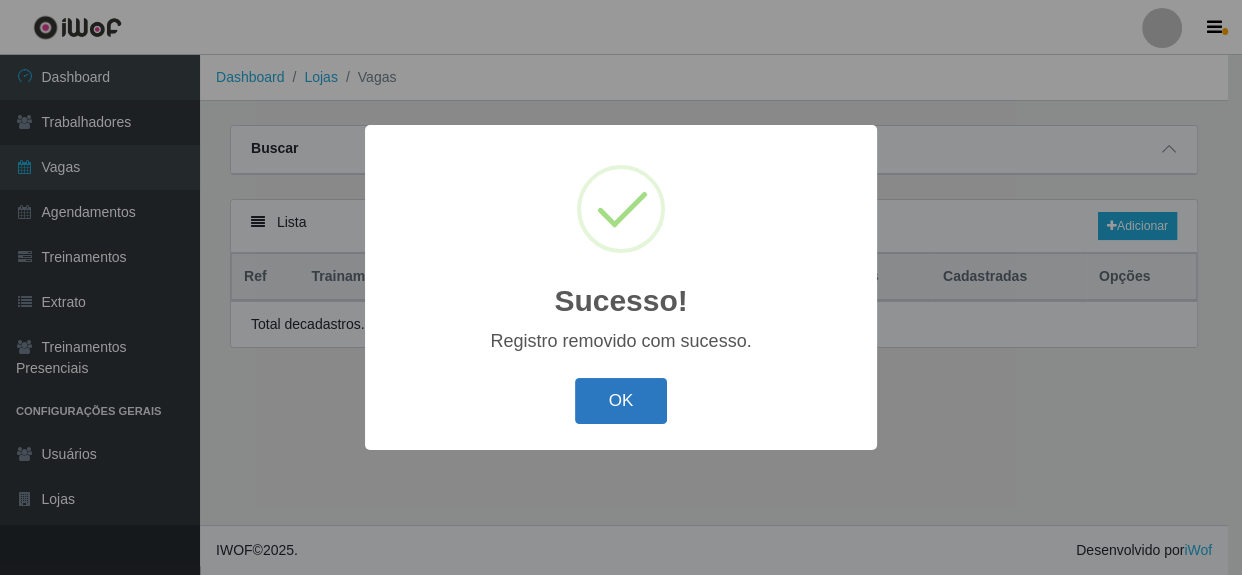 click on "OK" at bounding box center [621, 401] 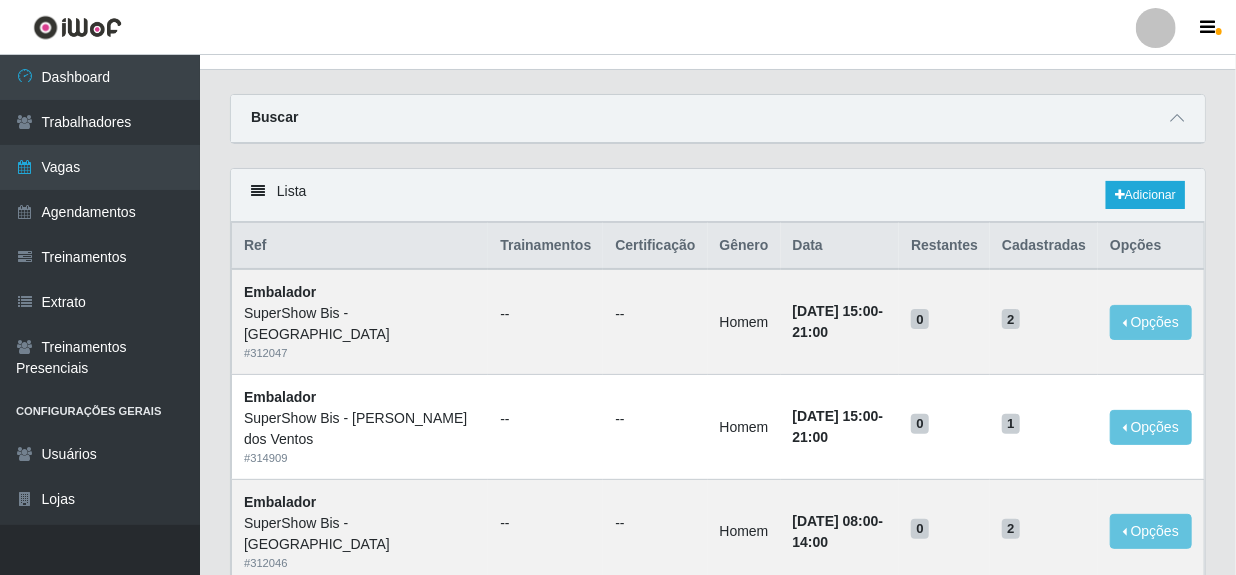 scroll, scrollTop: 0, scrollLeft: 0, axis: both 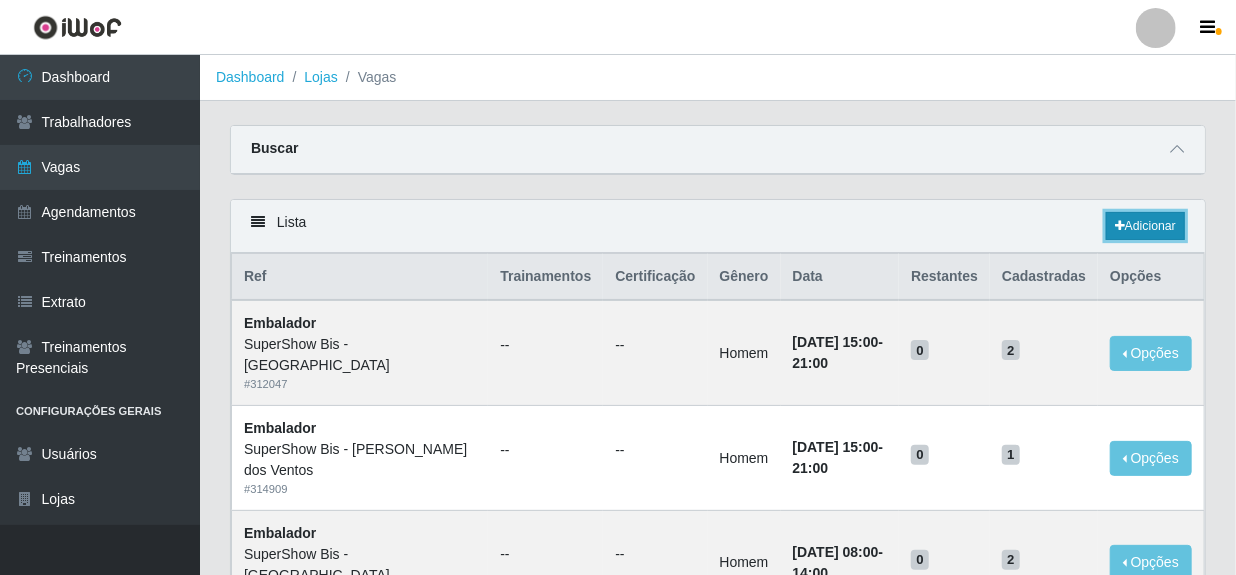 click on "Adicionar" at bounding box center [1145, 226] 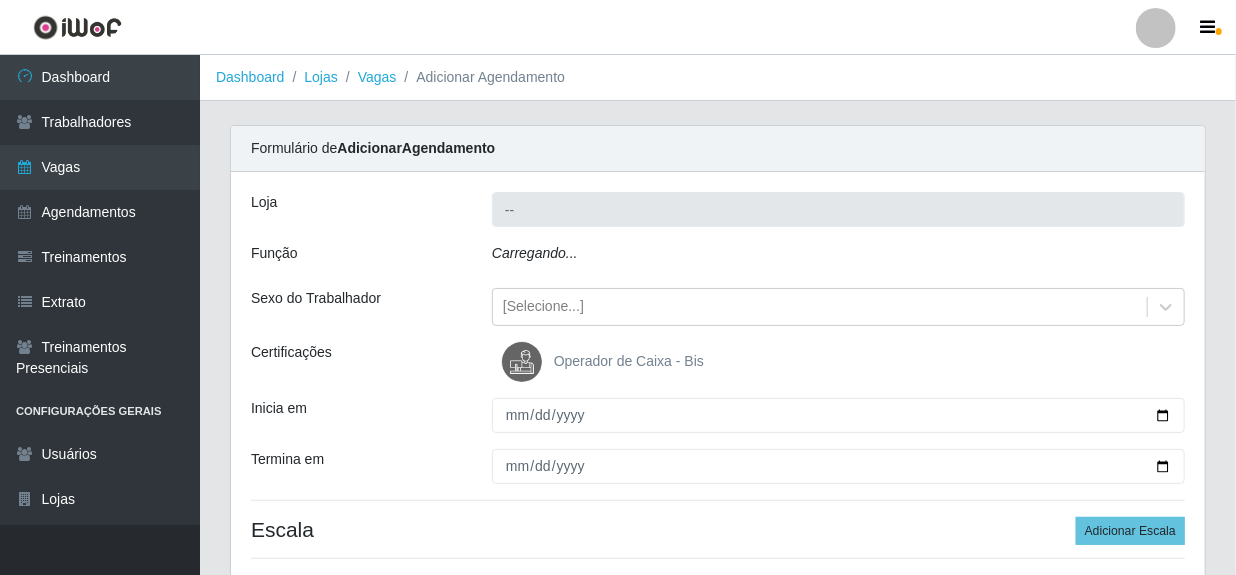 type on "SuperShow Bis - Rosa dos Ventos" 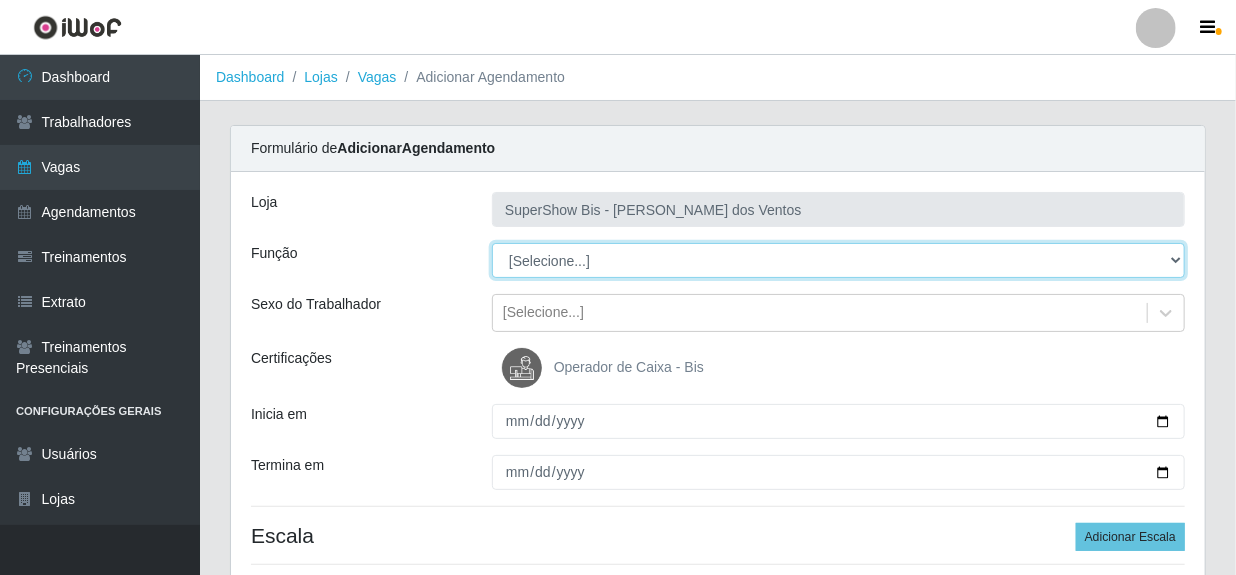 click on "[Selecione...] ASG ASG + ASG ++ Auxiliar de Cozinha Balconista de Açougue  Balconista de Açougue + Balconista de Açougue ++ Embalador Embalador + Embalador ++ Operador de Caixa Operador de Caixa + Operador de Caixa ++ Repositor  Repositor + Repositor ++" at bounding box center [838, 260] 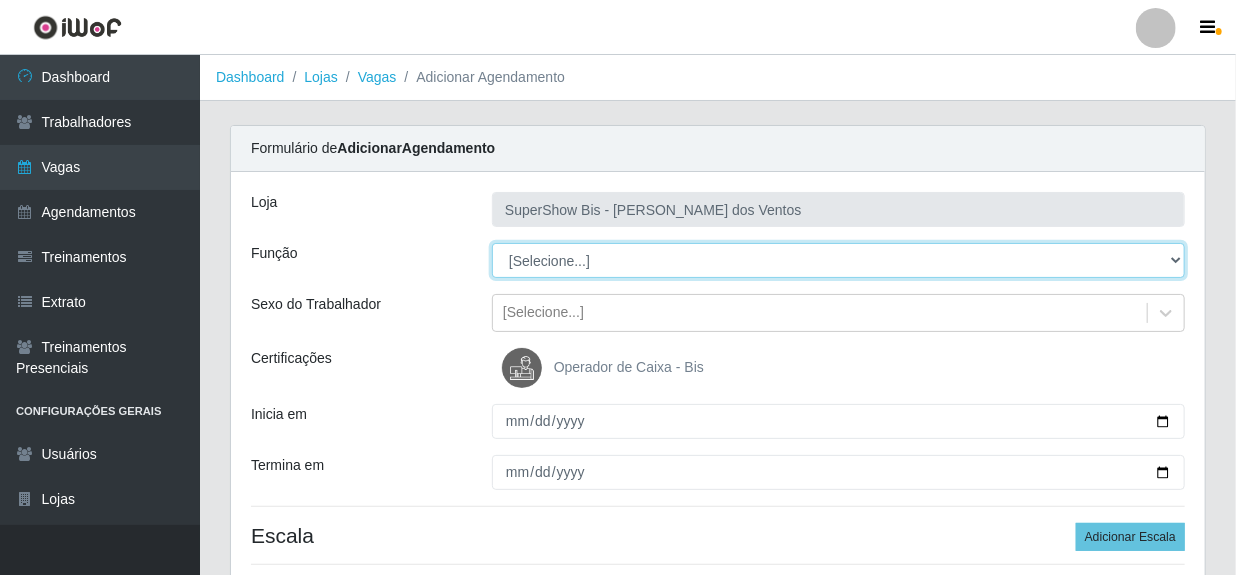 select on "1" 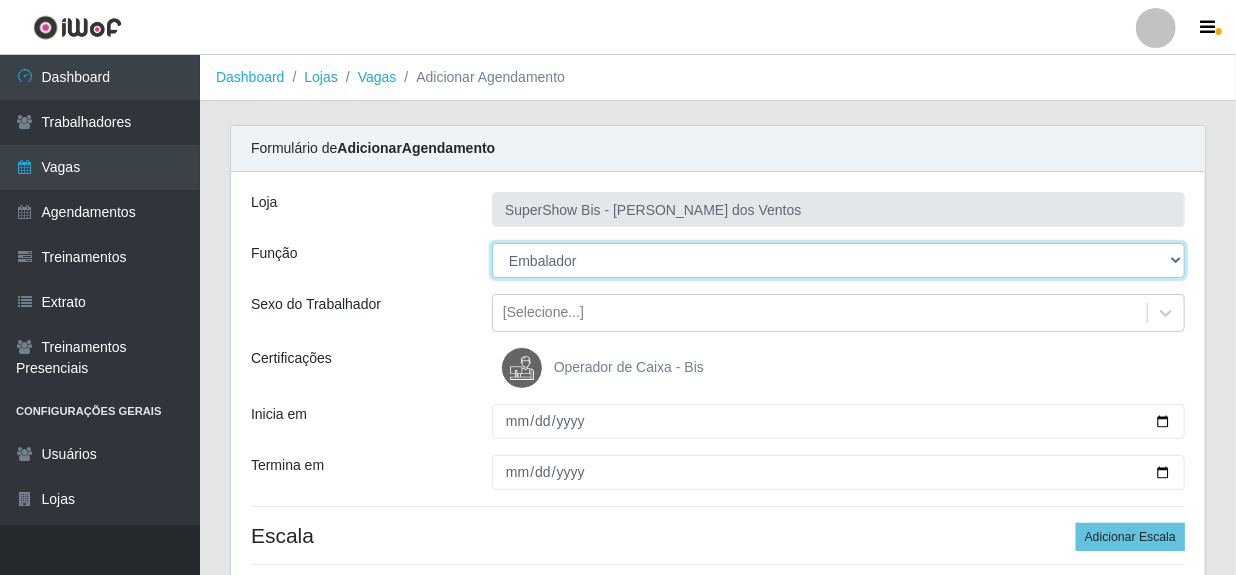 click on "[Selecione...] ASG ASG + ASG ++ Auxiliar de Cozinha Balconista de Açougue  Balconista de Açougue + Balconista de Açougue ++ Embalador Embalador + Embalador ++ Operador de Caixa Operador de Caixa + Operador de Caixa ++ Repositor  Repositor + Repositor ++" at bounding box center [838, 260] 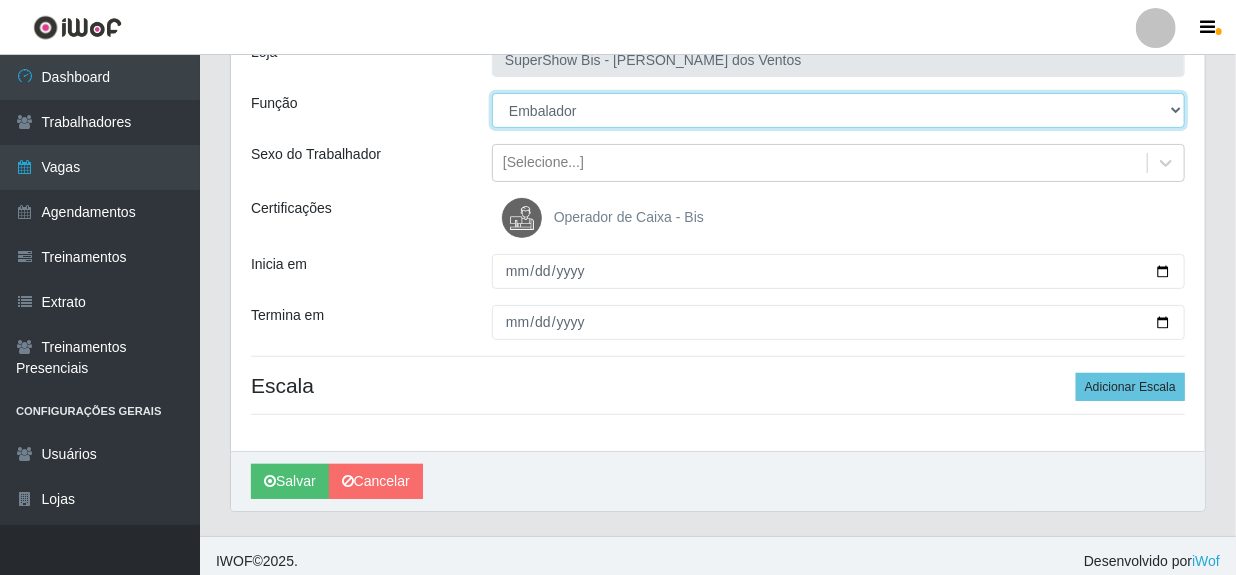 scroll, scrollTop: 160, scrollLeft: 0, axis: vertical 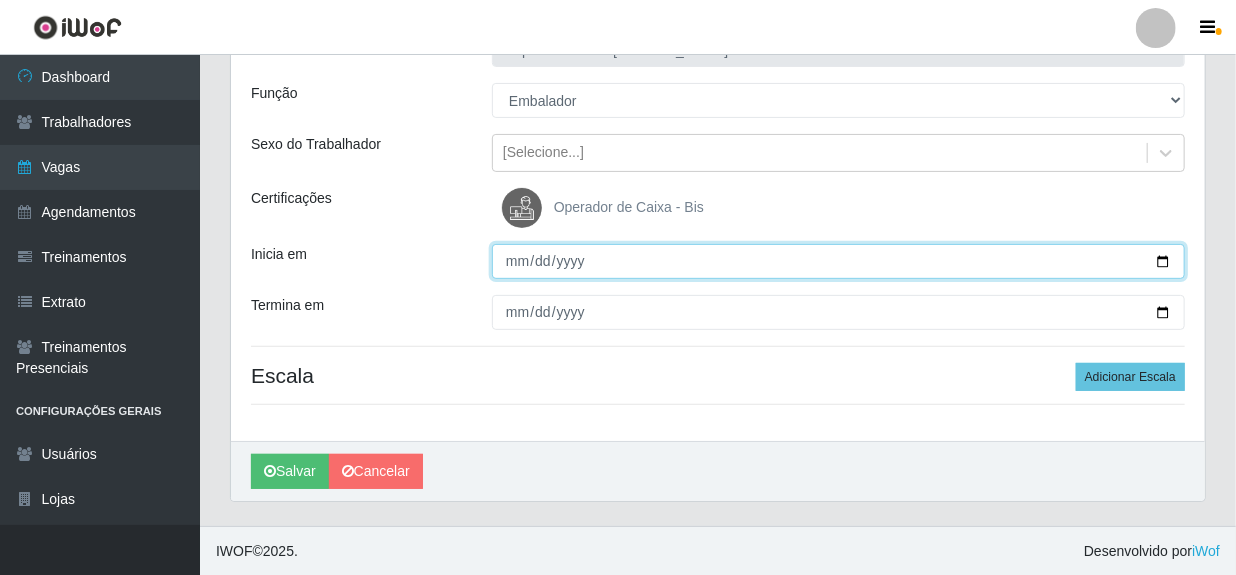 click on "Inicia em" at bounding box center (838, 261) 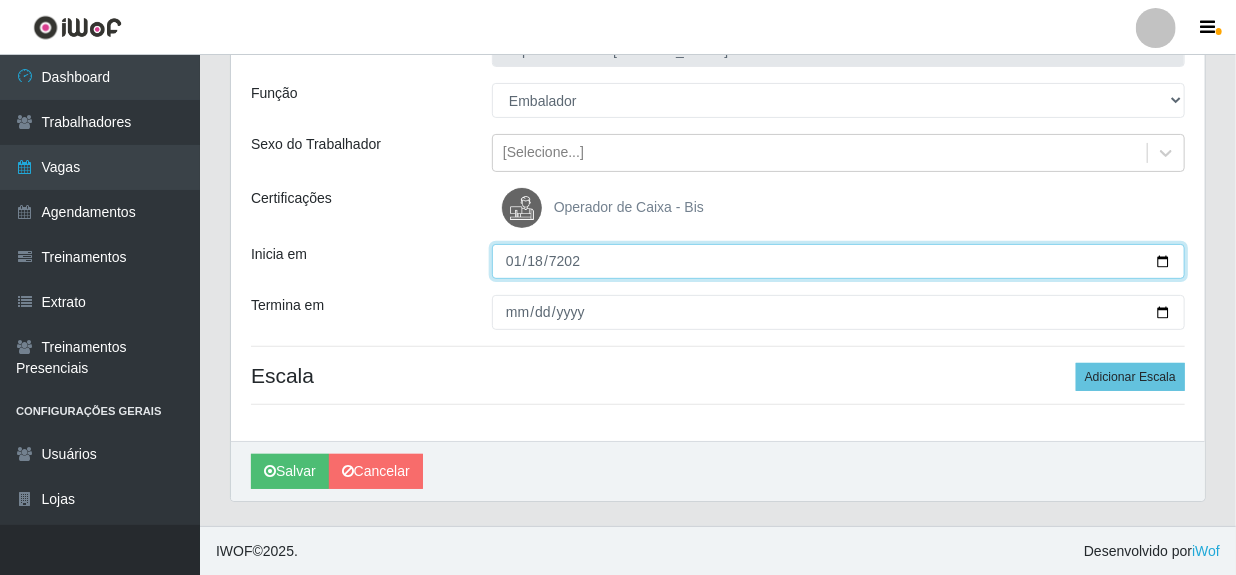 type on "72025-01-18" 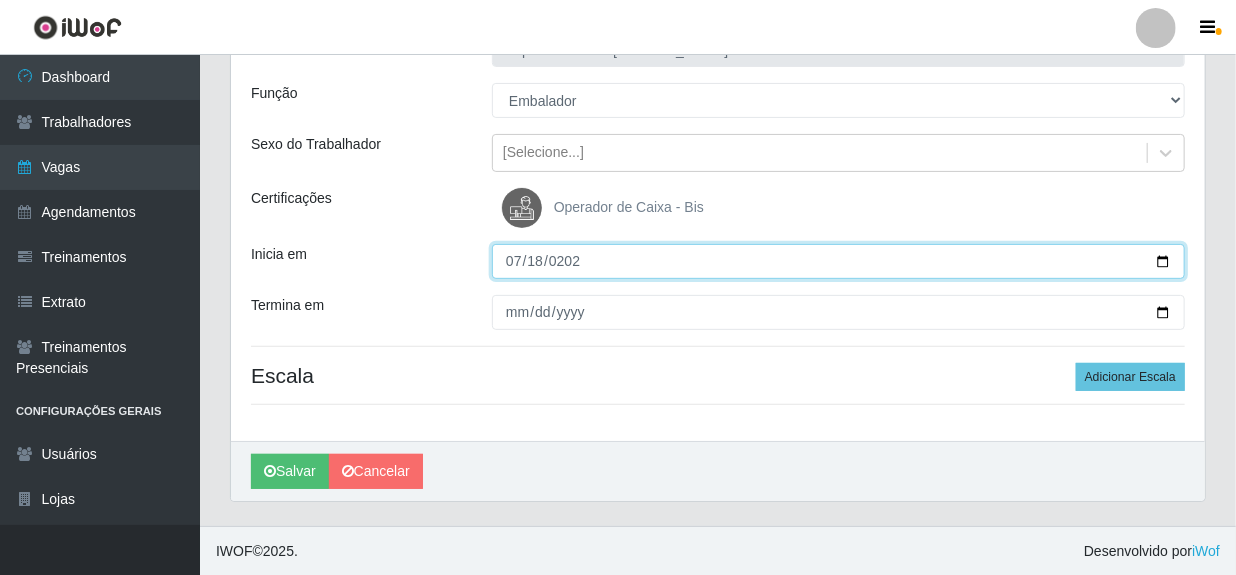 type on "2025-07-18" 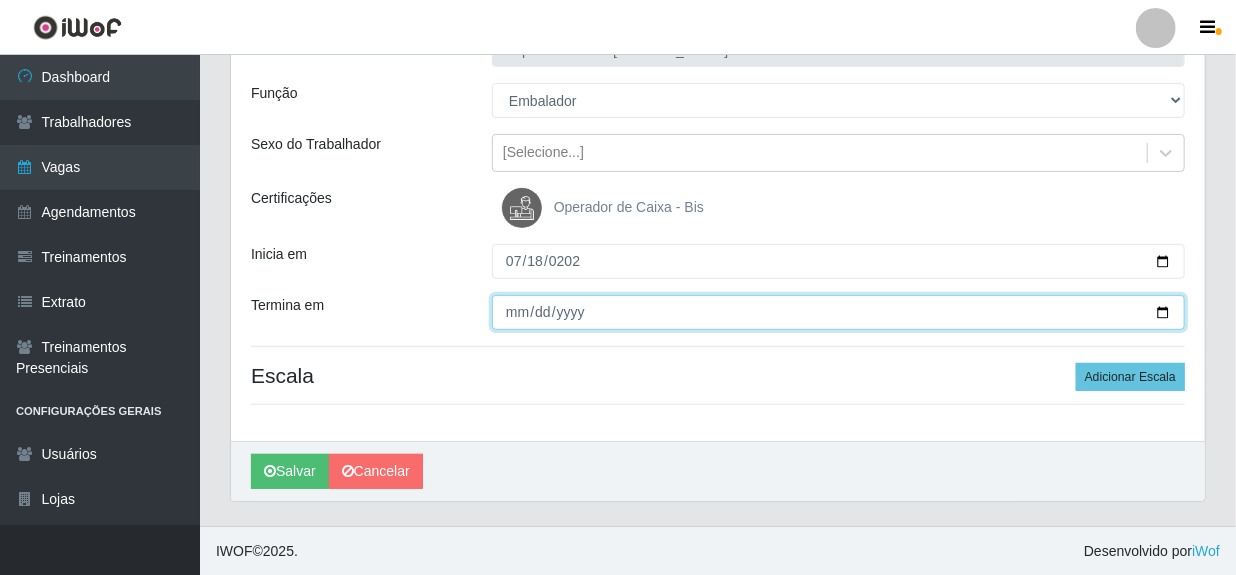 click on "Termina em" at bounding box center [838, 312] 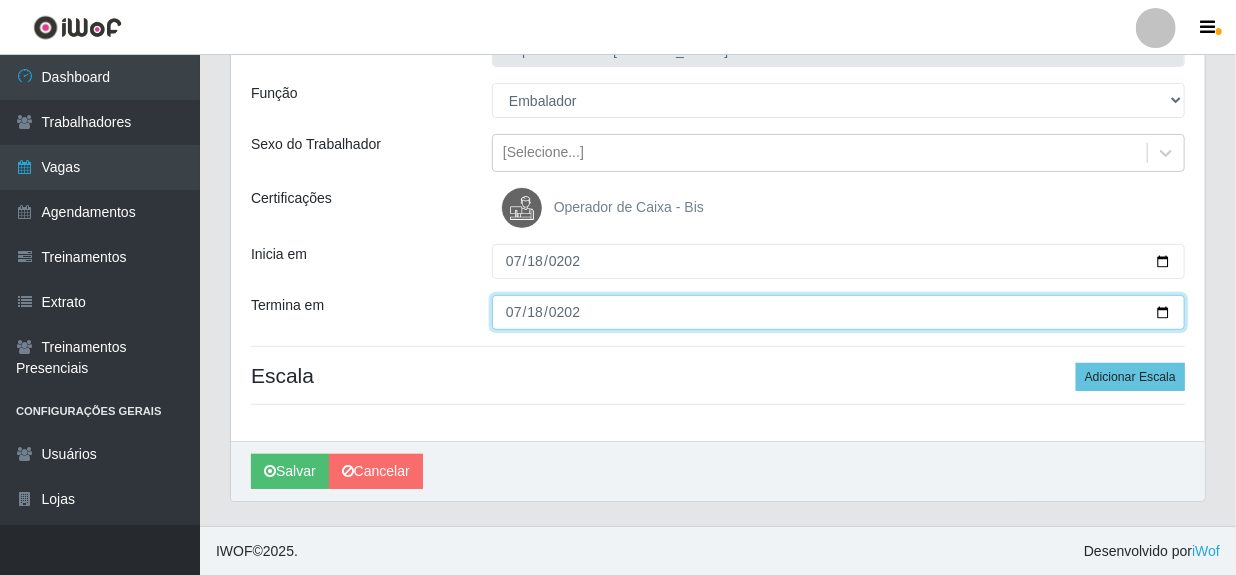 type on "2025-07-18" 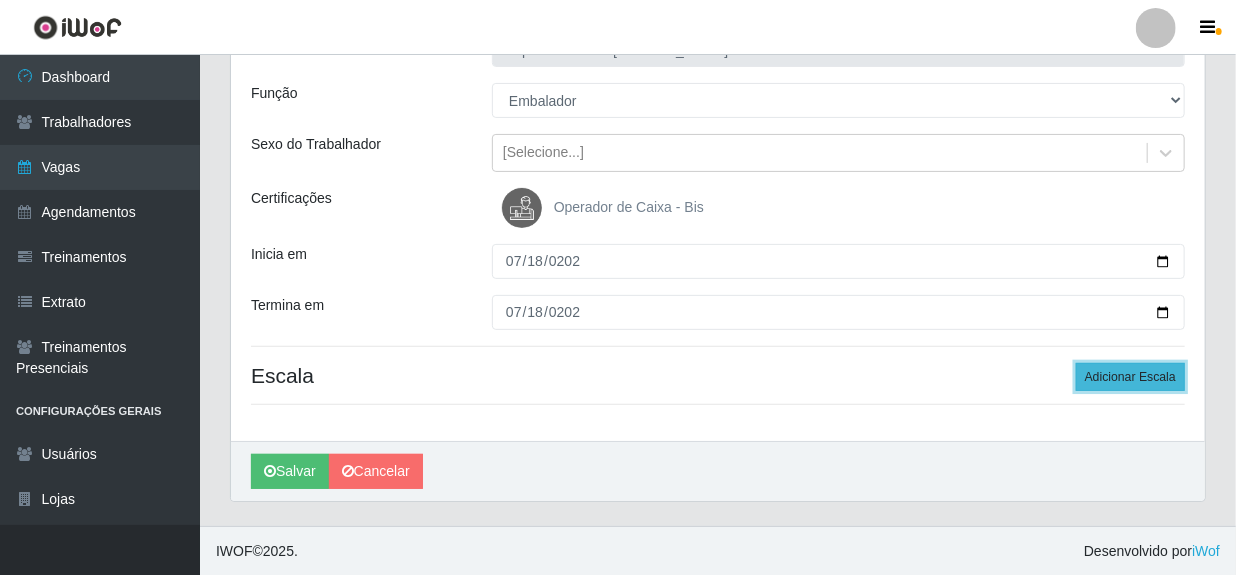 click on "Adicionar Escala" at bounding box center [1130, 377] 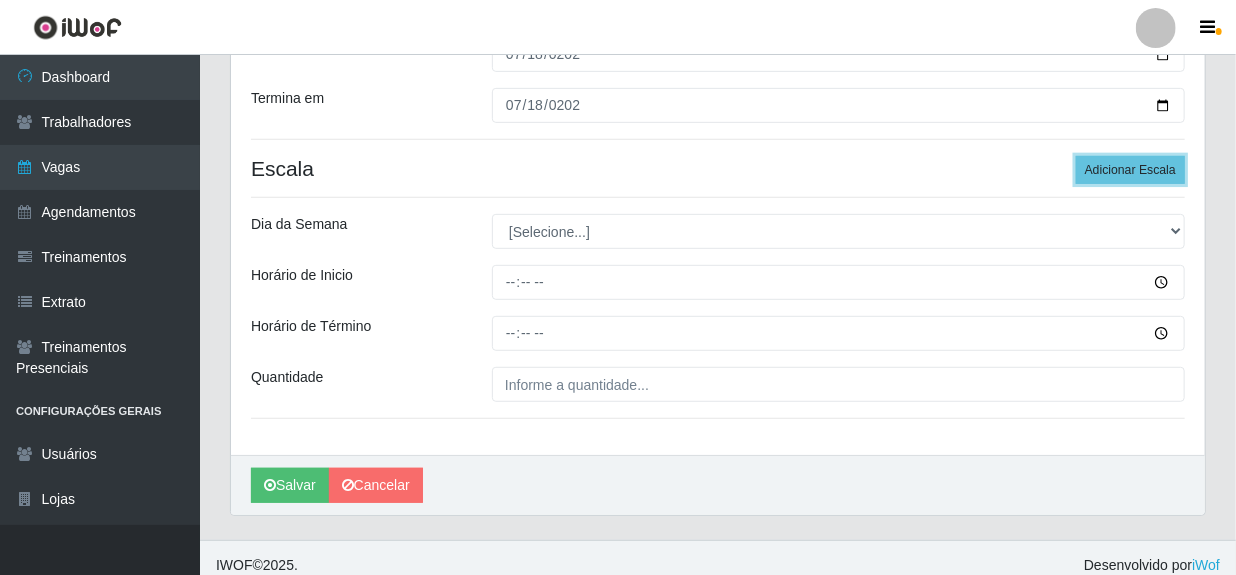scroll, scrollTop: 380, scrollLeft: 0, axis: vertical 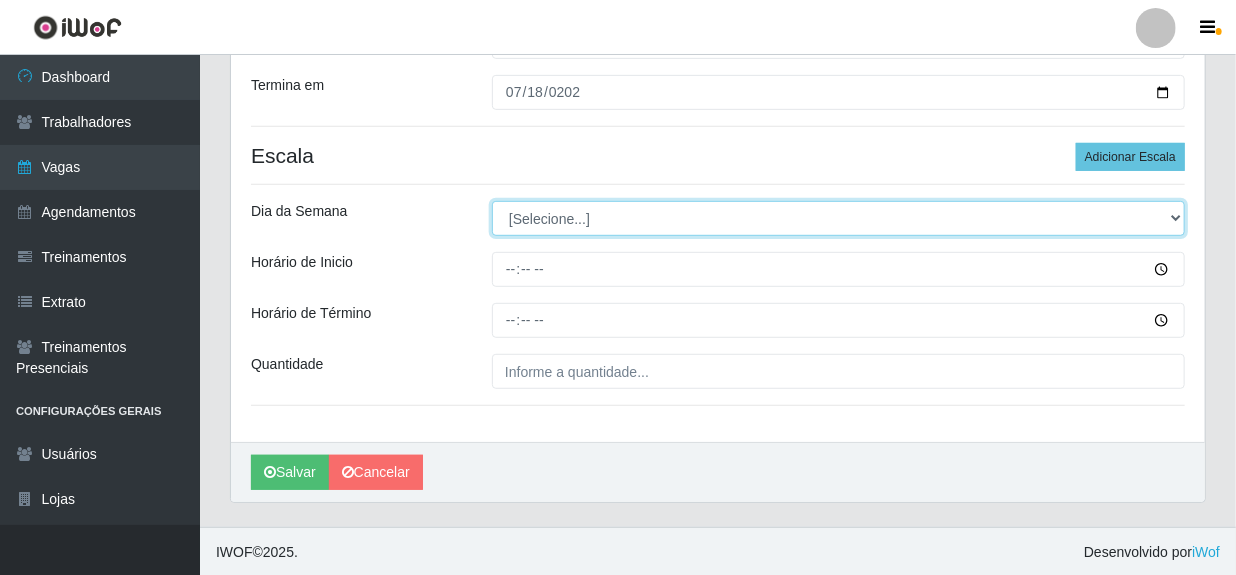 click on "[Selecione...] Segunda Terça Quarta Quinta Sexta Sábado Domingo" at bounding box center (838, 218) 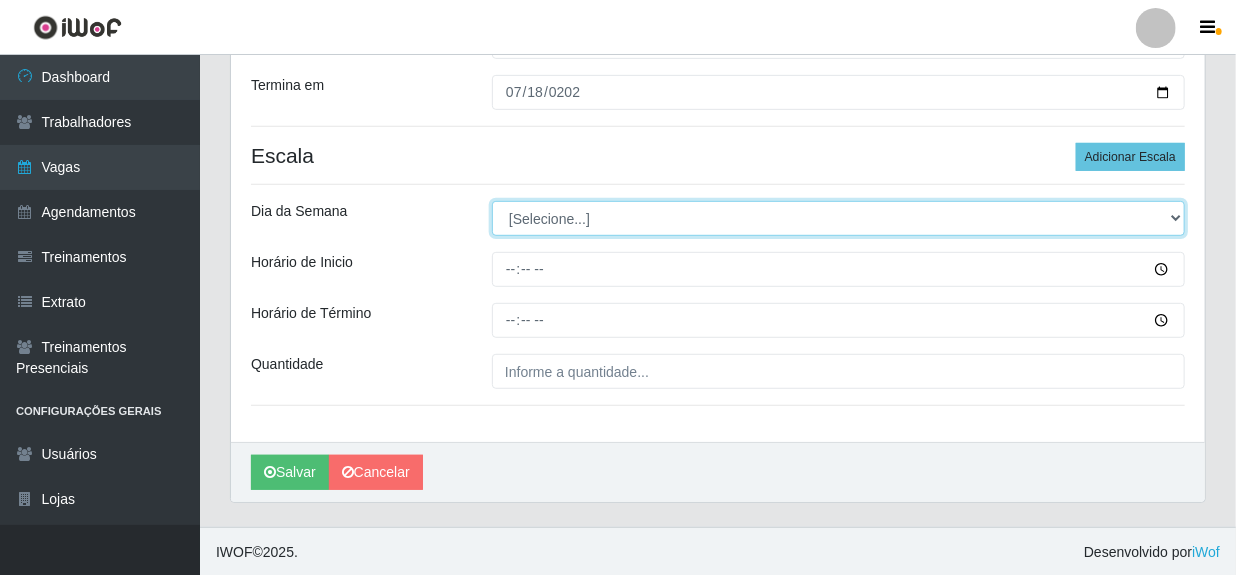 select on "5" 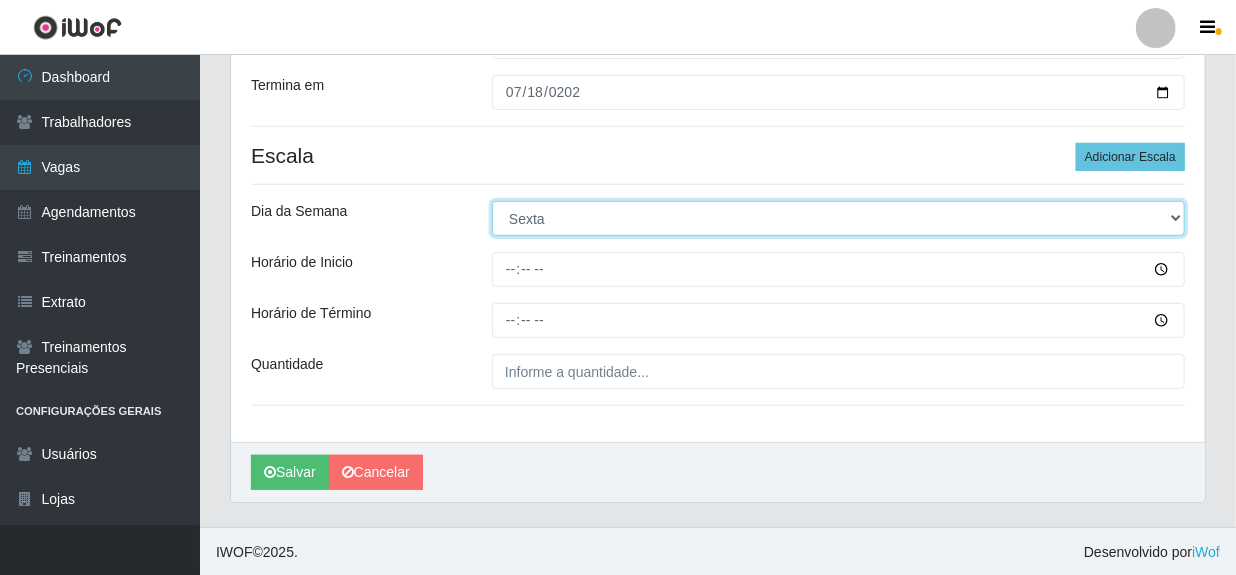 click on "[Selecione...] Segunda Terça Quarta Quinta Sexta Sábado Domingo" at bounding box center (838, 218) 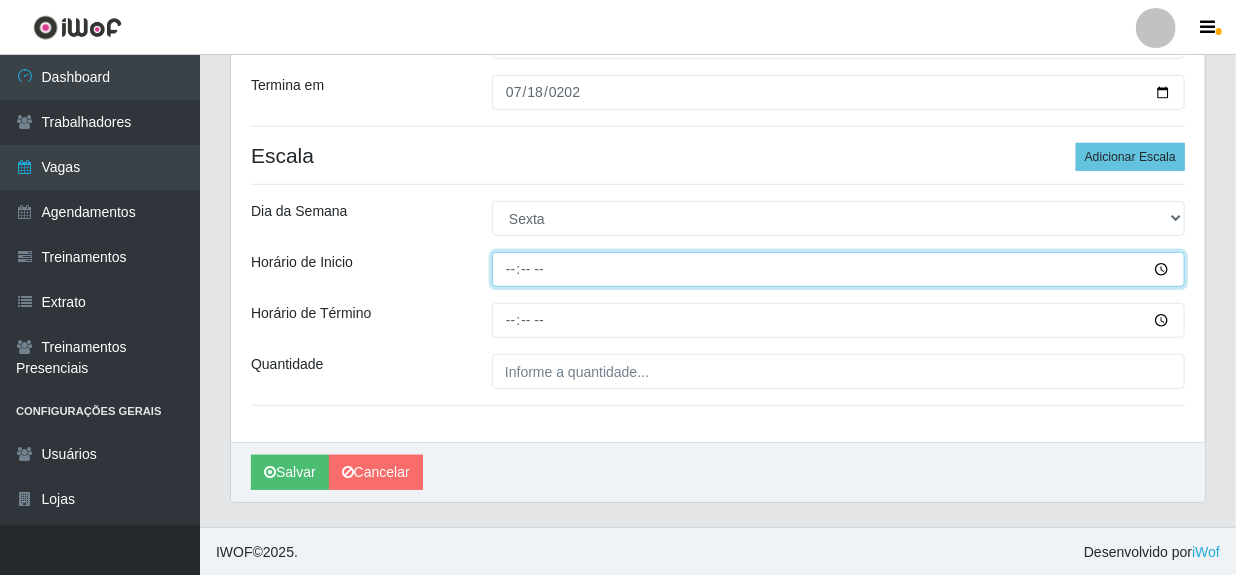 click on "Horário de Inicio" at bounding box center (838, 269) 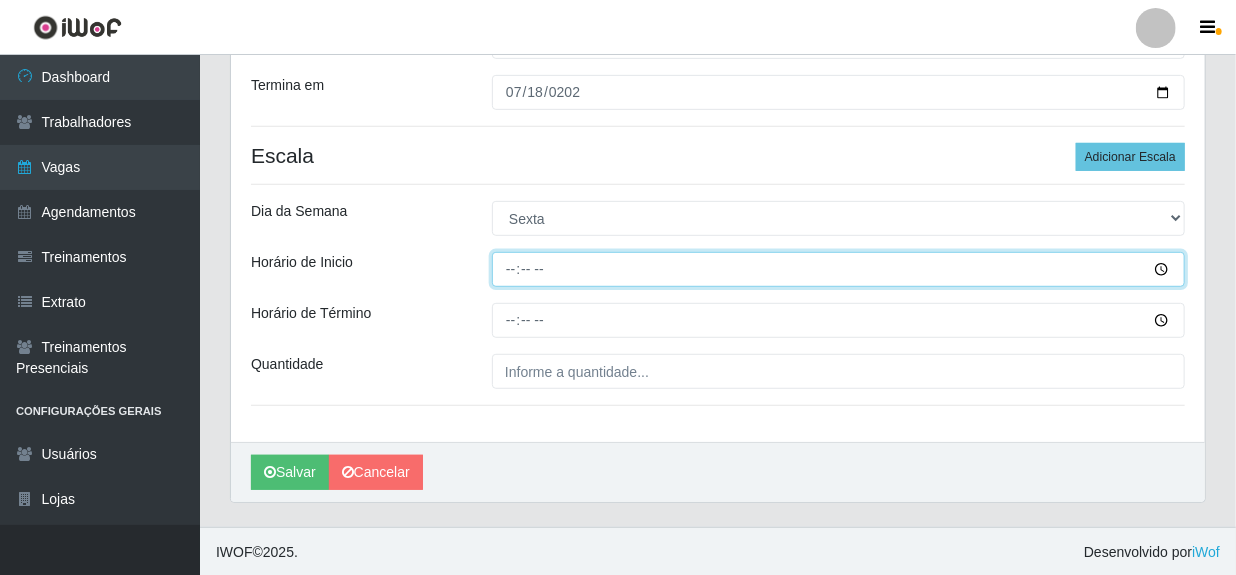 type on "15:00" 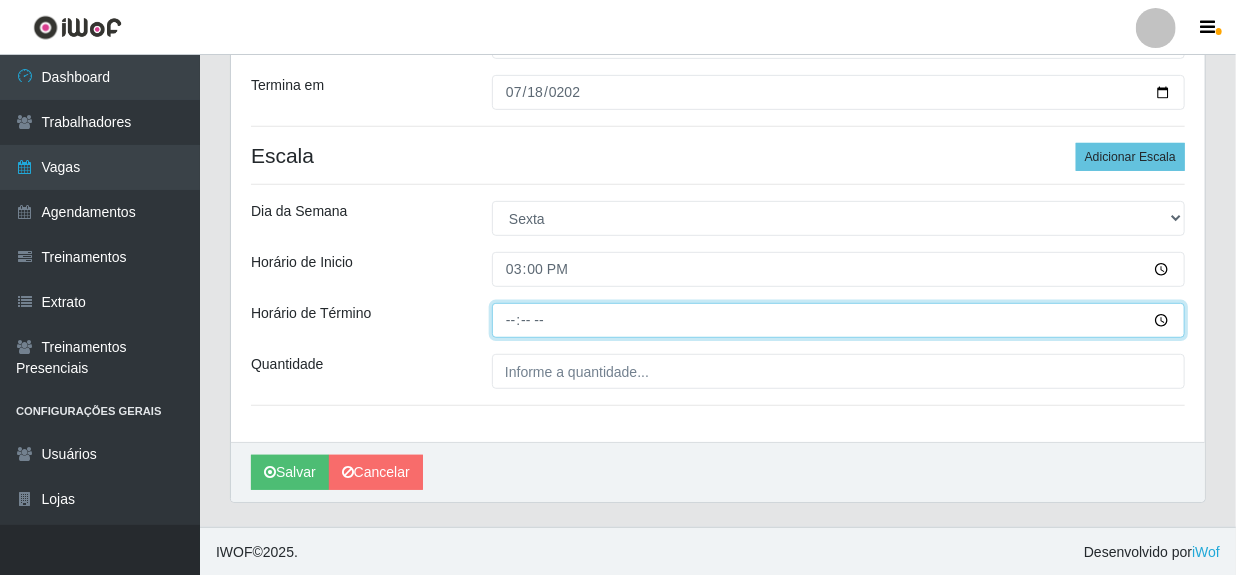 click on "Horário de Término" at bounding box center (838, 320) 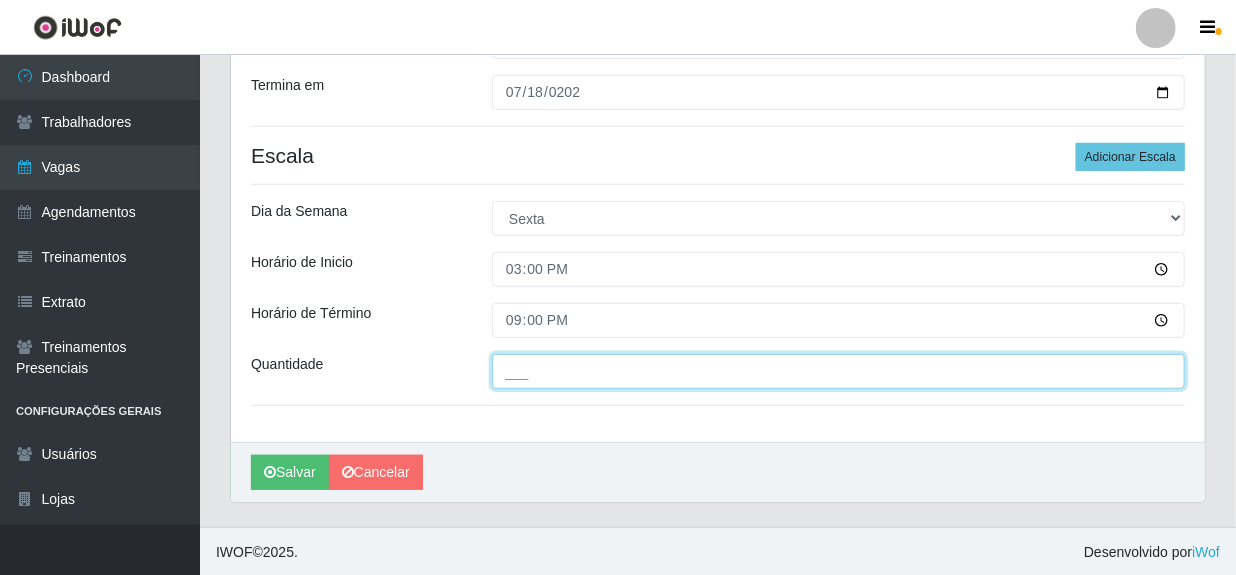 click on "___" at bounding box center (838, 371) 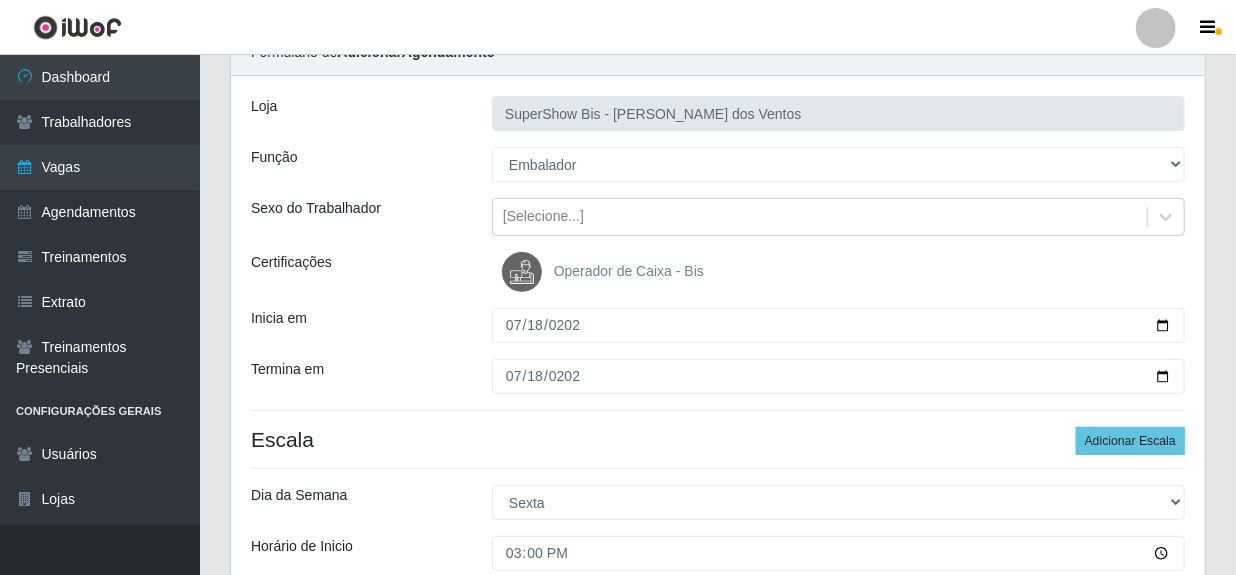 scroll, scrollTop: 17, scrollLeft: 0, axis: vertical 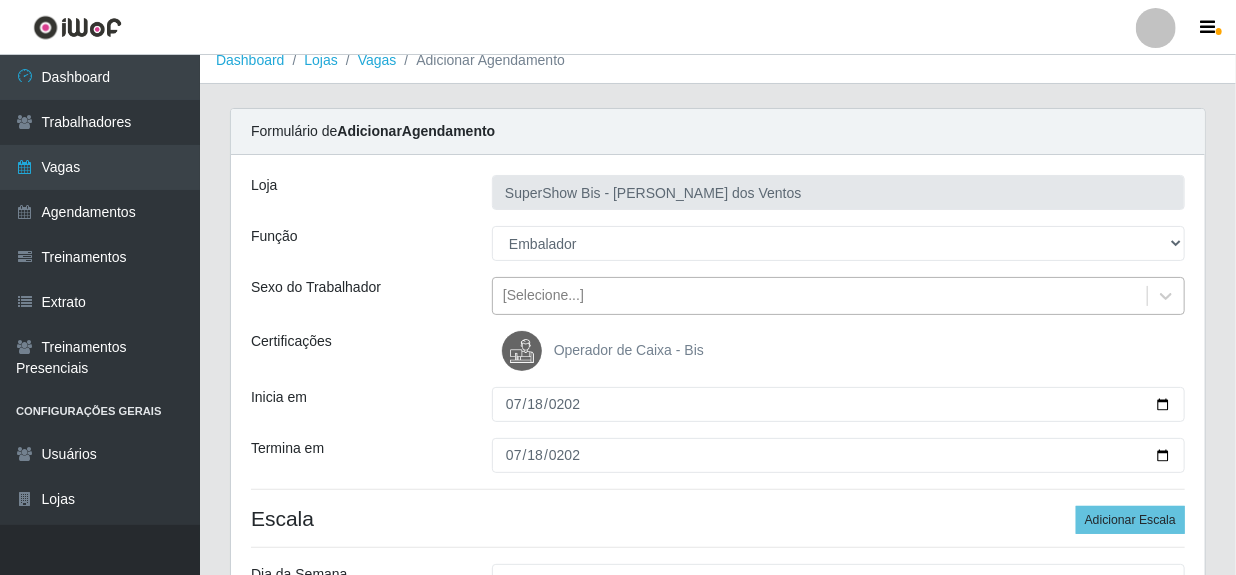 type on "2__" 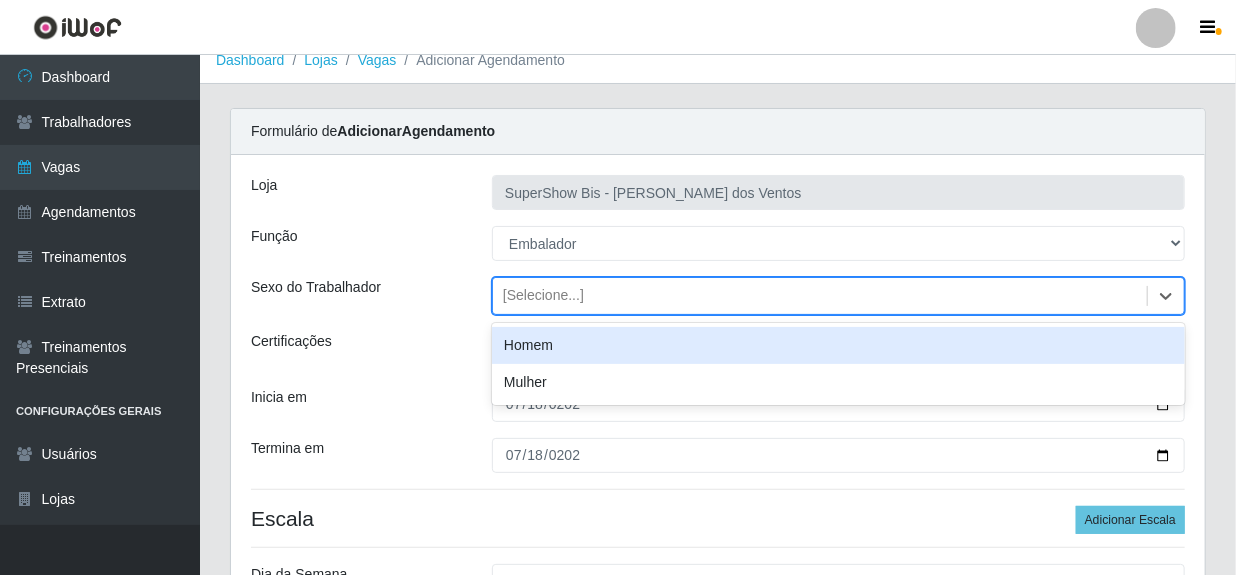 click on "Homem" at bounding box center (838, 345) 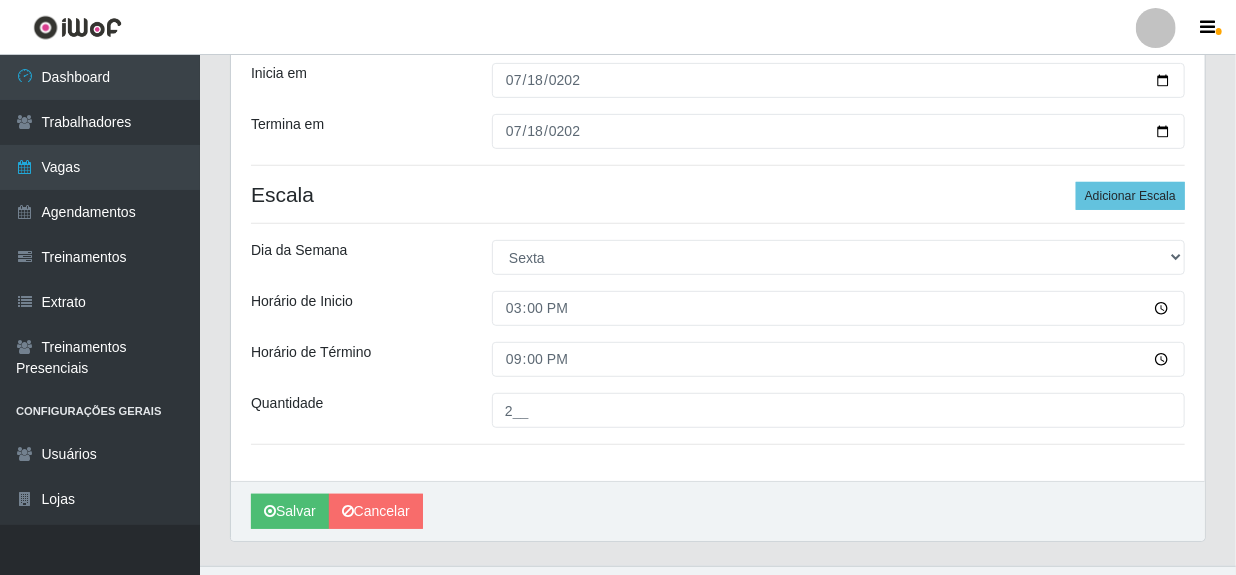 scroll, scrollTop: 380, scrollLeft: 0, axis: vertical 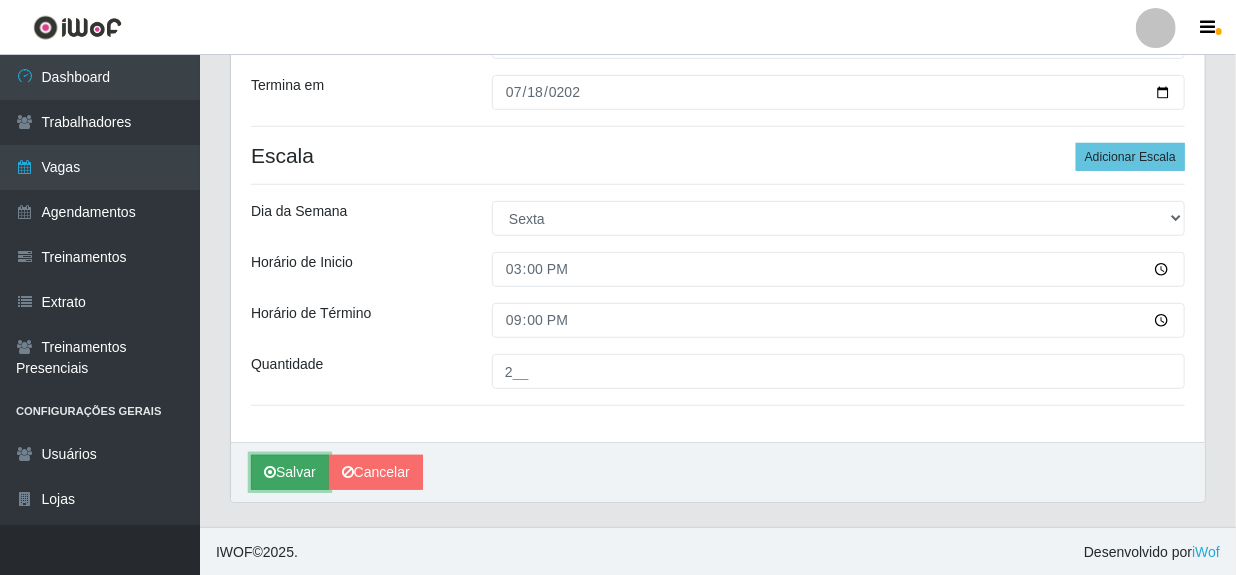 click on "Salvar" at bounding box center (290, 472) 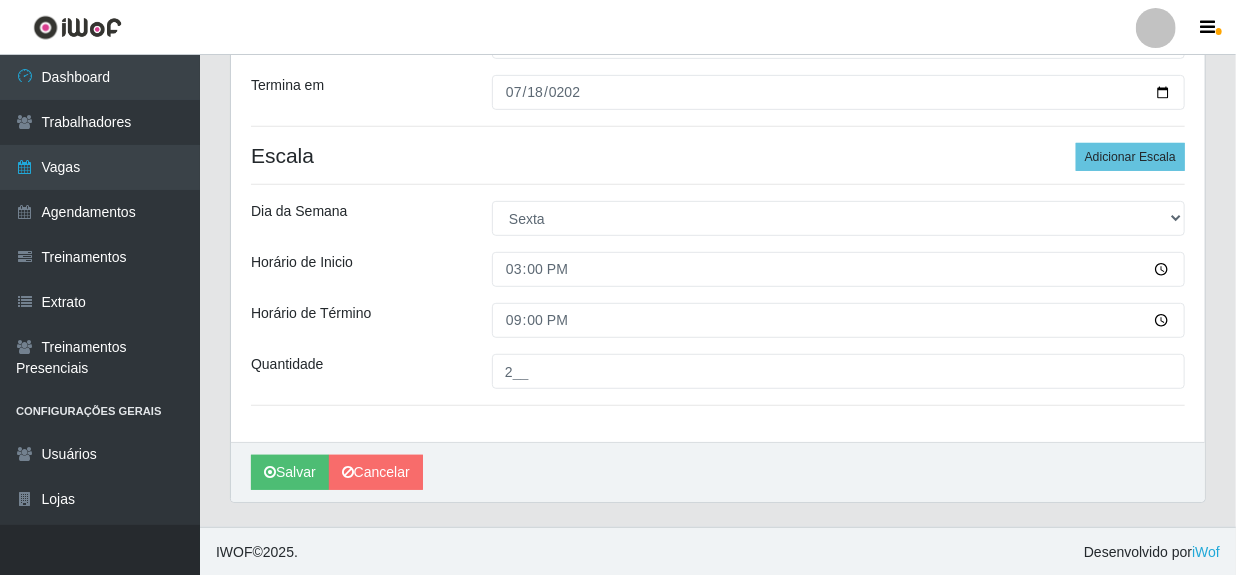 scroll, scrollTop: 0, scrollLeft: 0, axis: both 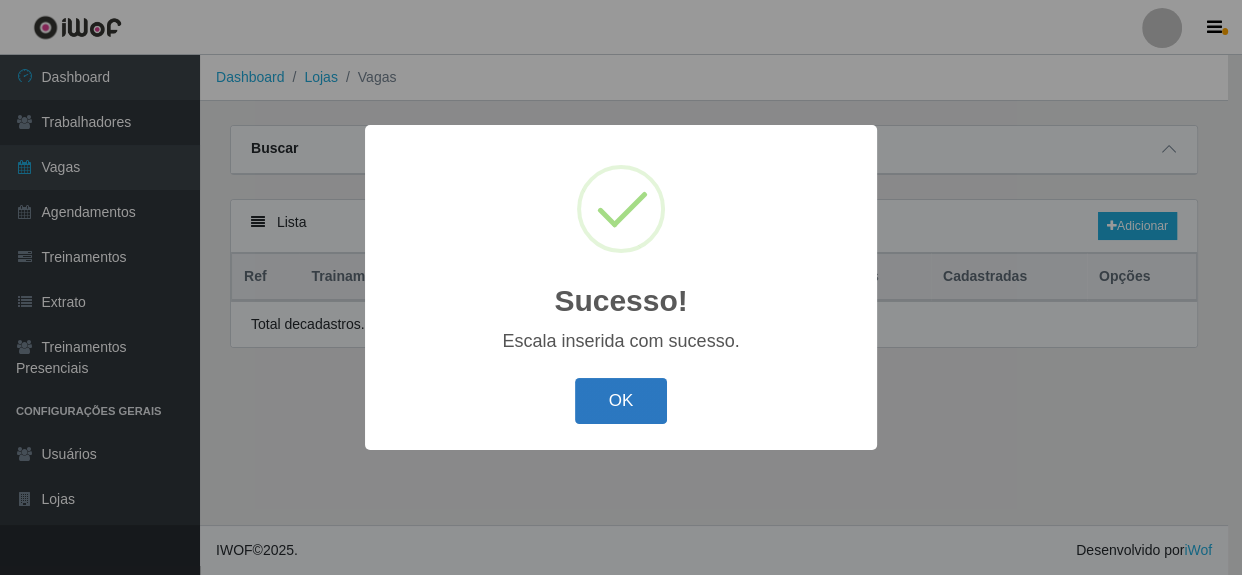 click on "OK" at bounding box center (621, 401) 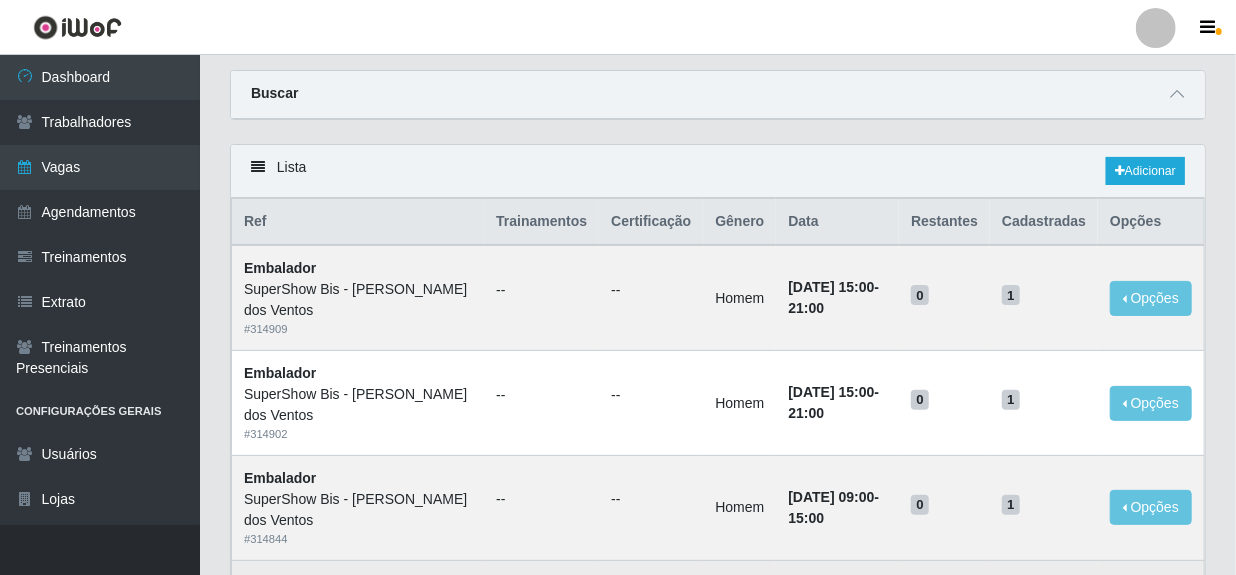 scroll, scrollTop: 0, scrollLeft: 0, axis: both 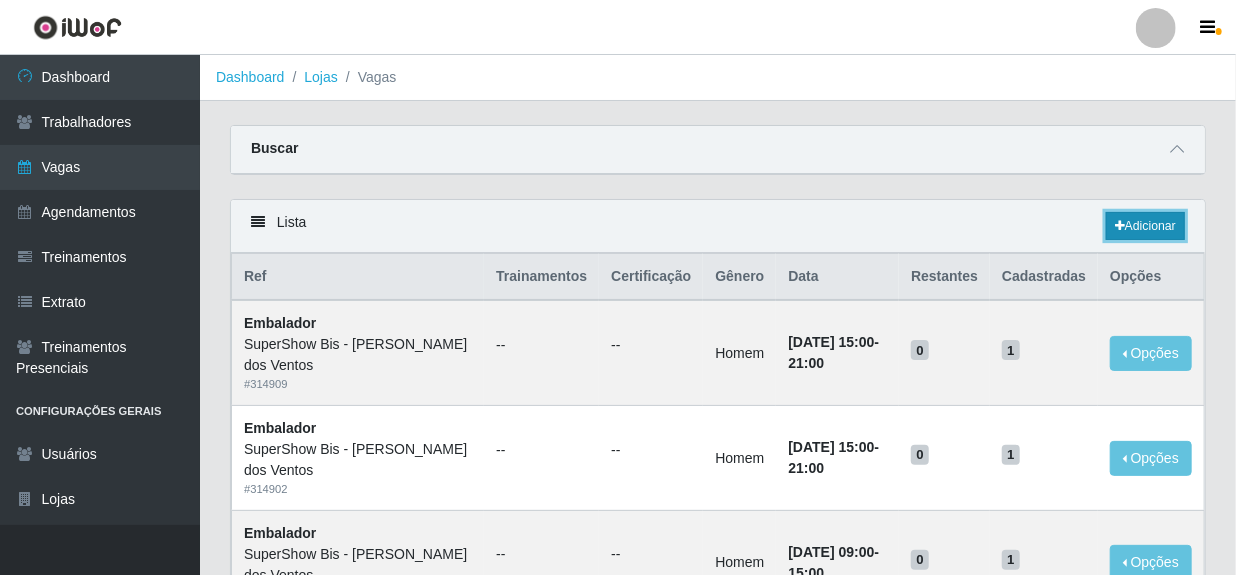 click on "Adicionar" at bounding box center (1145, 226) 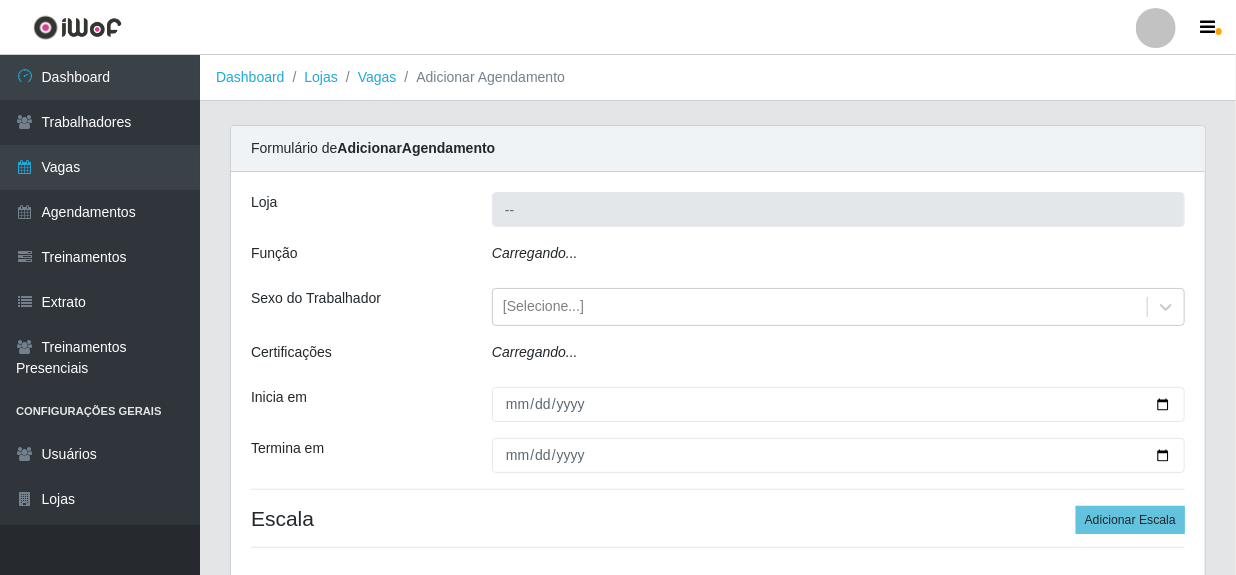 type on "SuperShow Bis - Rosa dos Ventos" 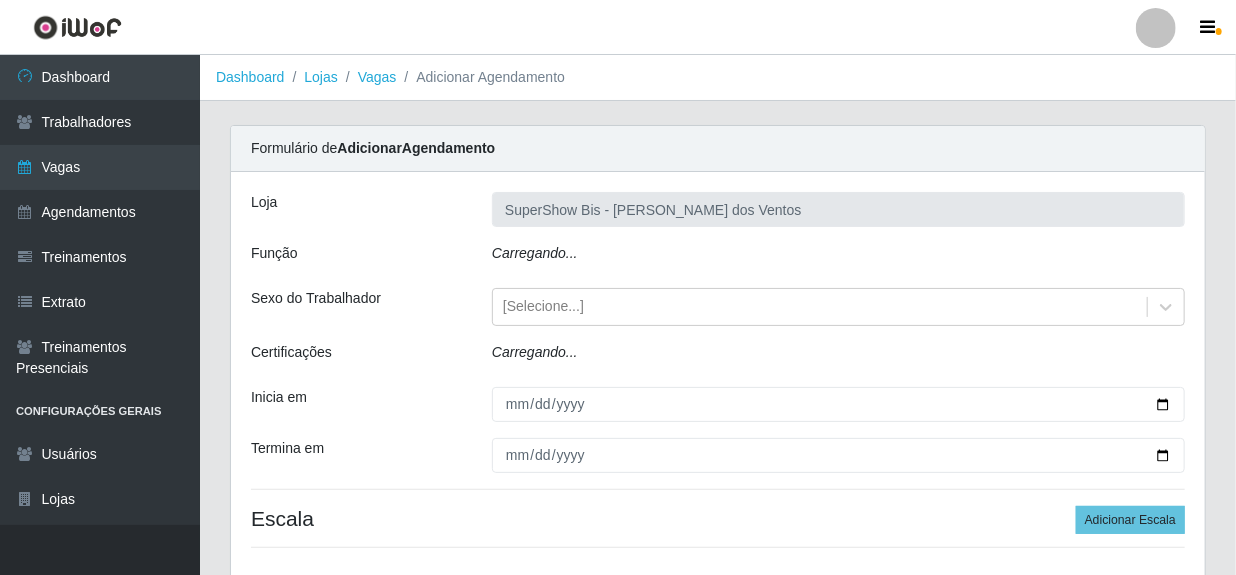 click on "Carregando..." at bounding box center [535, 253] 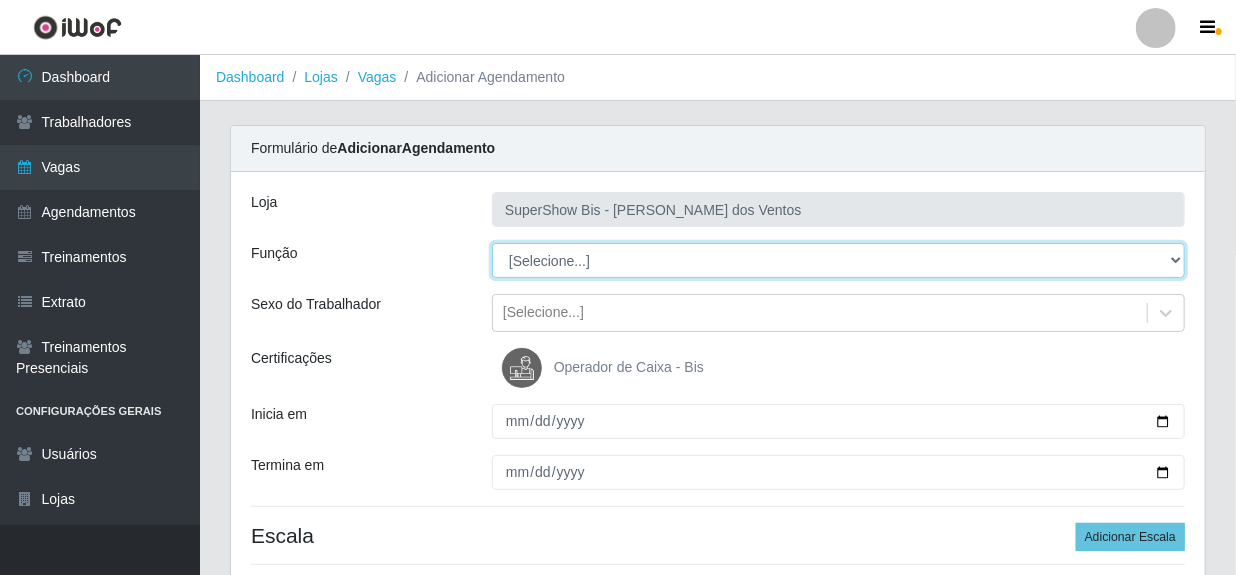 click on "[Selecione...] ASG ASG + ASG ++ Auxiliar de Cozinha Balconista de Açougue  Balconista de Açougue + Balconista de Açougue ++ Embalador Embalador + Embalador ++ Operador de Caixa Operador de Caixa + Operador de Caixa ++ Repositor  Repositor + Repositor ++" at bounding box center (838, 260) 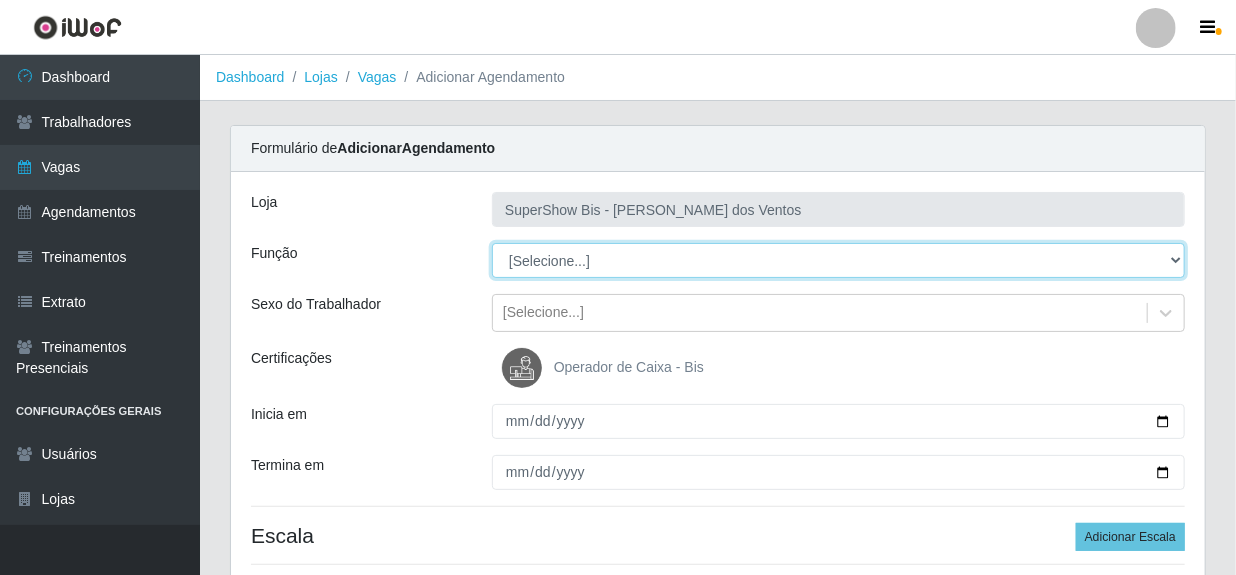 select on "70" 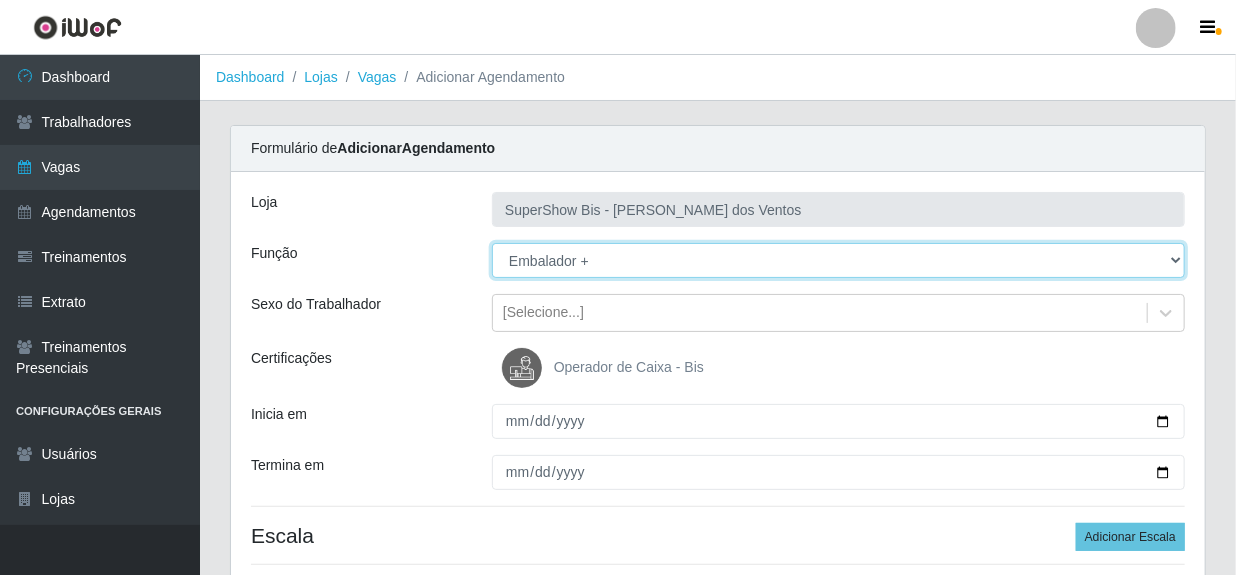 click on "[Selecione...] ASG ASG + ASG ++ Auxiliar de Cozinha Balconista de Açougue  Balconista de Açougue + Balconista de Açougue ++ Embalador Embalador + Embalador ++ Operador de Caixa Operador de Caixa + Operador de Caixa ++ Repositor  Repositor + Repositor ++" at bounding box center [838, 260] 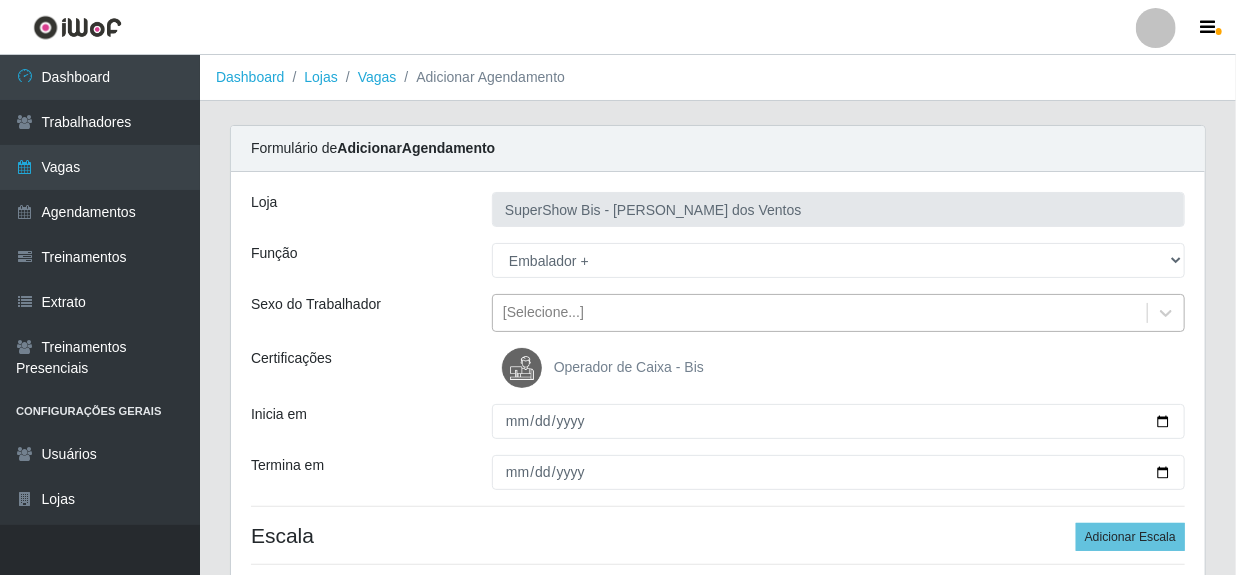 click on "[Selecione...]" at bounding box center (543, 313) 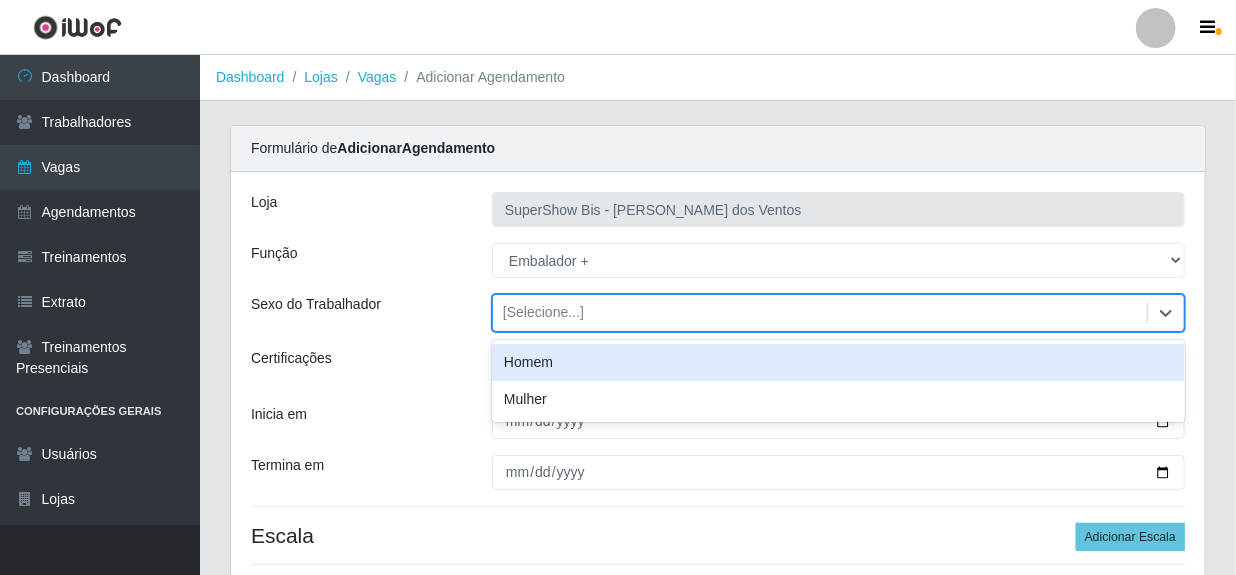 click on "Homem" at bounding box center (838, 362) 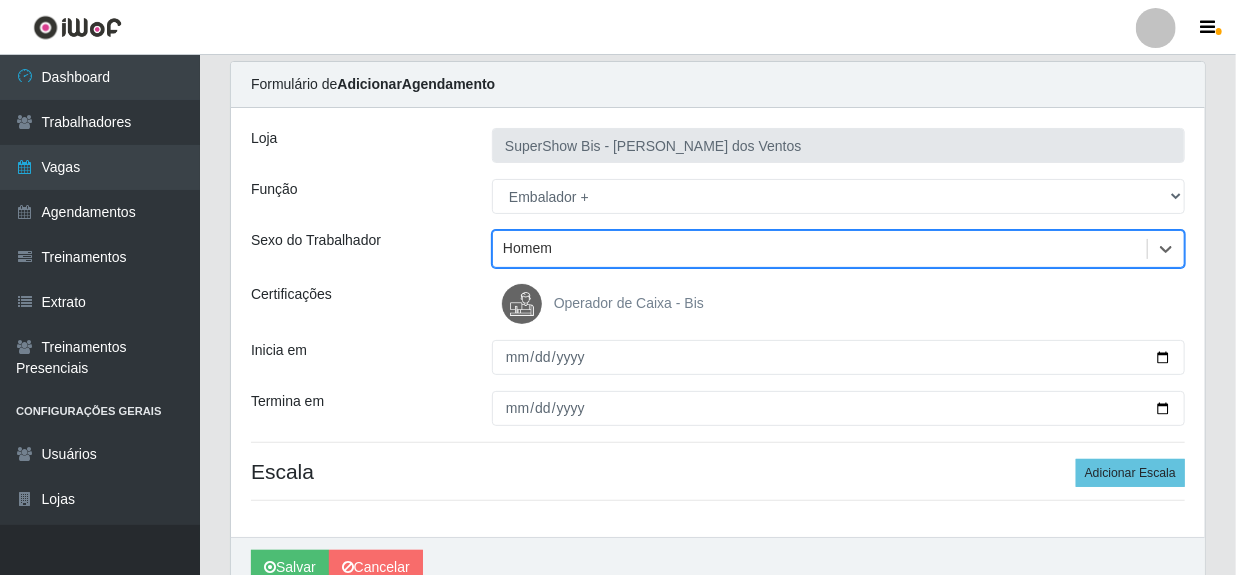 scroll, scrollTop: 160, scrollLeft: 0, axis: vertical 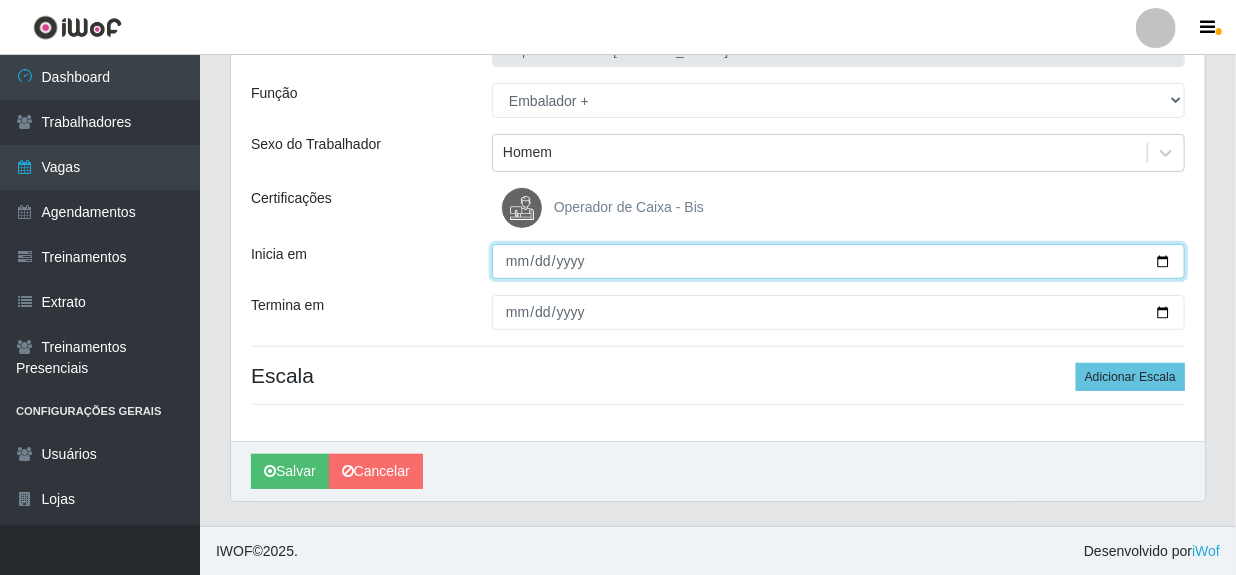 click on "Inicia em" at bounding box center (838, 261) 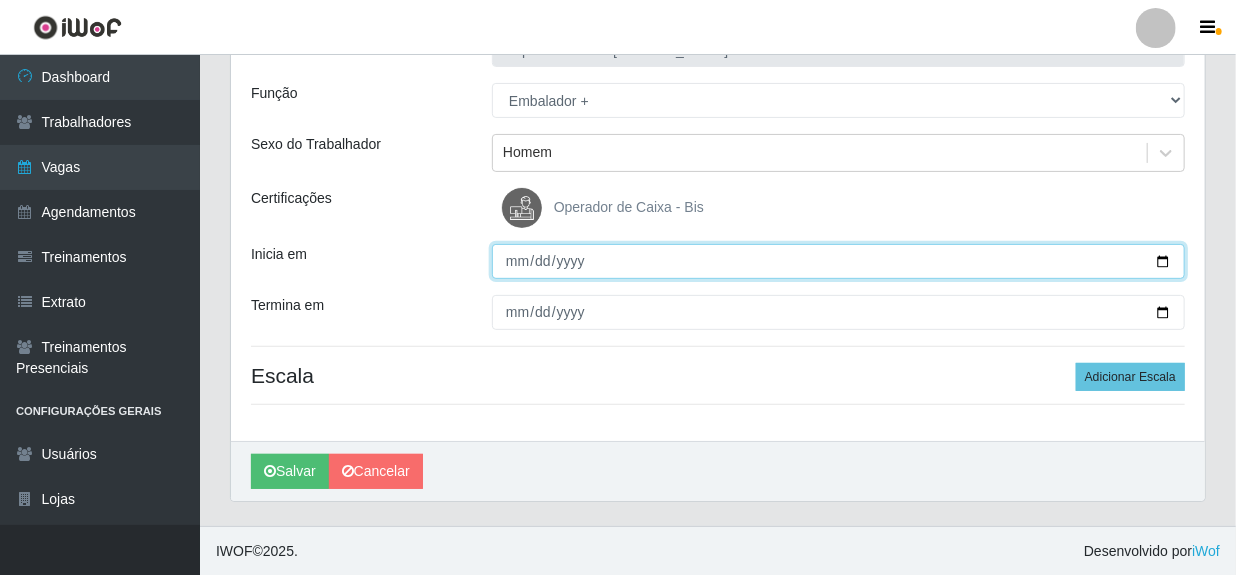 click on "Inicia em" at bounding box center [838, 261] 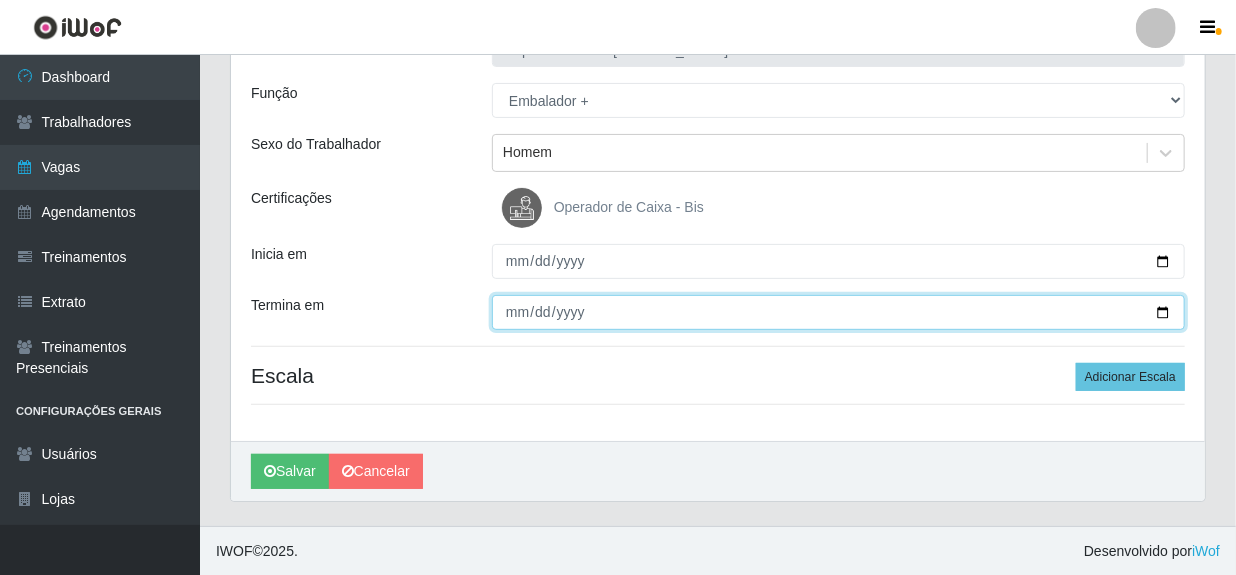 click on "Termina em" at bounding box center [838, 312] 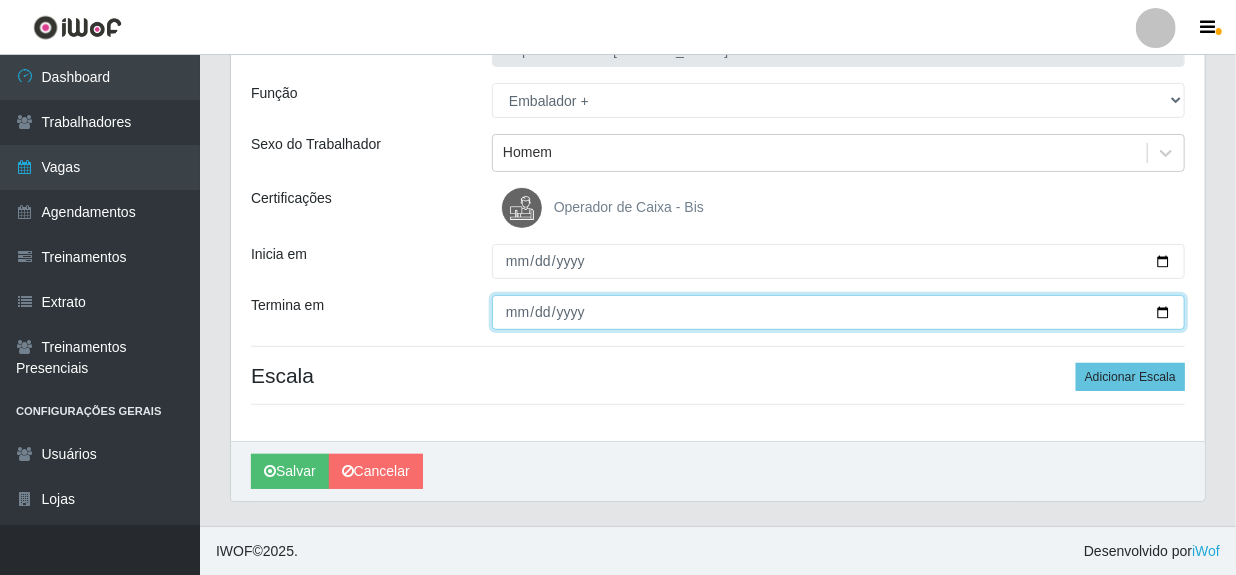 type on "2025-07-20" 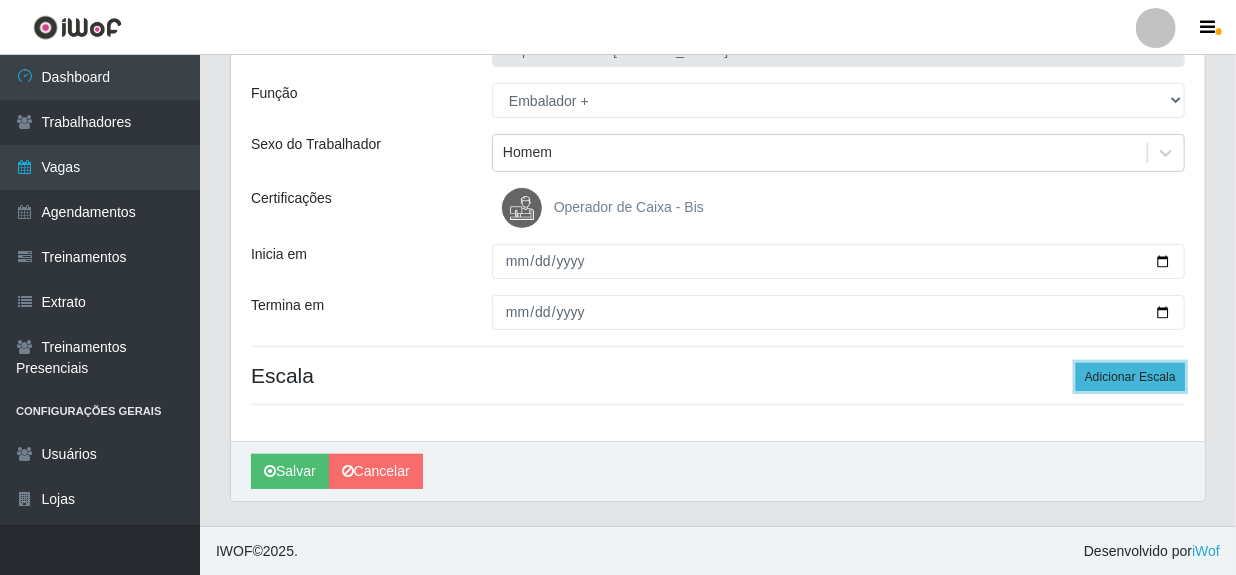 click on "Adicionar Escala" at bounding box center [1130, 377] 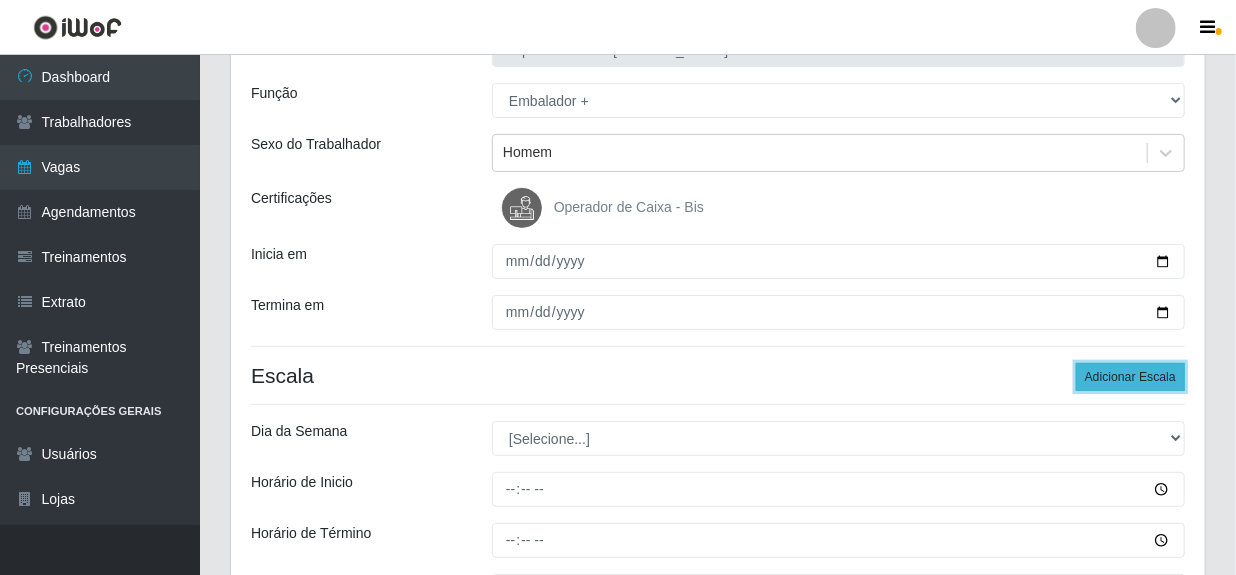 click on "Adicionar Escala" at bounding box center (1130, 377) 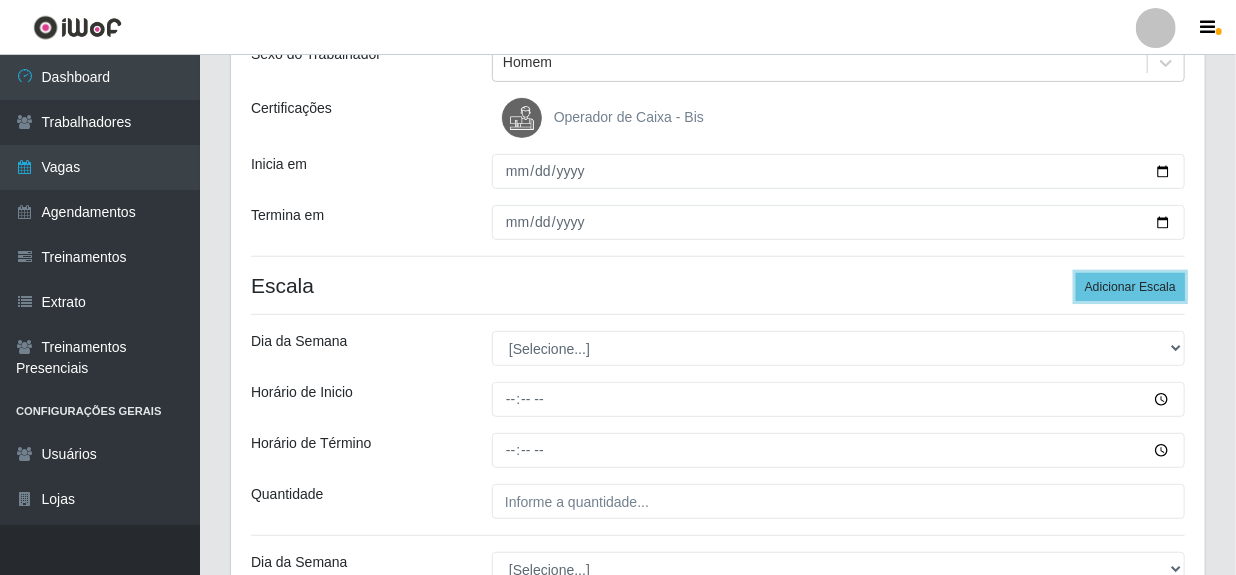 scroll, scrollTop: 341, scrollLeft: 0, axis: vertical 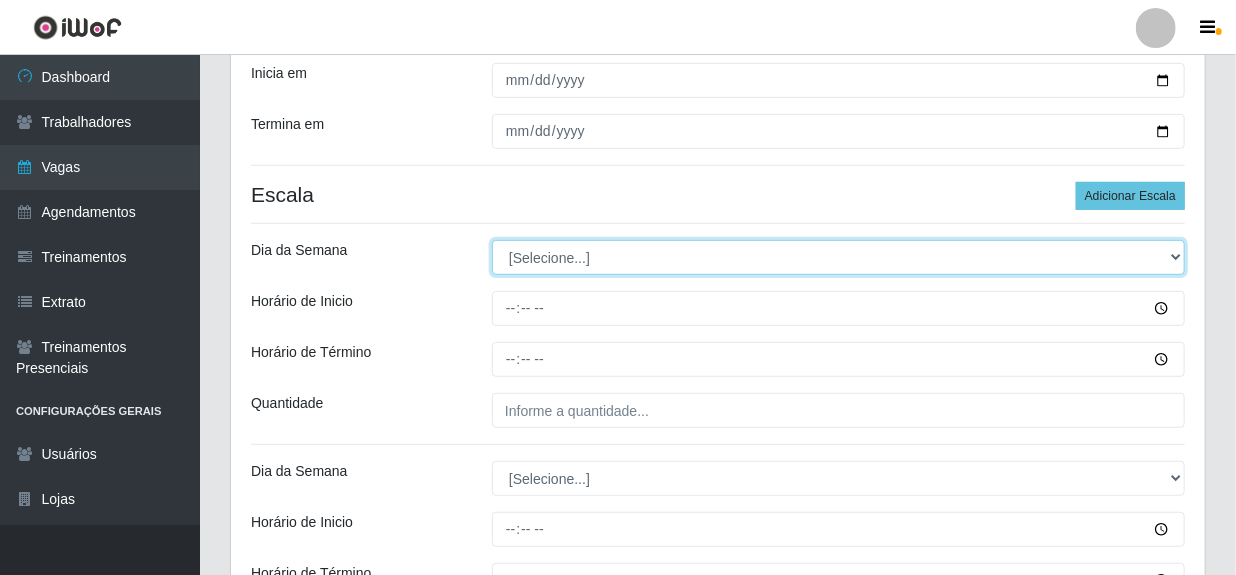 click on "[Selecione...] Segunda Terça Quarta Quinta Sexta Sábado Domingo" at bounding box center (838, 257) 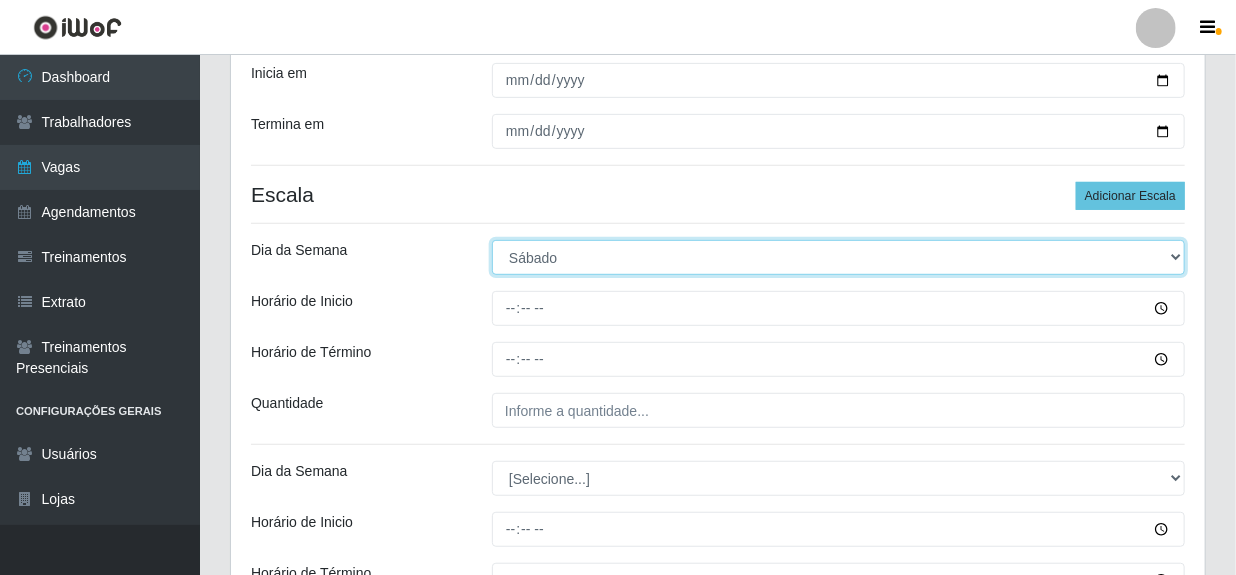 click on "[Selecione...] Segunda Terça Quarta Quinta Sexta Sábado Domingo" at bounding box center [838, 257] 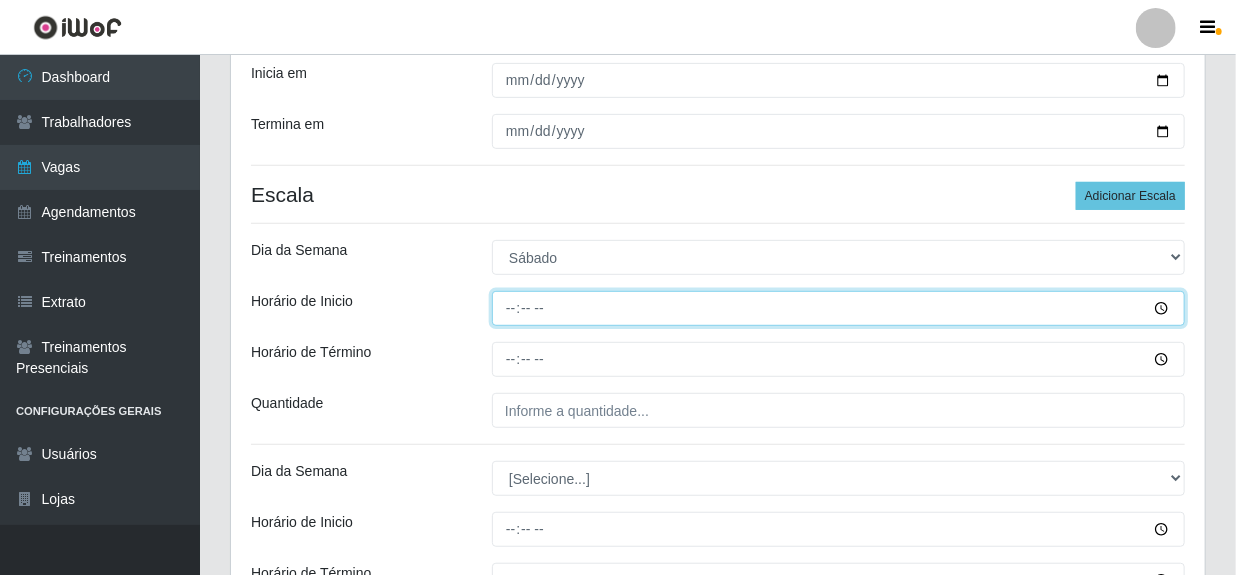 click on "Horário de Inicio" at bounding box center [838, 308] 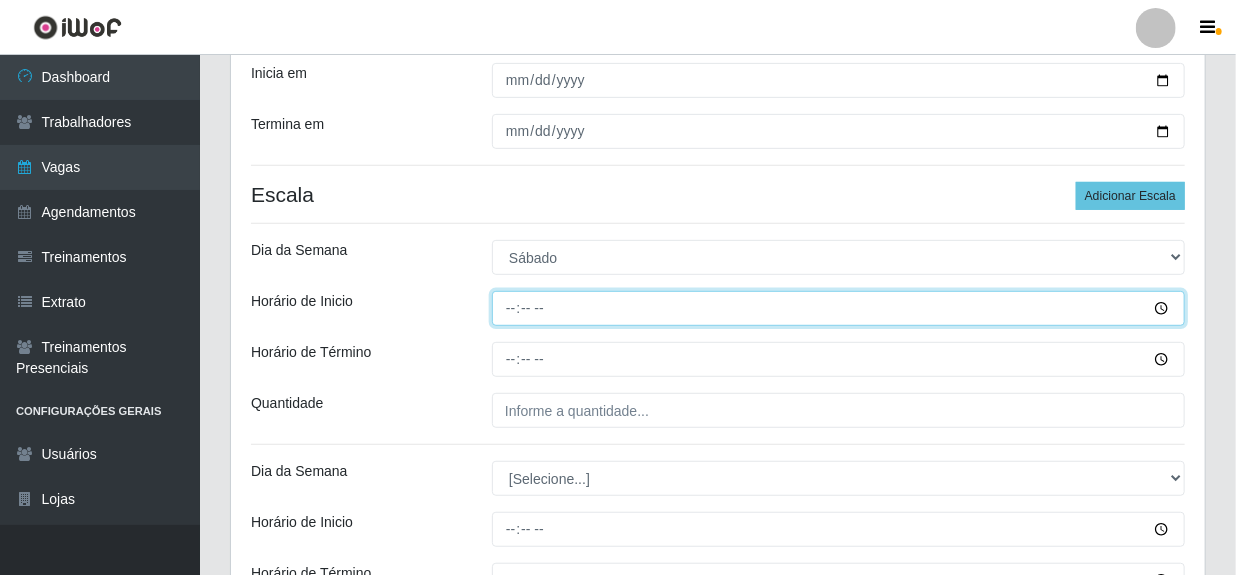 type on "08:00" 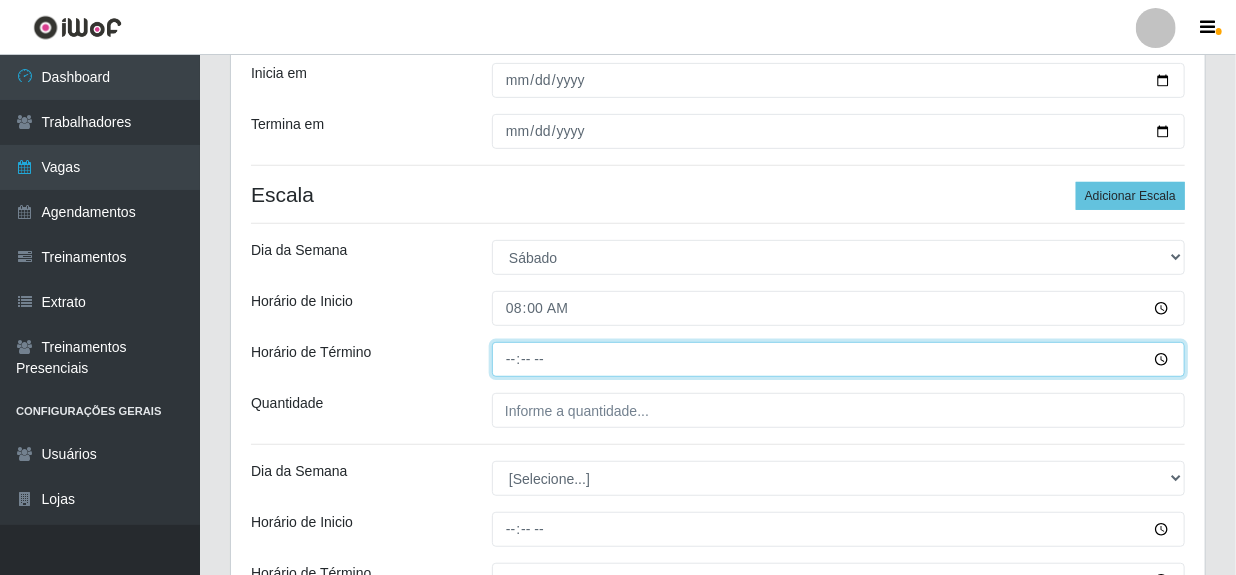 click on "Horário de Término" at bounding box center (838, 359) 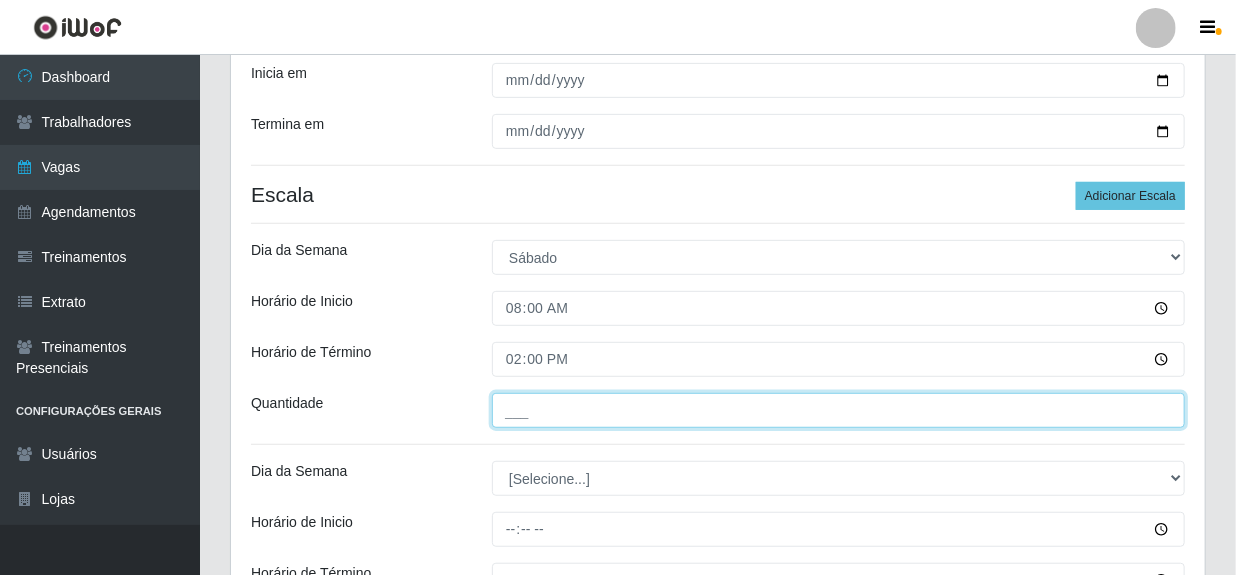 click on "___" at bounding box center [838, 410] 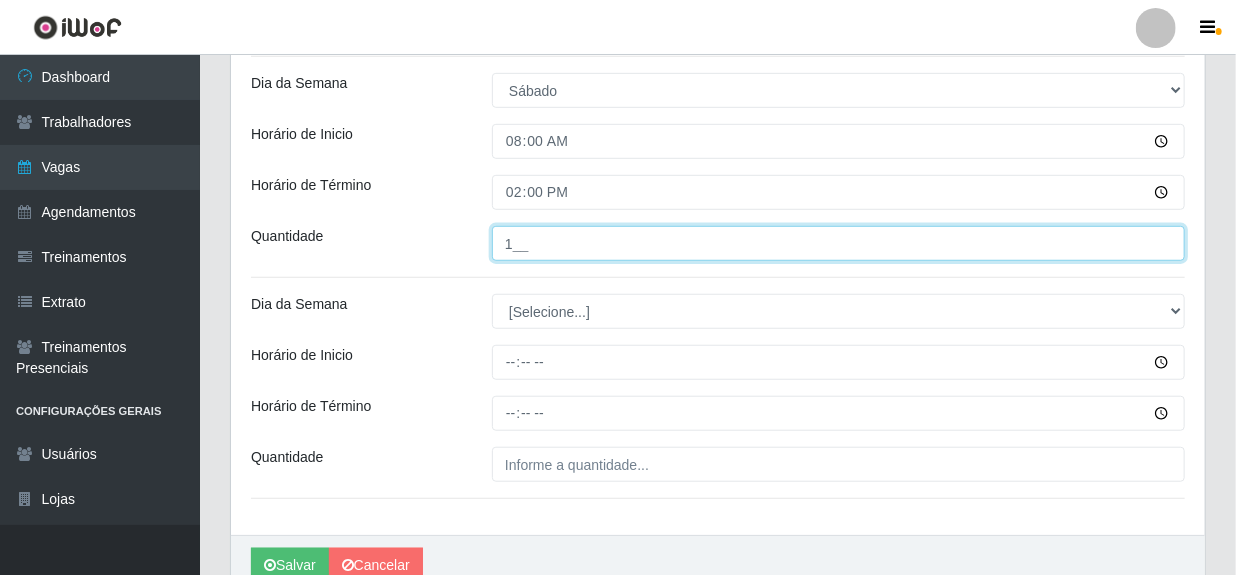 scroll, scrollTop: 523, scrollLeft: 0, axis: vertical 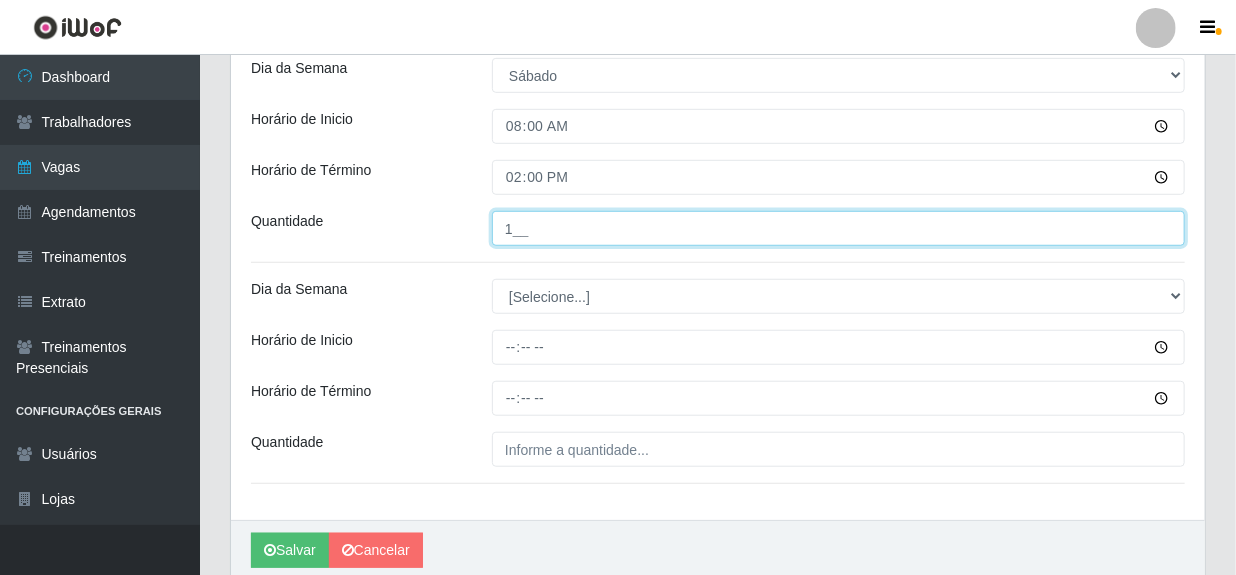 type on "1__" 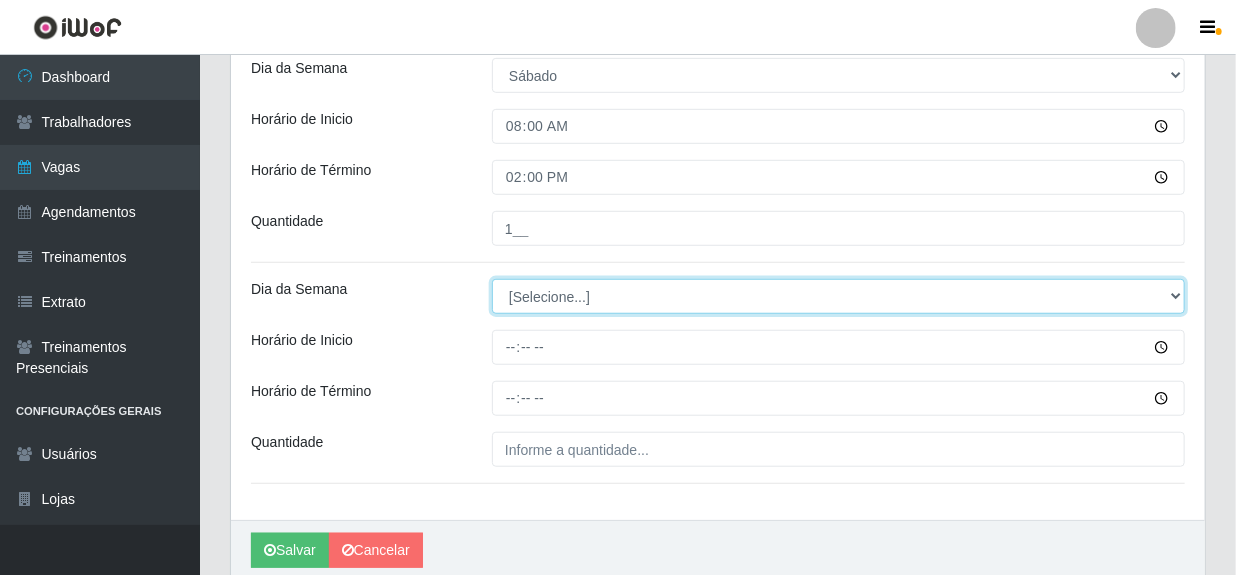 click on "[Selecione...] Segunda Terça Quarta Quinta Sexta Sábado Domingo" at bounding box center [838, 296] 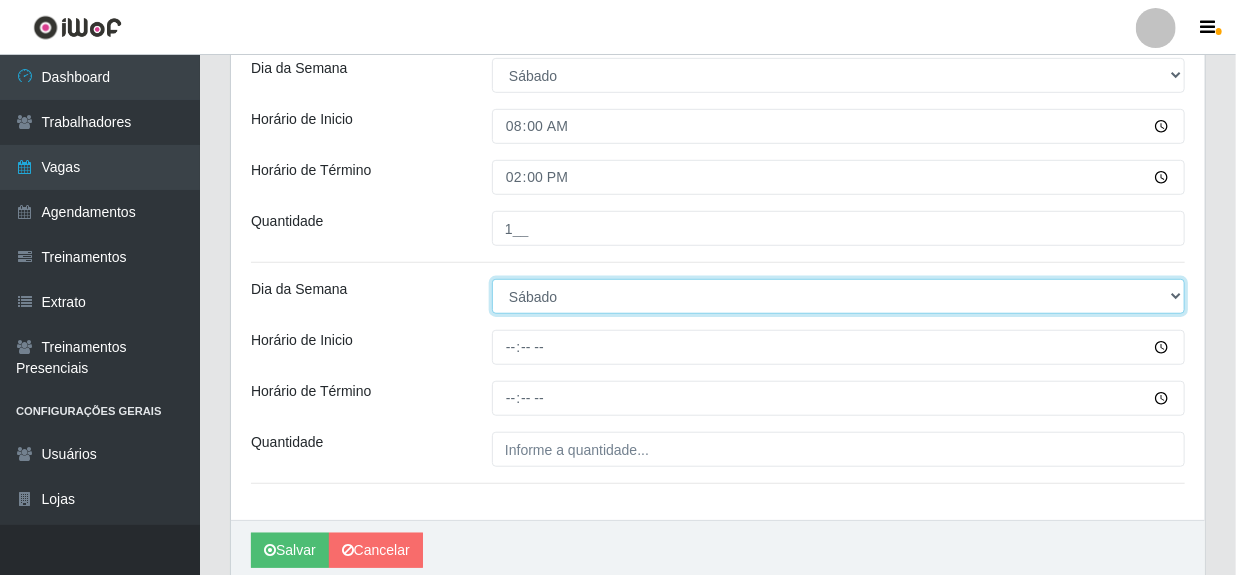 click on "[Selecione...] Segunda Terça Quarta Quinta Sexta Sábado Domingo" at bounding box center (838, 296) 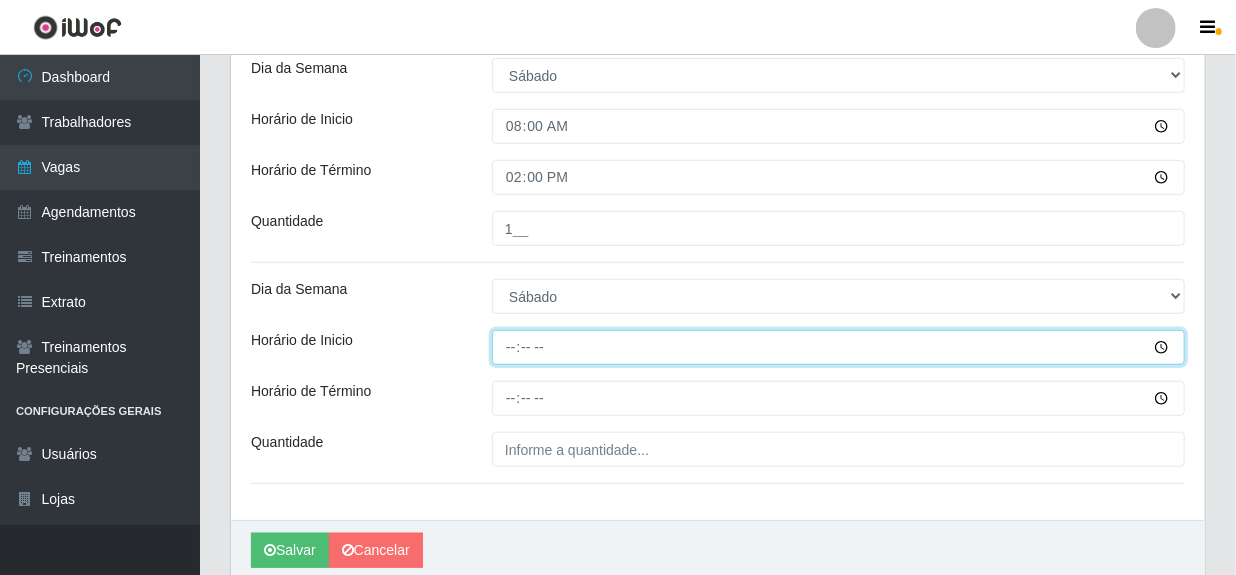 click on "Horário de Inicio" at bounding box center (838, 347) 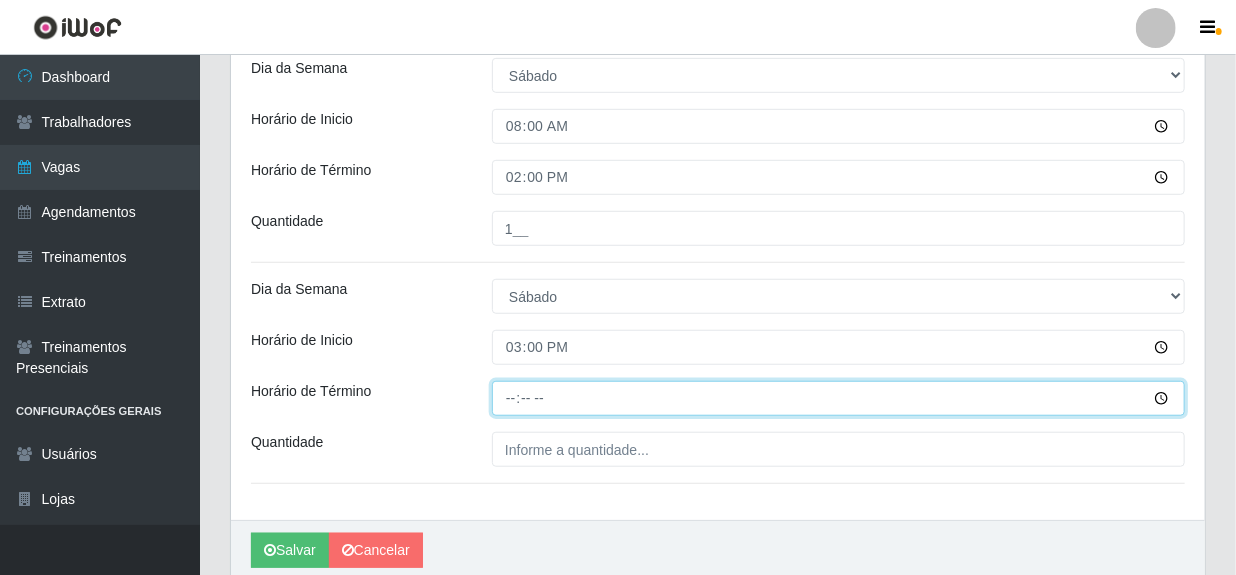 click on "Horário de Término" at bounding box center (838, 398) 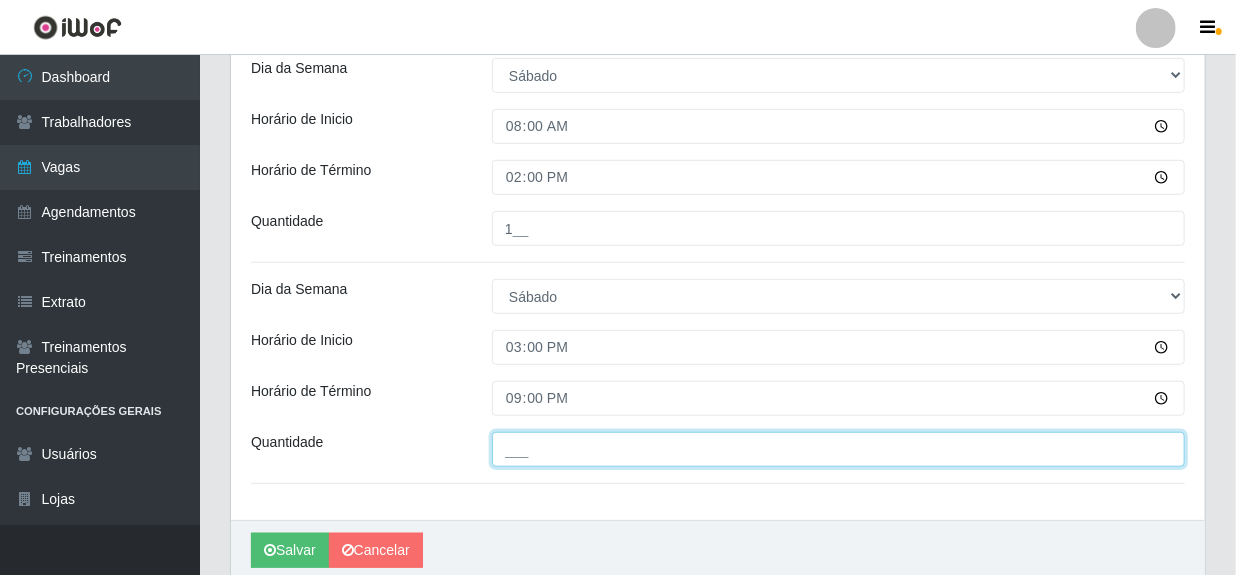 click on "___" at bounding box center (838, 449) 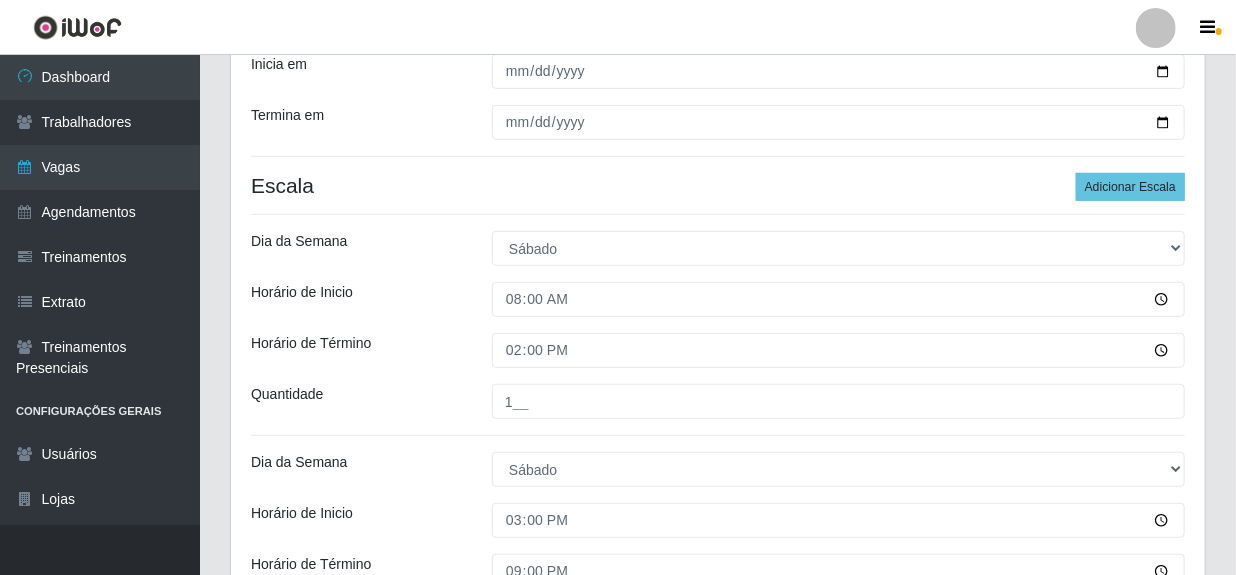 scroll, scrollTop: 329, scrollLeft: 0, axis: vertical 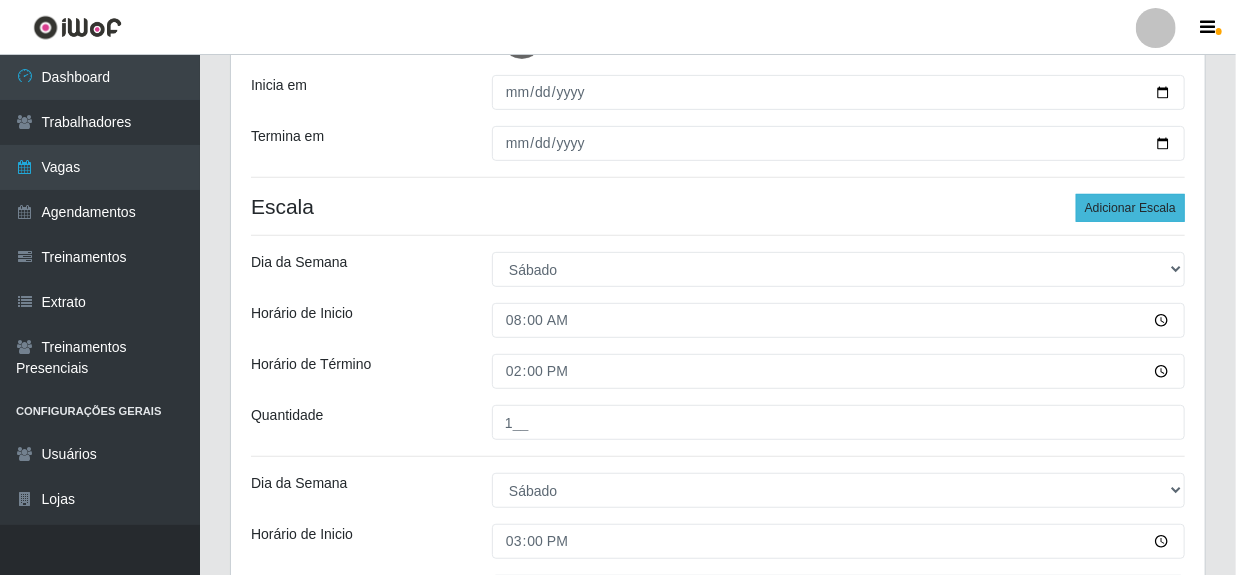 type on "1__" 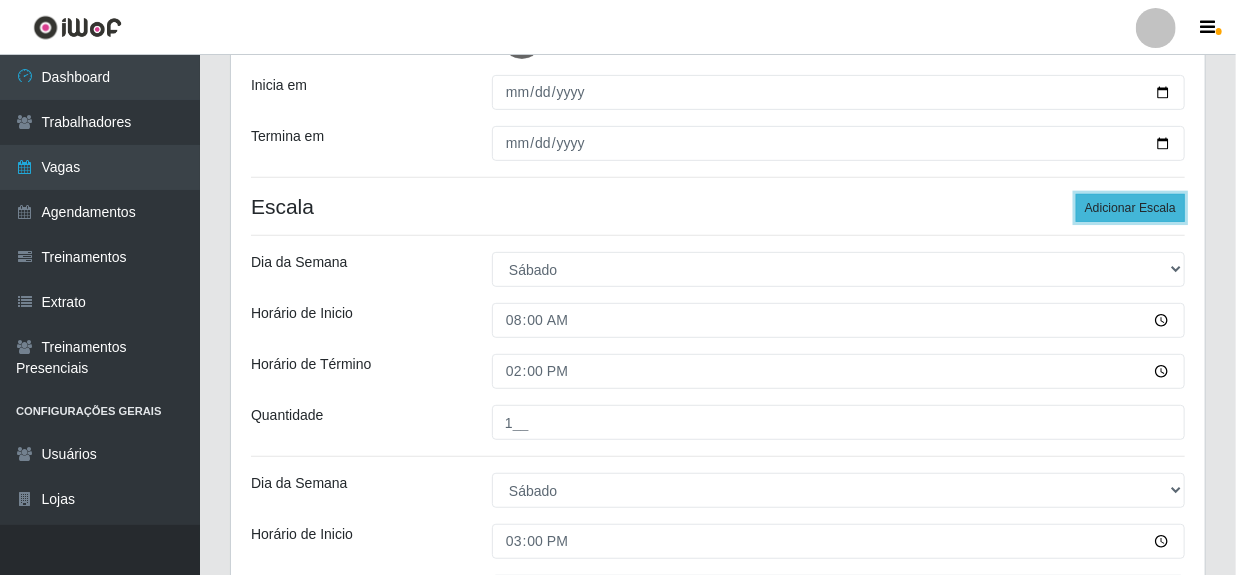 click on "Adicionar Escala" at bounding box center (1130, 208) 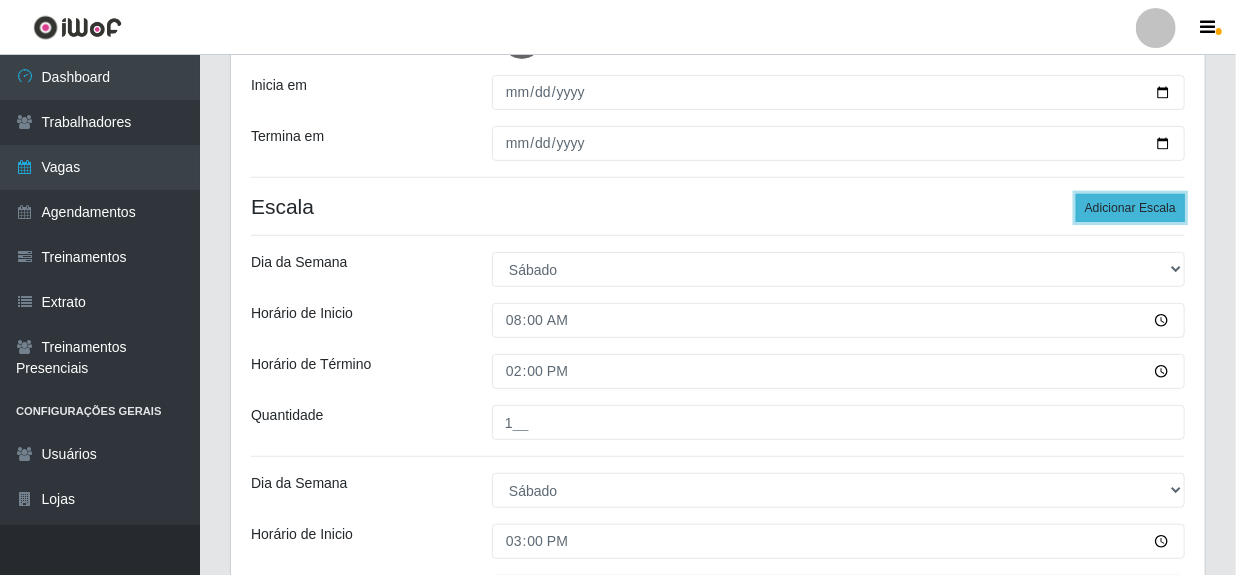 click on "Adicionar Escala" at bounding box center [1130, 208] 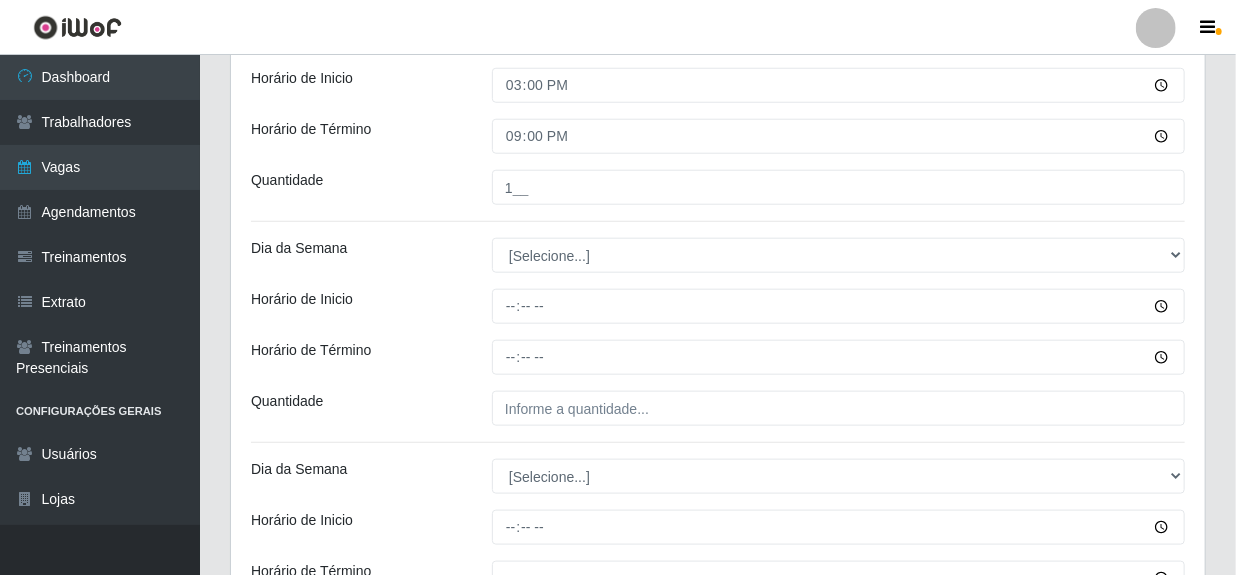 scroll, scrollTop: 783, scrollLeft: 0, axis: vertical 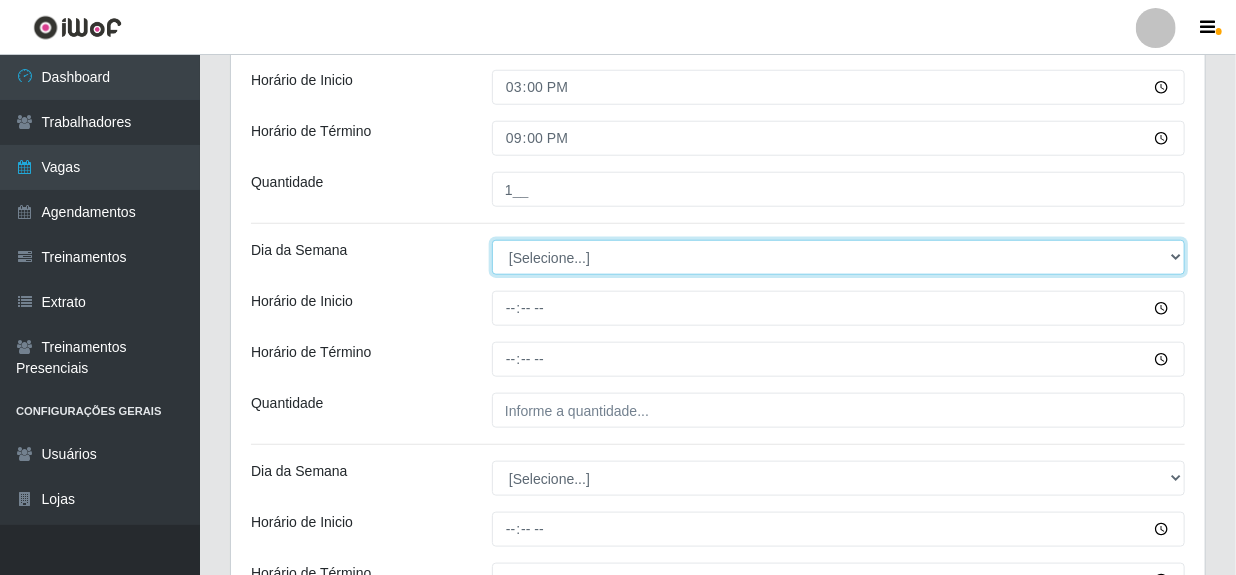 click on "[Selecione...] Segunda Terça Quarta Quinta Sexta Sábado Domingo" at bounding box center (838, 257) 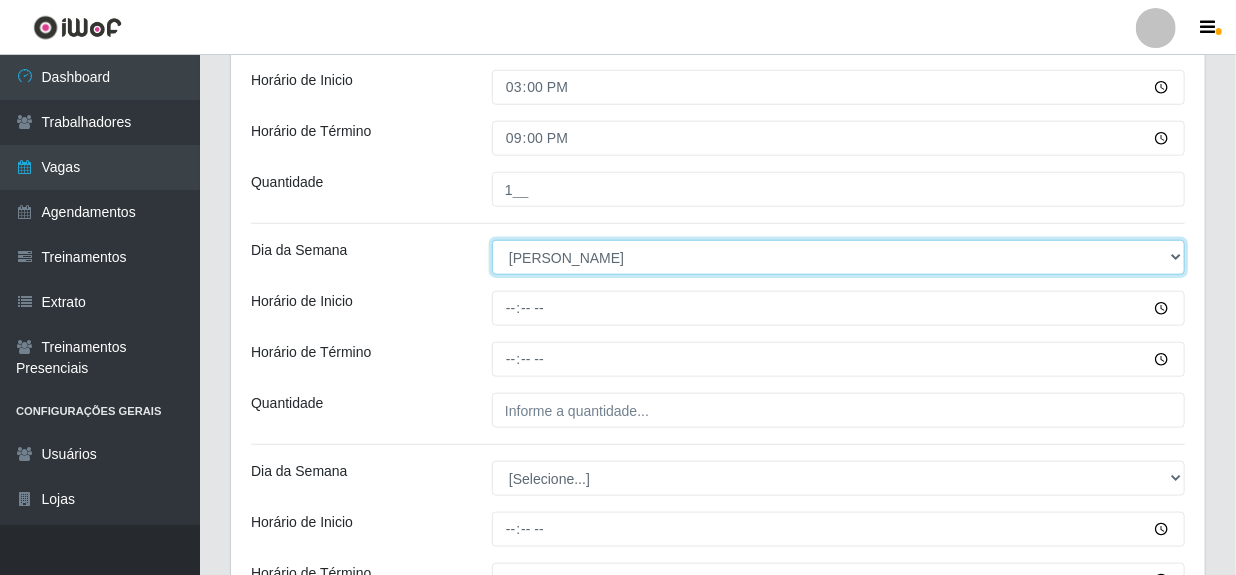 click on "[Selecione...] Segunda Terça Quarta Quinta Sexta Sábado Domingo" at bounding box center (838, 257) 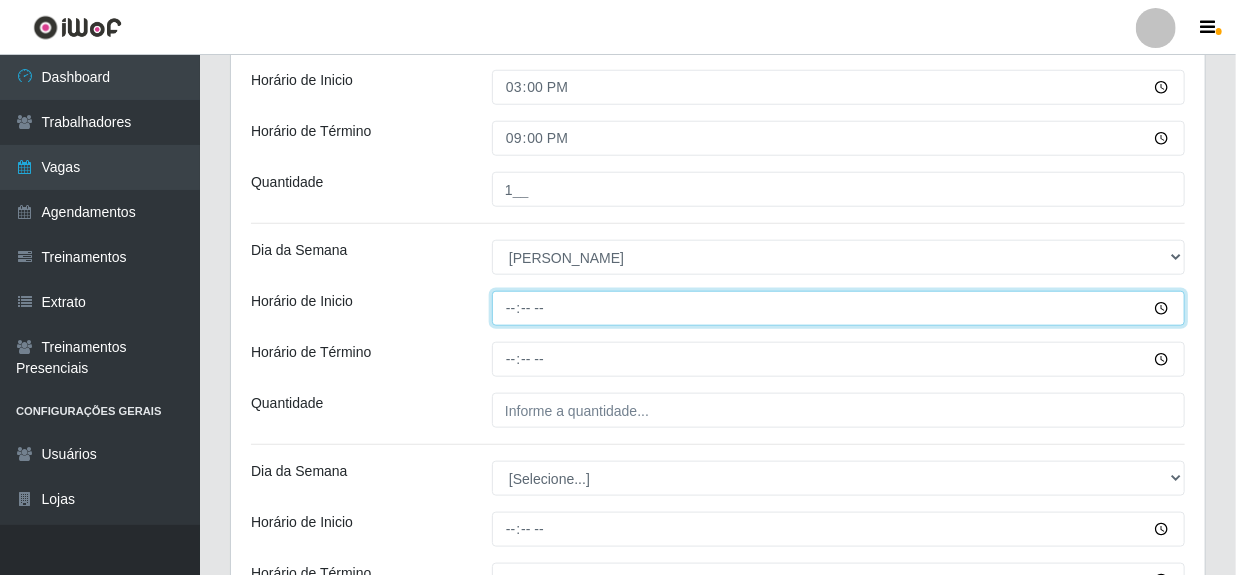 click on "Horário de Inicio" at bounding box center [838, 308] 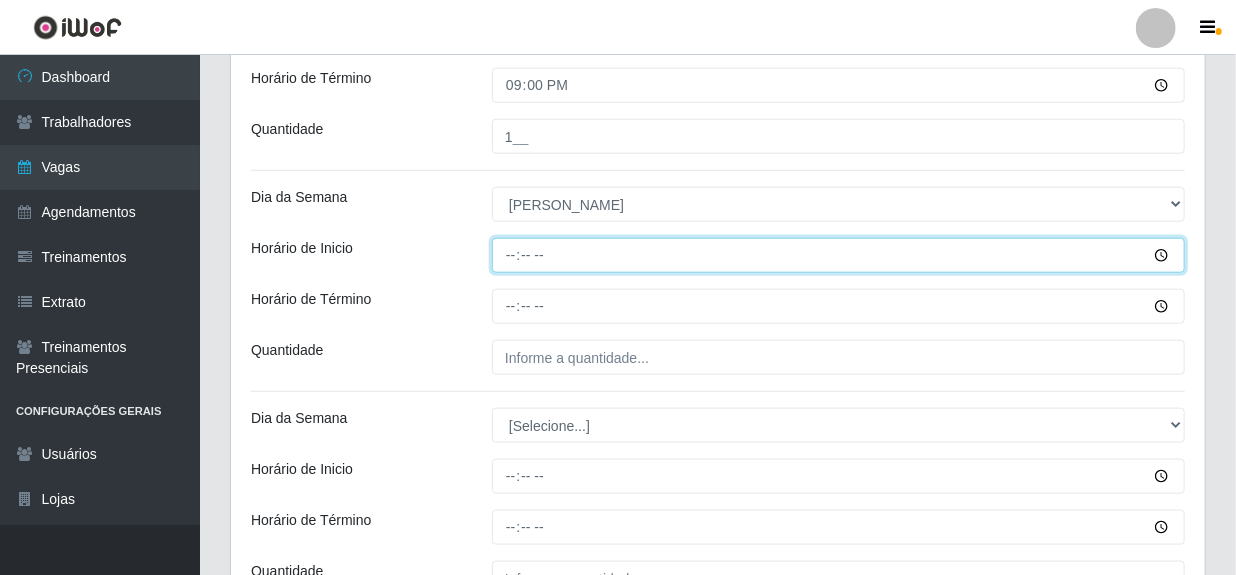 scroll, scrollTop: 874, scrollLeft: 0, axis: vertical 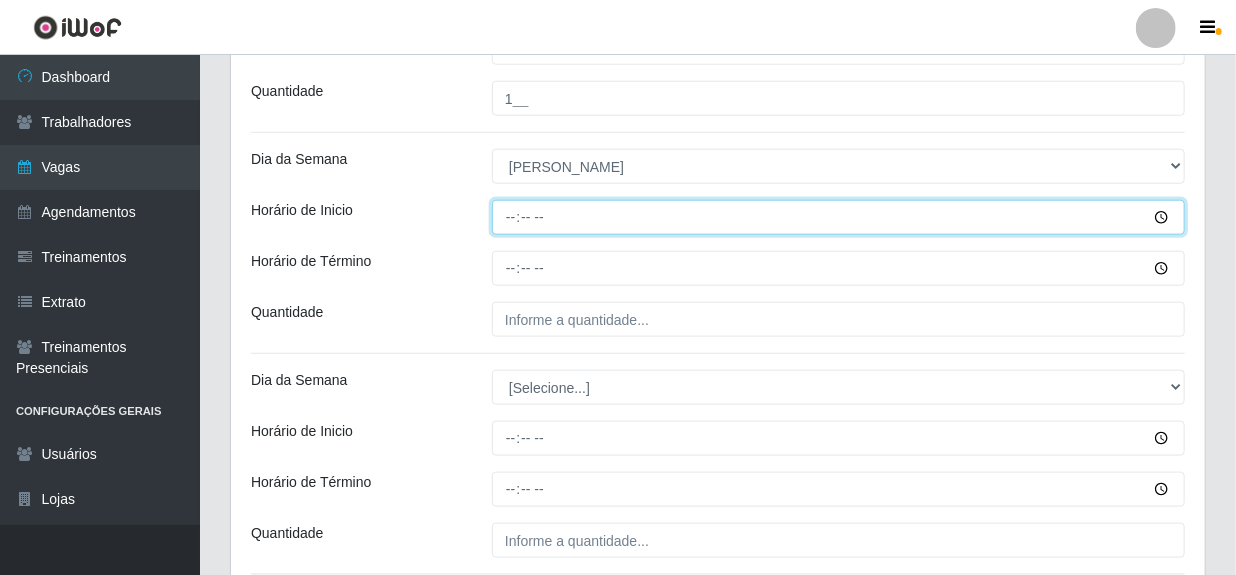 type on "08:00" 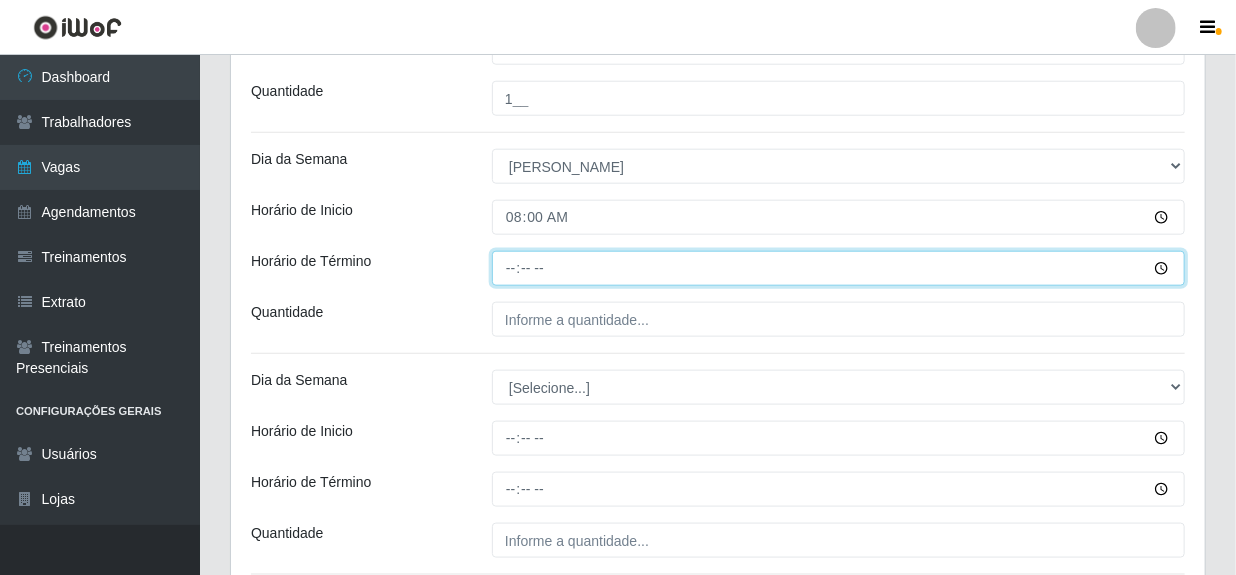 click on "Horário de Término" at bounding box center (838, 268) 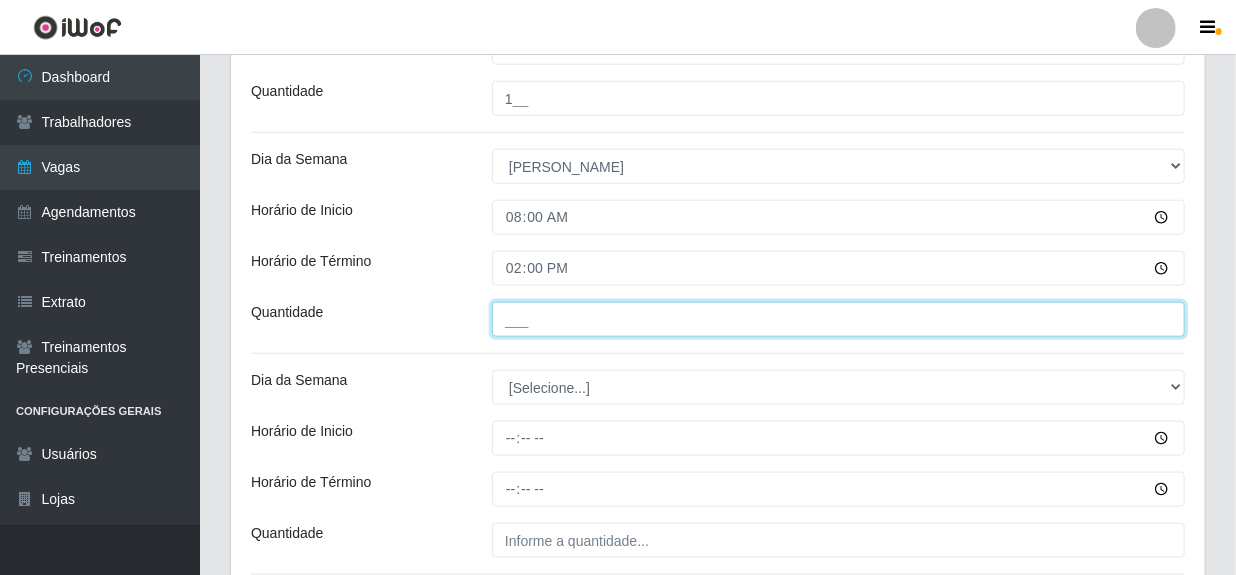 click on "___" at bounding box center (838, 319) 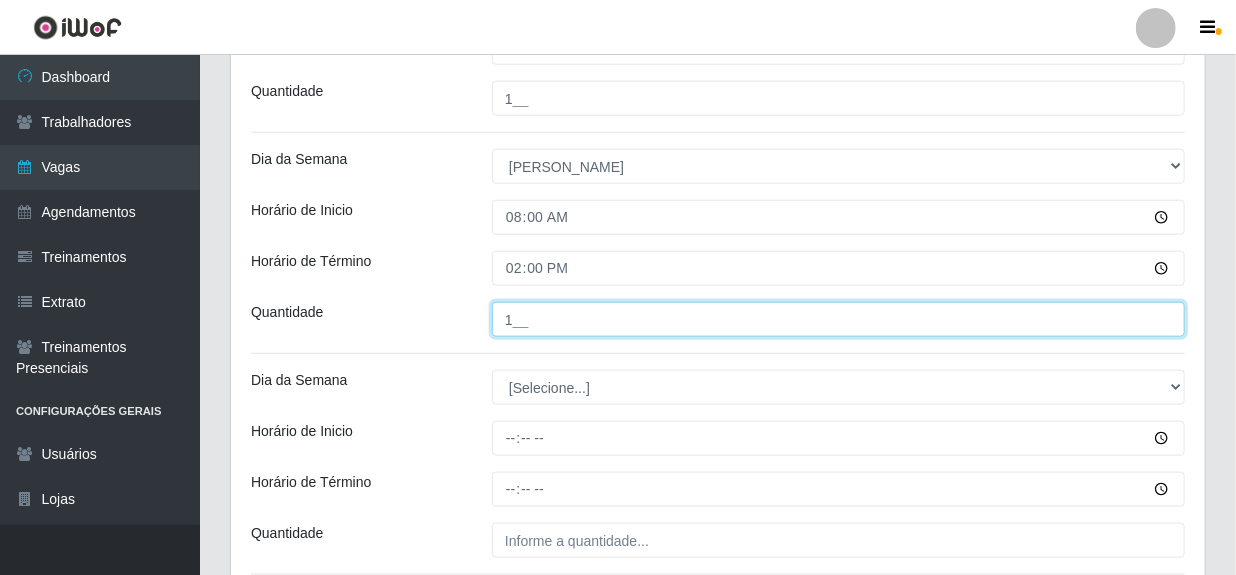 type on "1__" 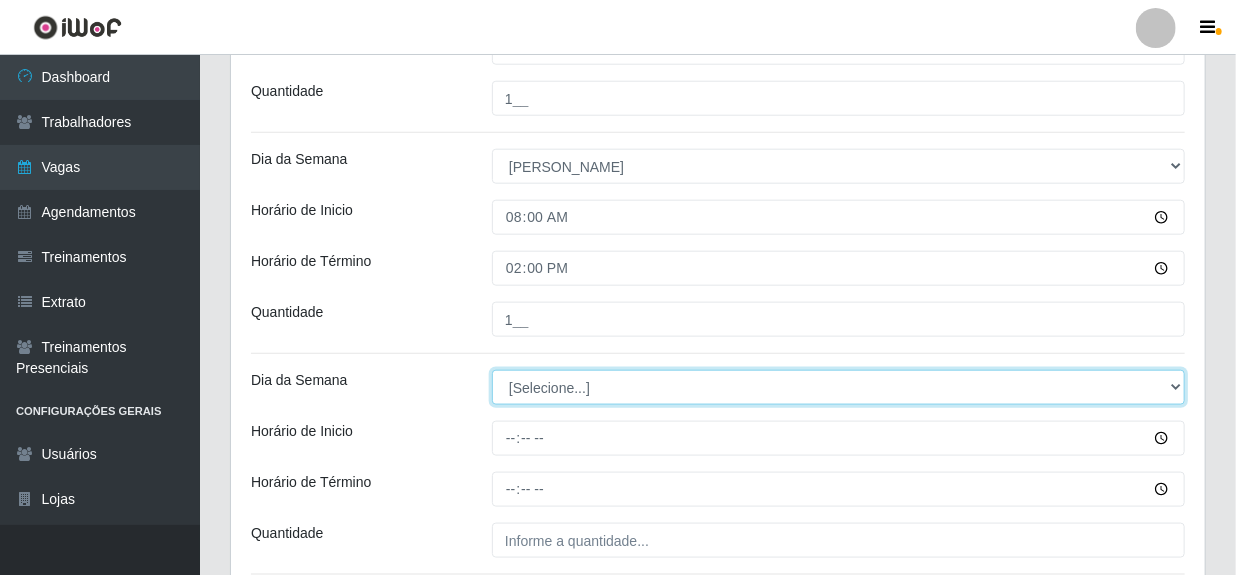 click on "[Selecione...] Segunda Terça Quarta Quinta Sexta Sábado Domingo" at bounding box center (838, 387) 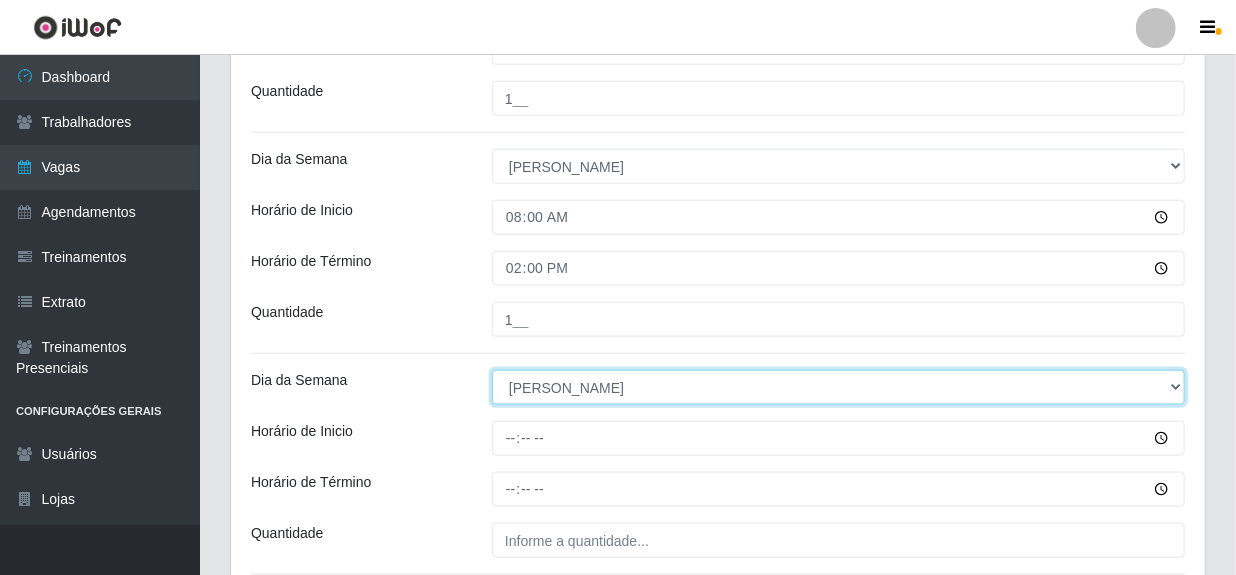 click on "[Selecione...] Segunda Terça Quarta Quinta Sexta Sábado Domingo" at bounding box center (838, 387) 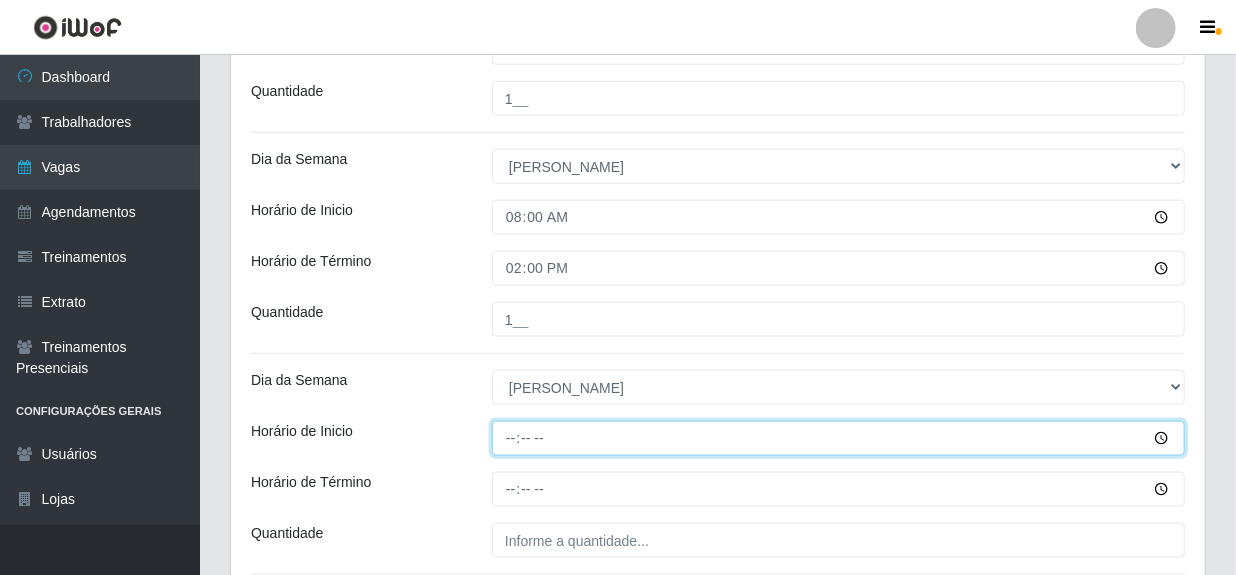 click on "Horário de Inicio" at bounding box center (838, 438) 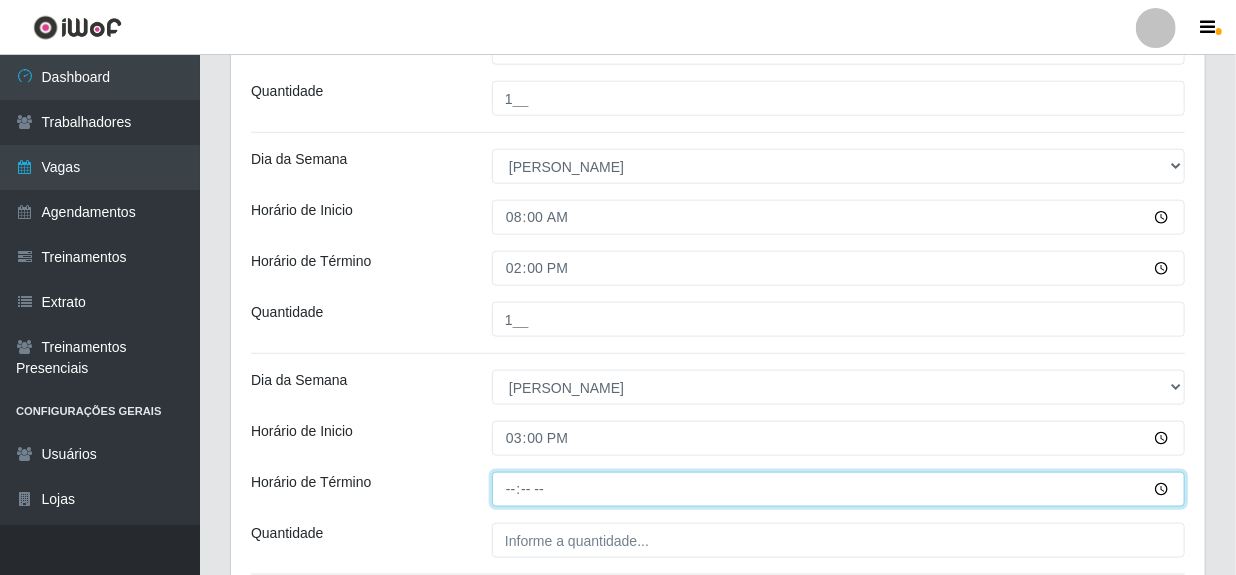 click on "Horário de Término" at bounding box center [838, 489] 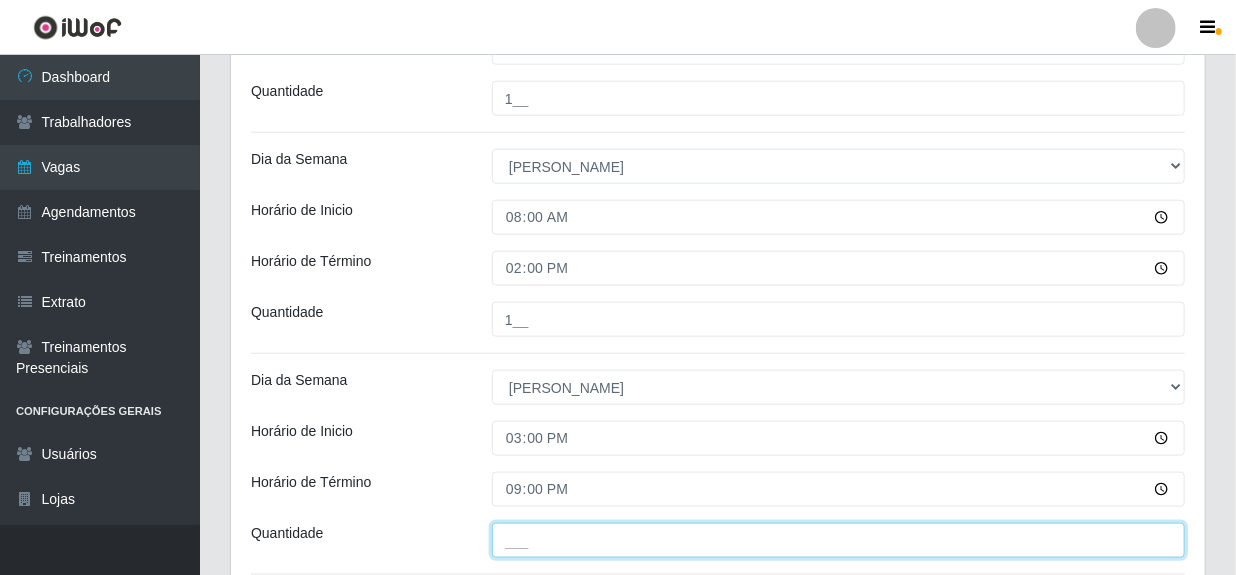 click on "___" at bounding box center [838, 540] 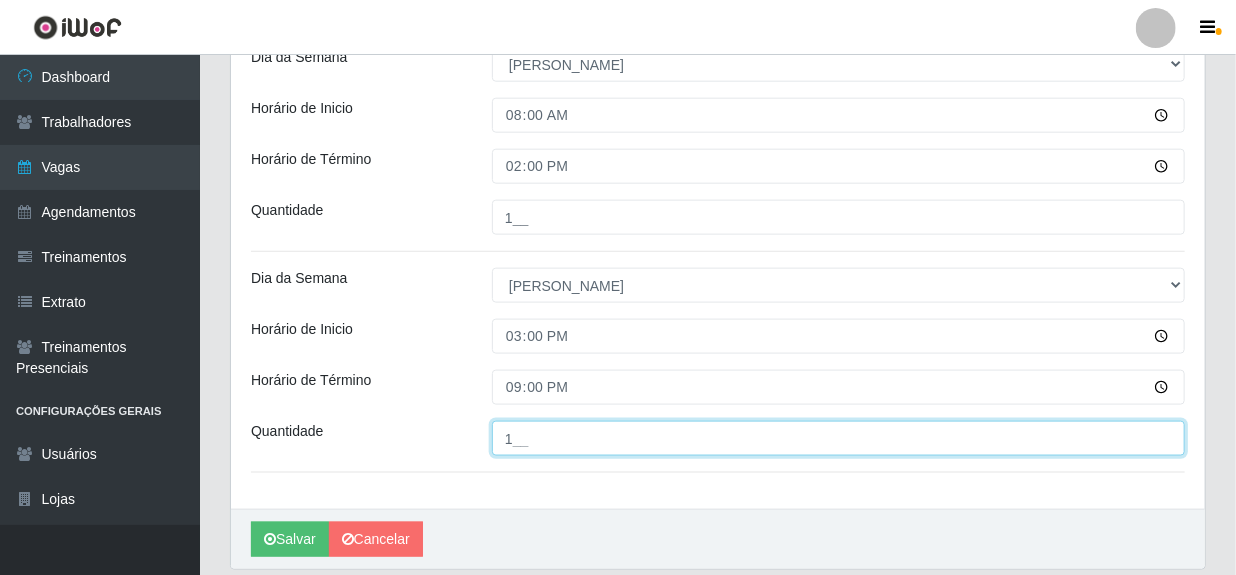 scroll, scrollTop: 1043, scrollLeft: 0, axis: vertical 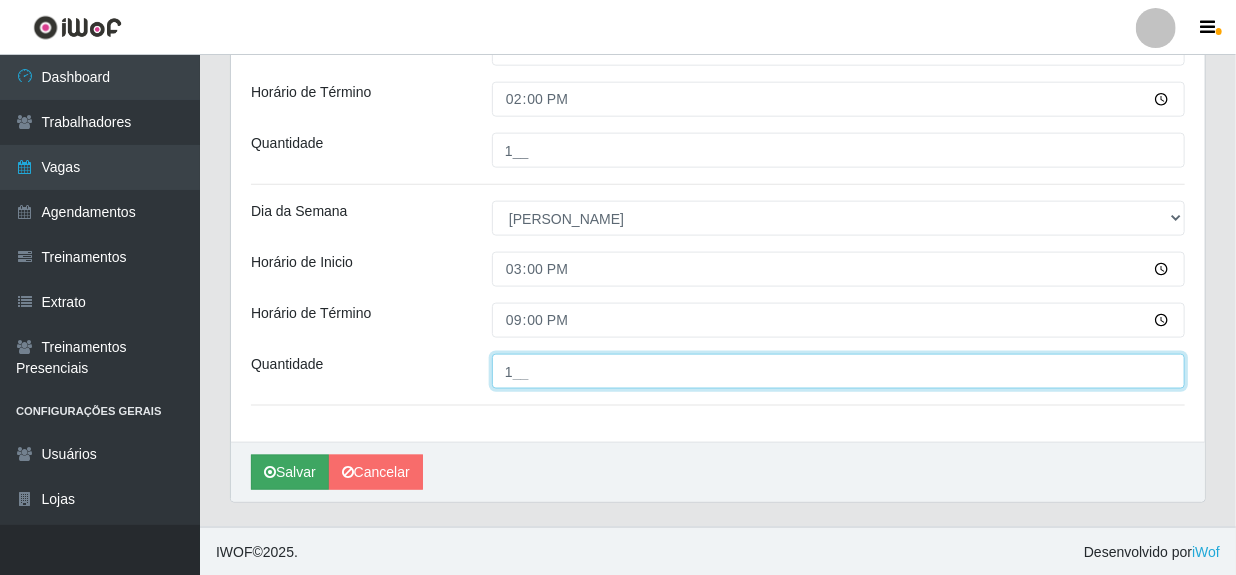 type on "1__" 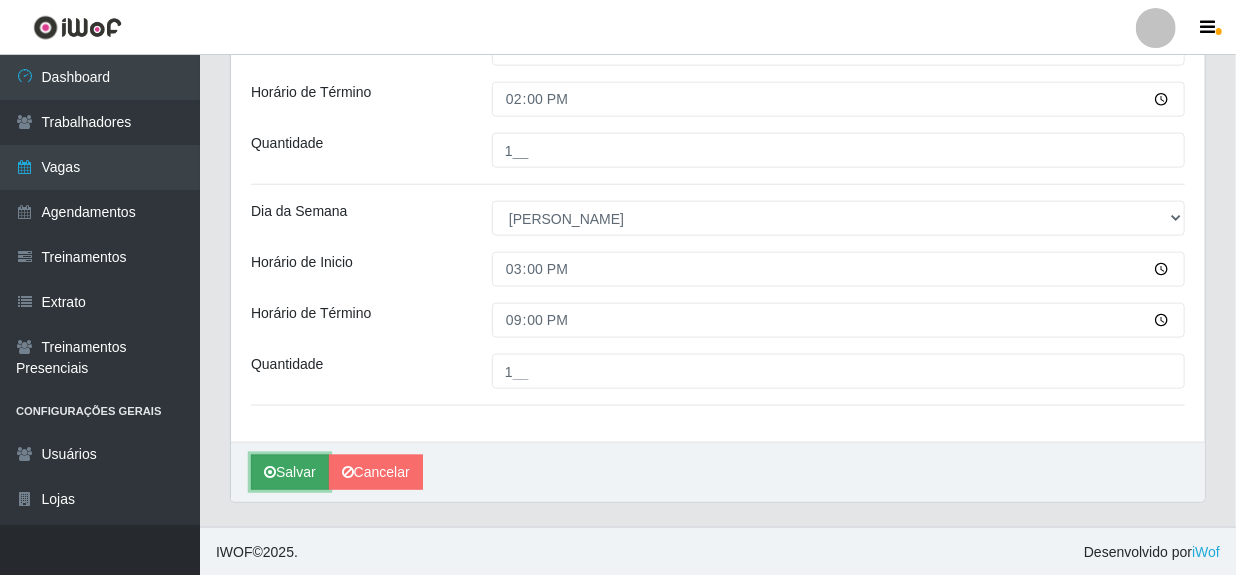click on "Salvar" at bounding box center [290, 472] 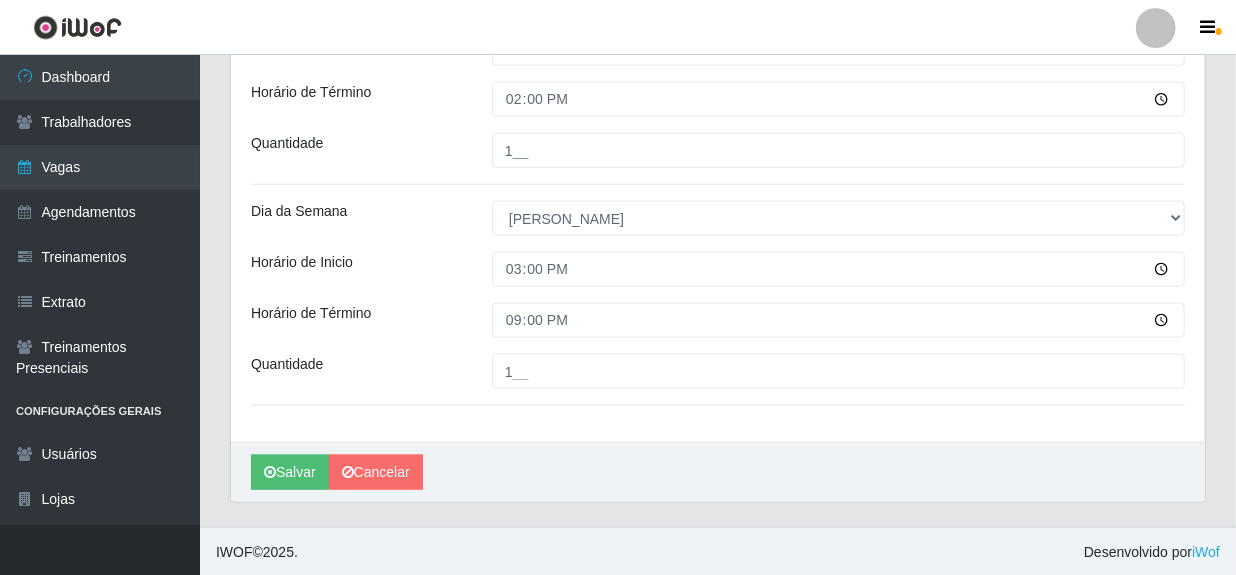 scroll, scrollTop: 0, scrollLeft: 0, axis: both 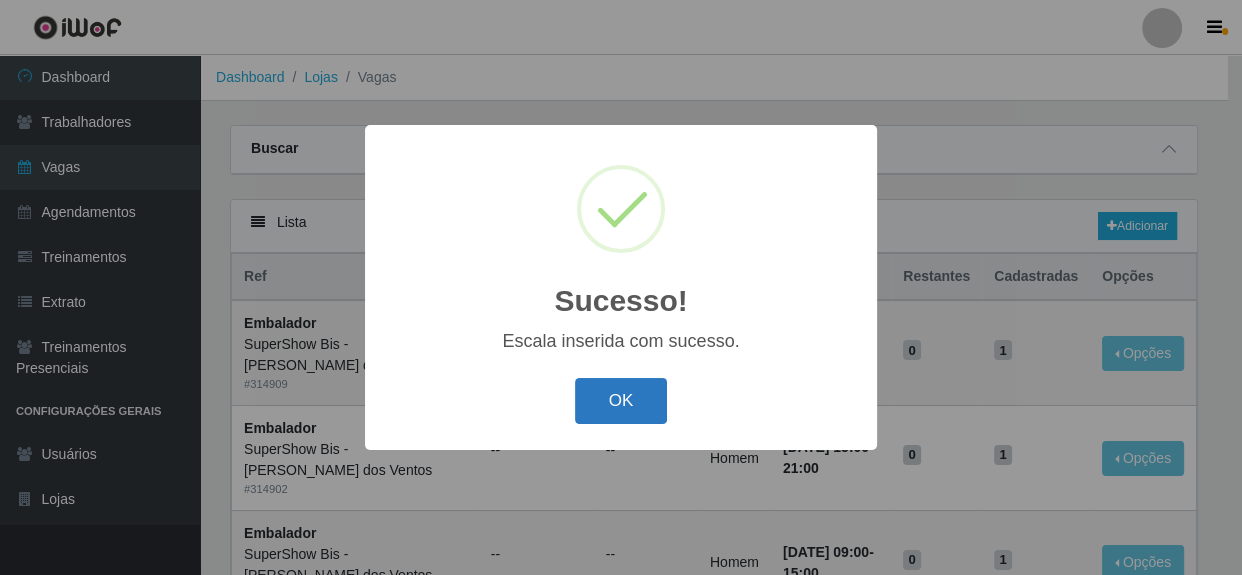 click on "OK" at bounding box center (621, 401) 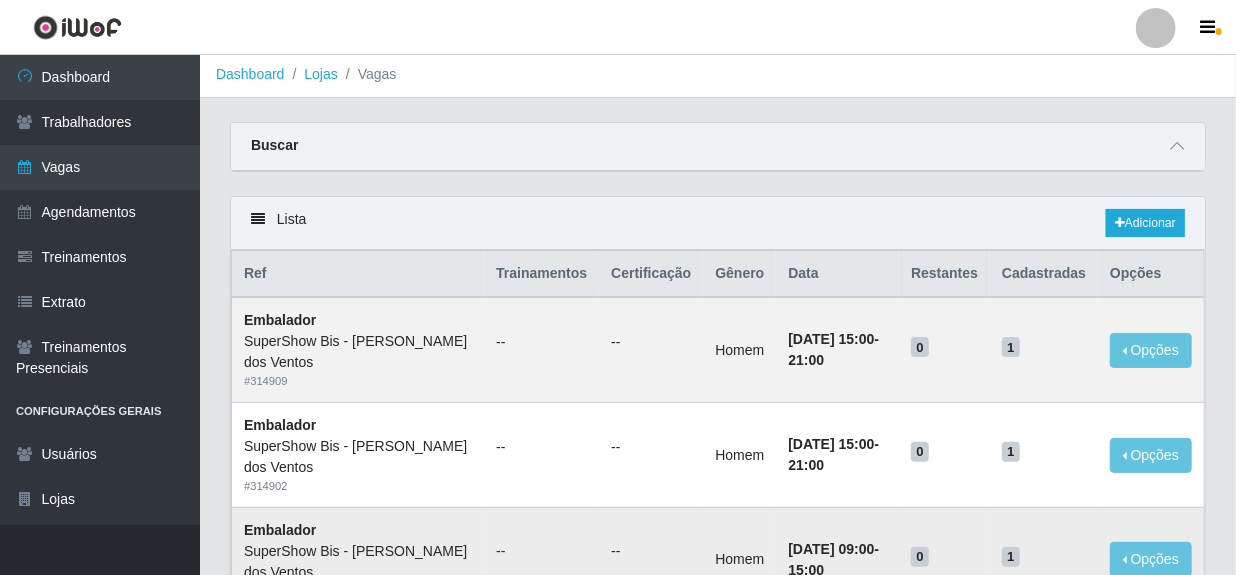 scroll, scrollTop: 0, scrollLeft: 0, axis: both 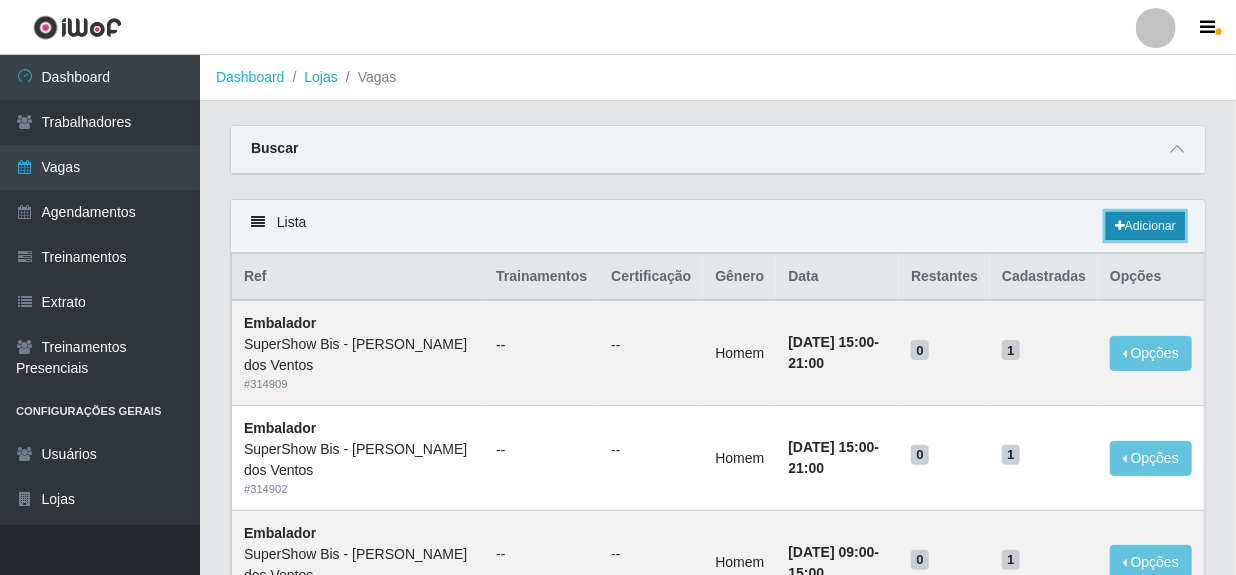 click on "Adicionar" at bounding box center (1145, 226) 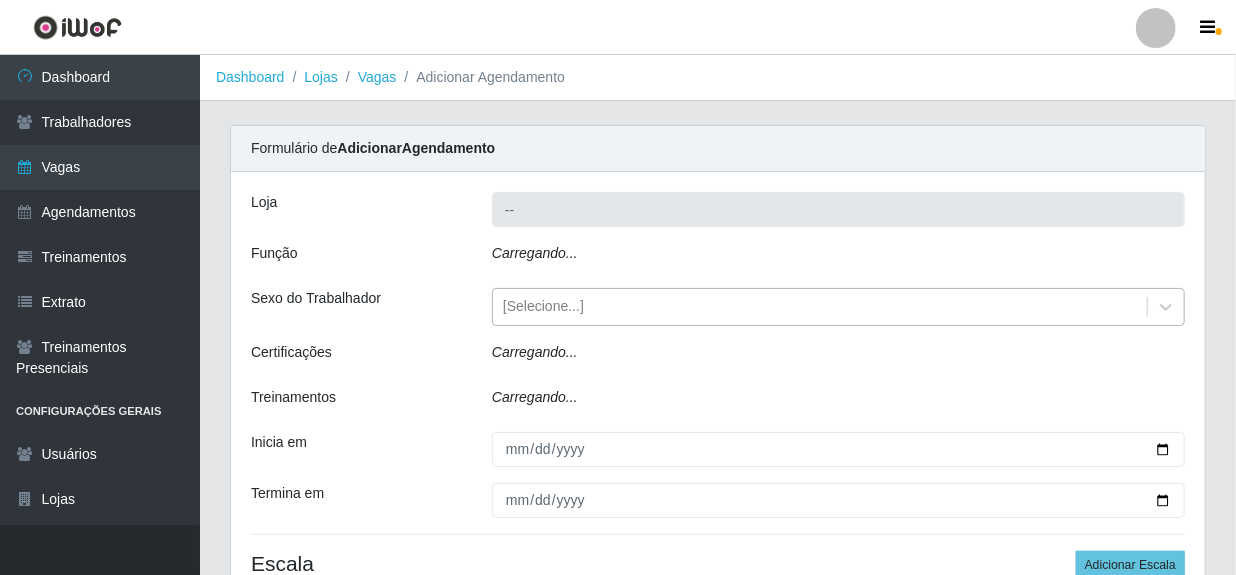 click on "[Selecione...]" at bounding box center (543, 307) 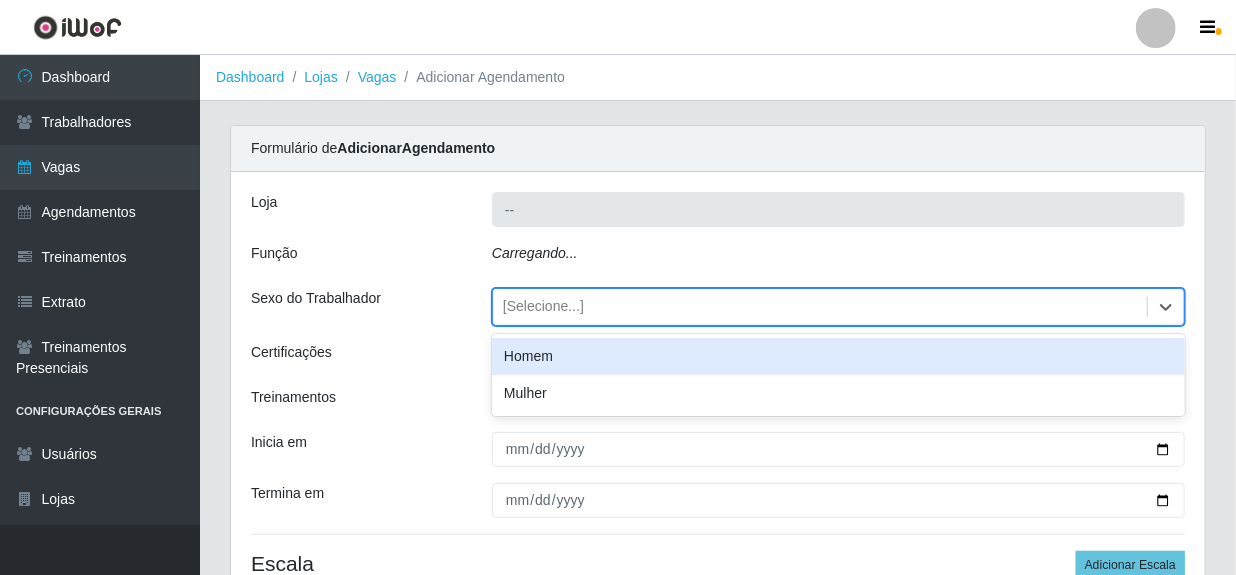 click on "Homem" at bounding box center [838, 356] 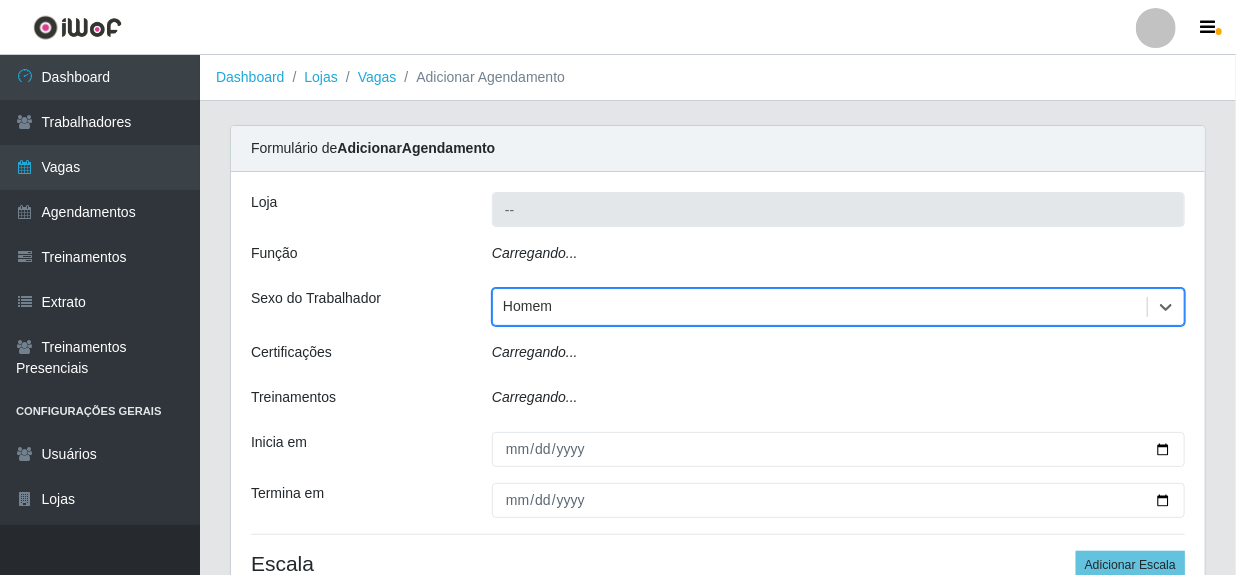 type on "SuperShow Bis - Rosa dos Ventos" 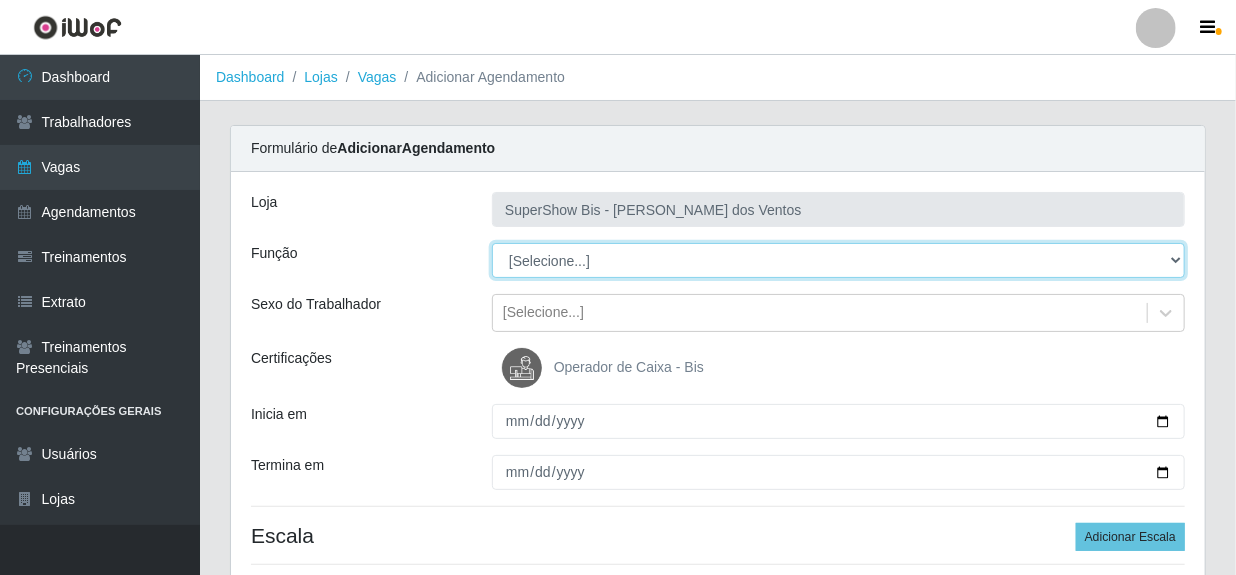 click on "[Selecione...] ASG ASG + ASG ++ Auxiliar de Cozinha Balconista de Açougue  Balconista de Açougue + Balconista de Açougue ++ Embalador Embalador + Embalador ++ Operador de Caixa Operador de Caixa + Operador de Caixa ++ Repositor  Repositor + Repositor ++" at bounding box center (838, 260) 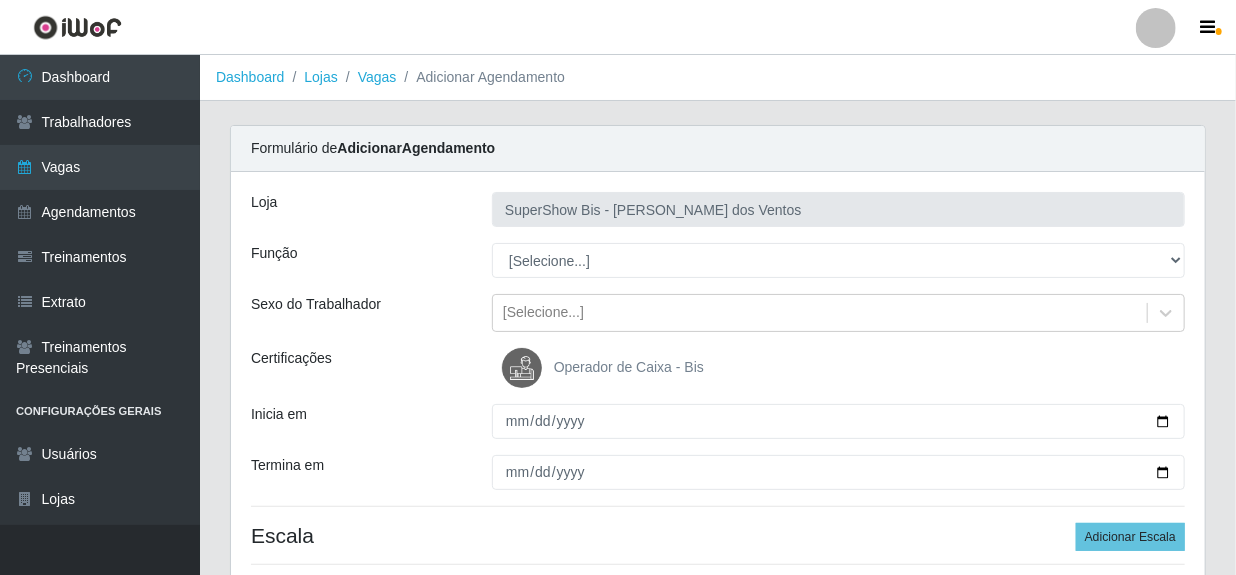click on "Perfil  Alterar Senha  Sair" at bounding box center [618, 27] 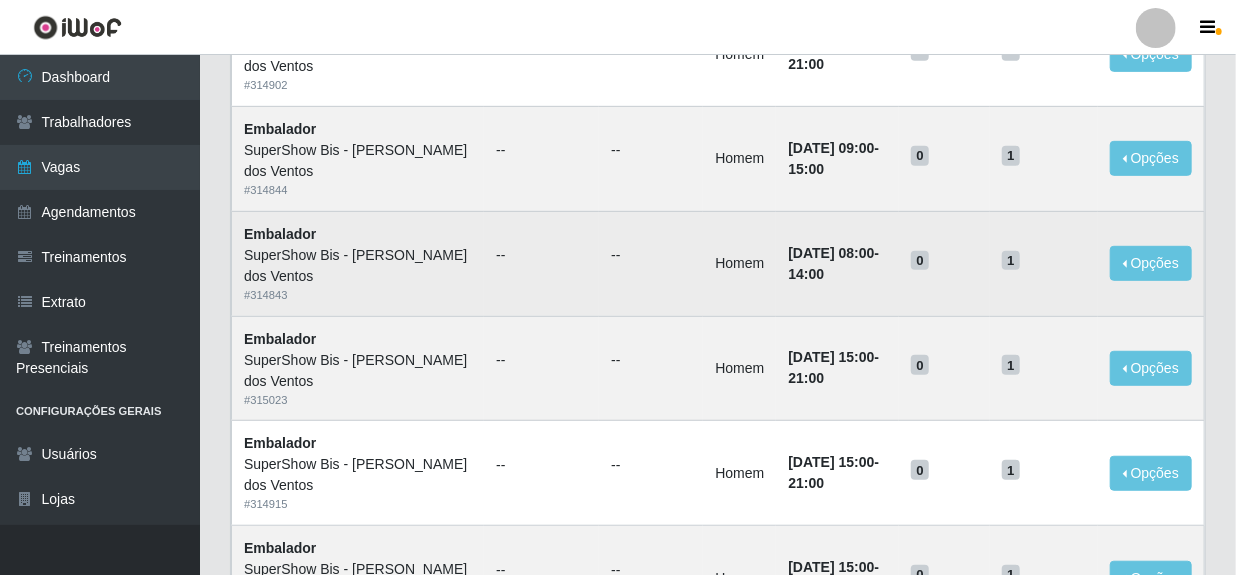 scroll, scrollTop: 0, scrollLeft: 0, axis: both 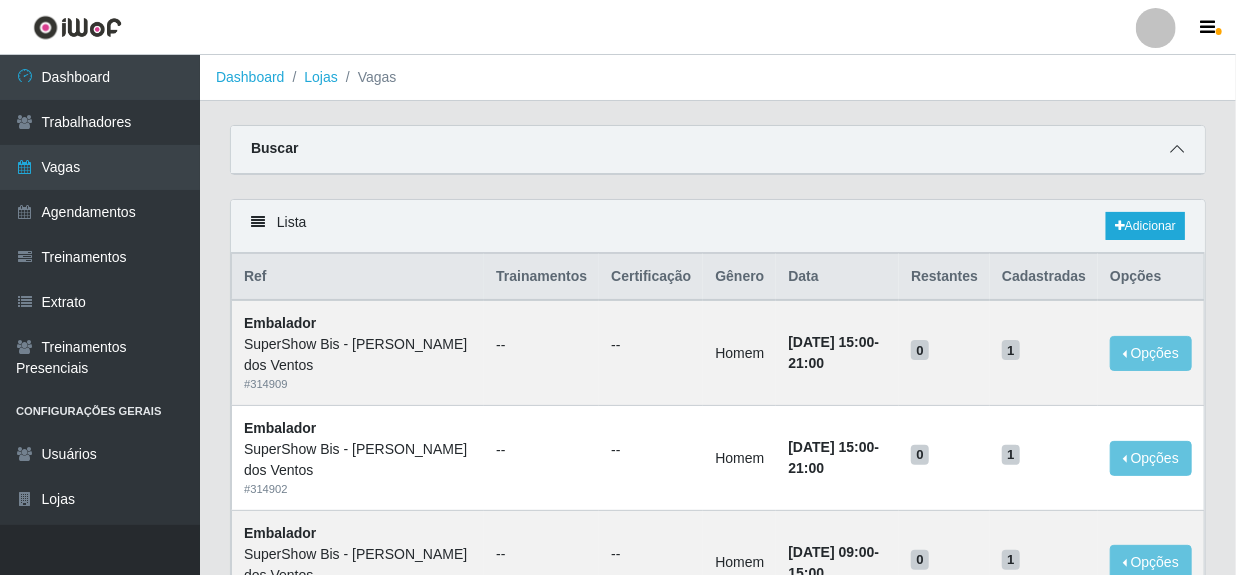 click at bounding box center [1177, 149] 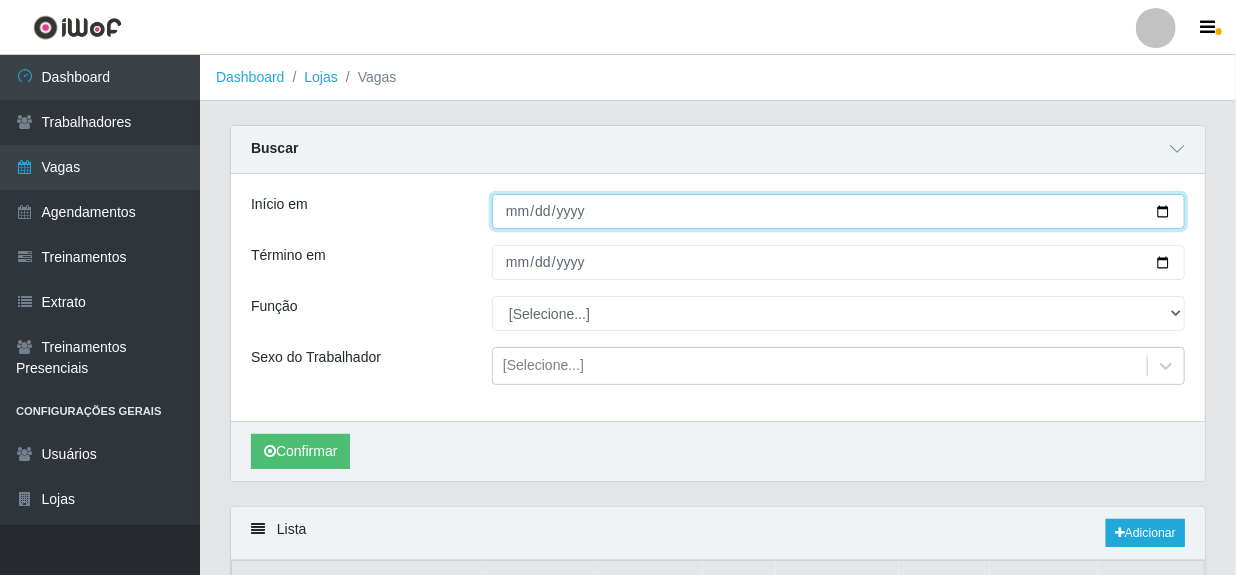 click on "Início em" at bounding box center (838, 211) 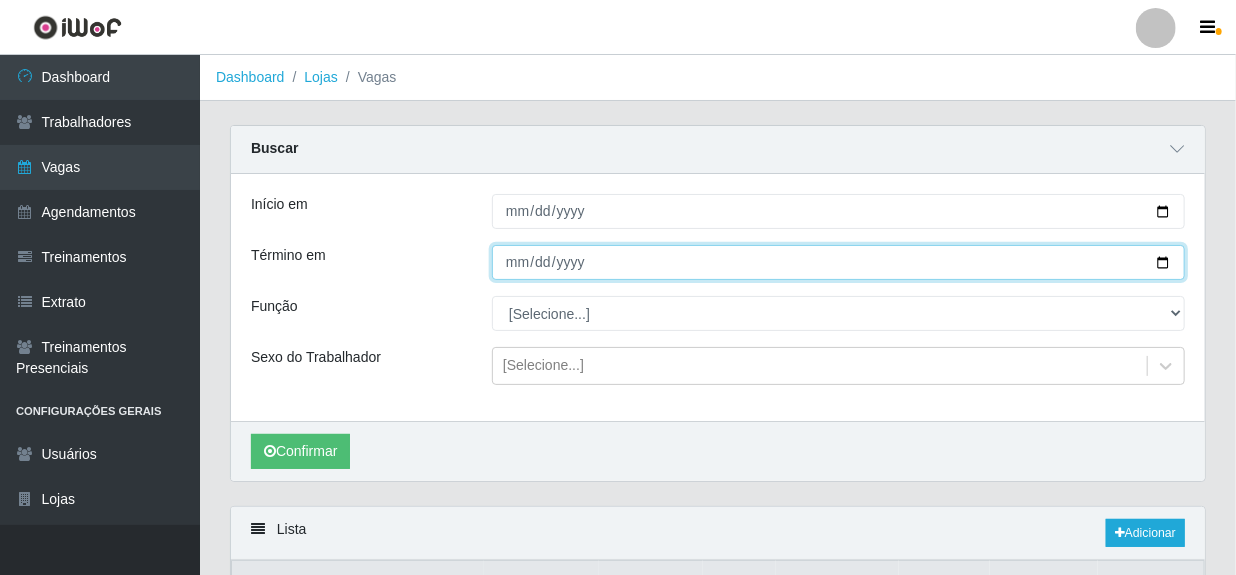 click on "Término em" at bounding box center (838, 262) 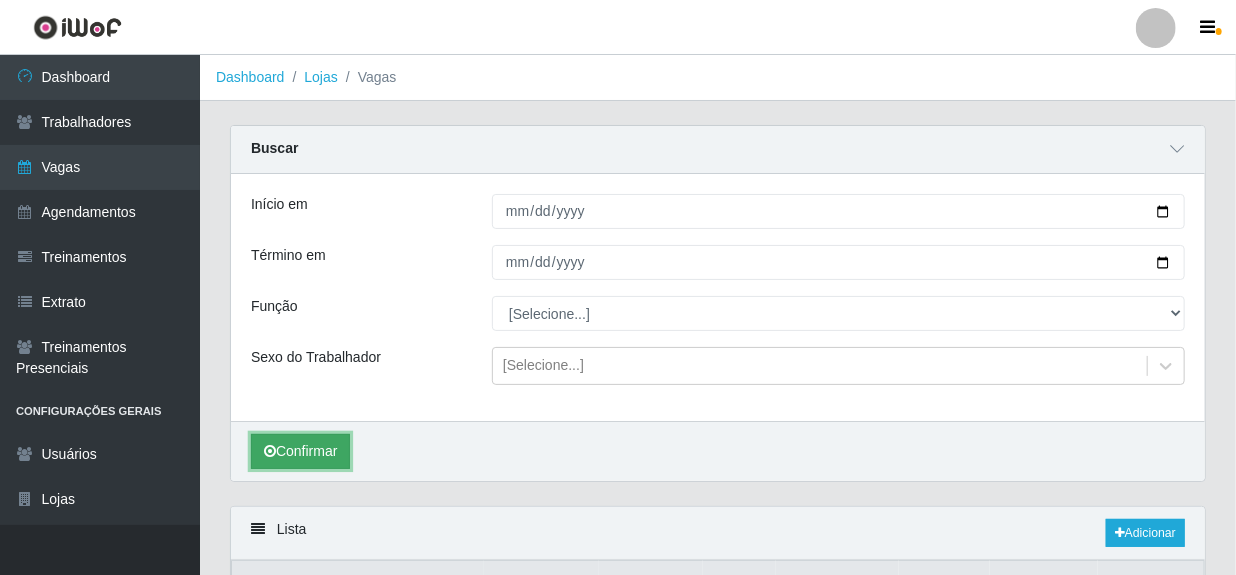 click on "Confirmar" at bounding box center [300, 451] 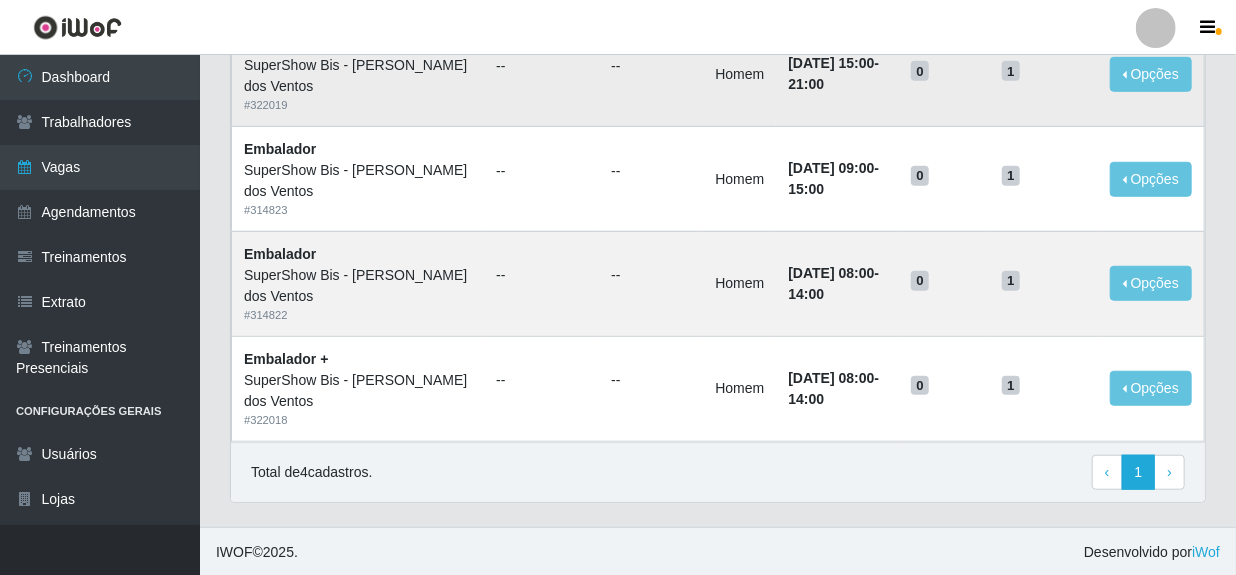 scroll, scrollTop: 495, scrollLeft: 0, axis: vertical 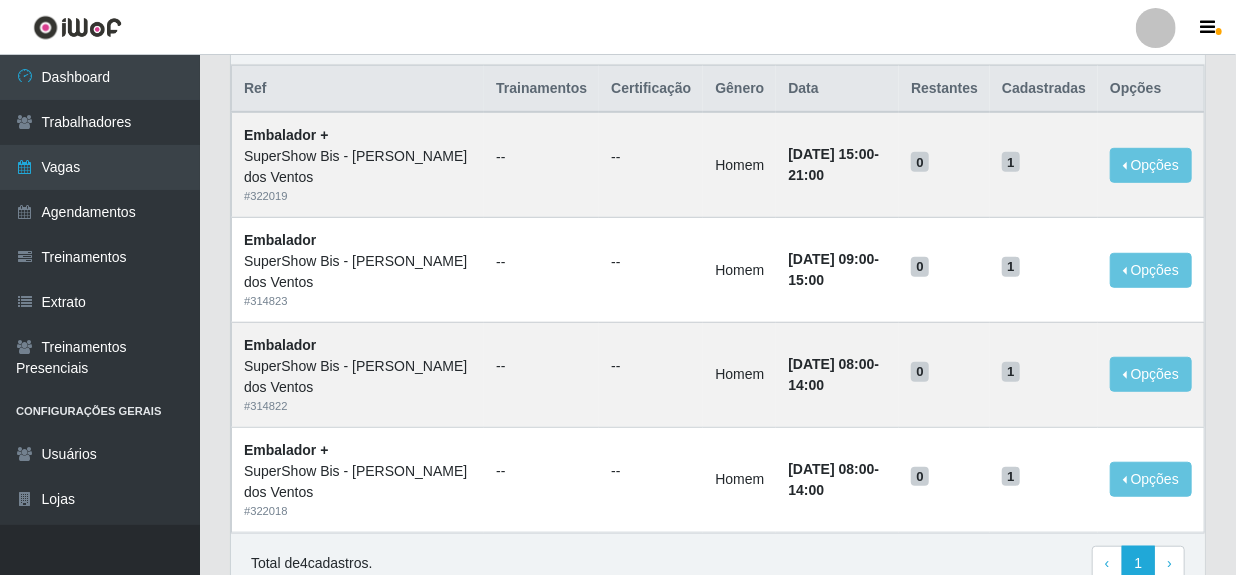 click on "Lista  Adicionar Ref Trainamentos Certificação Gênero Data Restantes Cadastradas Opções Embalador + SuperShow Bis - Rosa dos Ventos # 322019 -- -- Homem 20/07/2025, 15:00  -   21:00 0 1 Opções  Editar Embalador SuperShow Bis - Rosa dos Ventos # 314823 -- -- Homem 20/07/2025, 09:00  -   15:00 0 1 Opções  Editar Embalador SuperShow Bis - Rosa dos Ventos # 314822 -- -- Homem 20/07/2025, 08:00  -   14:00 0 1 Opções  Editar Embalador + SuperShow Bis - Rosa dos Ventos # 322018 -- -- Homem 20/07/2025, 08:00  -   14:00 0 1 Opções  Editar Total de  4  cadastros. ‹ Previous 1 › Next" at bounding box center (718, 314) 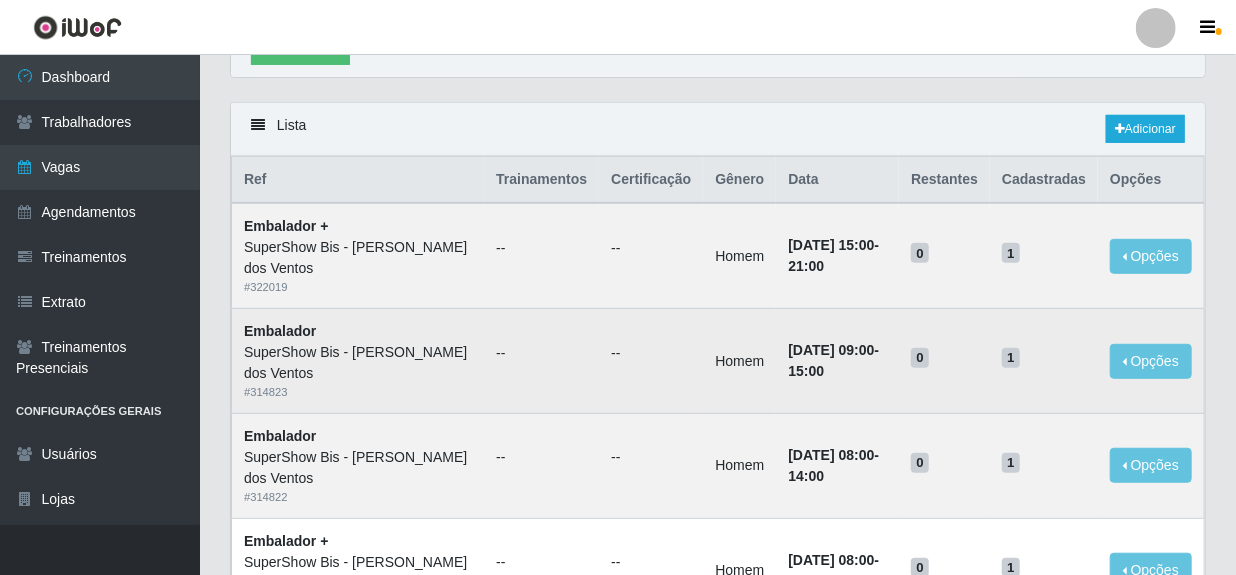 scroll, scrollTop: 495, scrollLeft: 0, axis: vertical 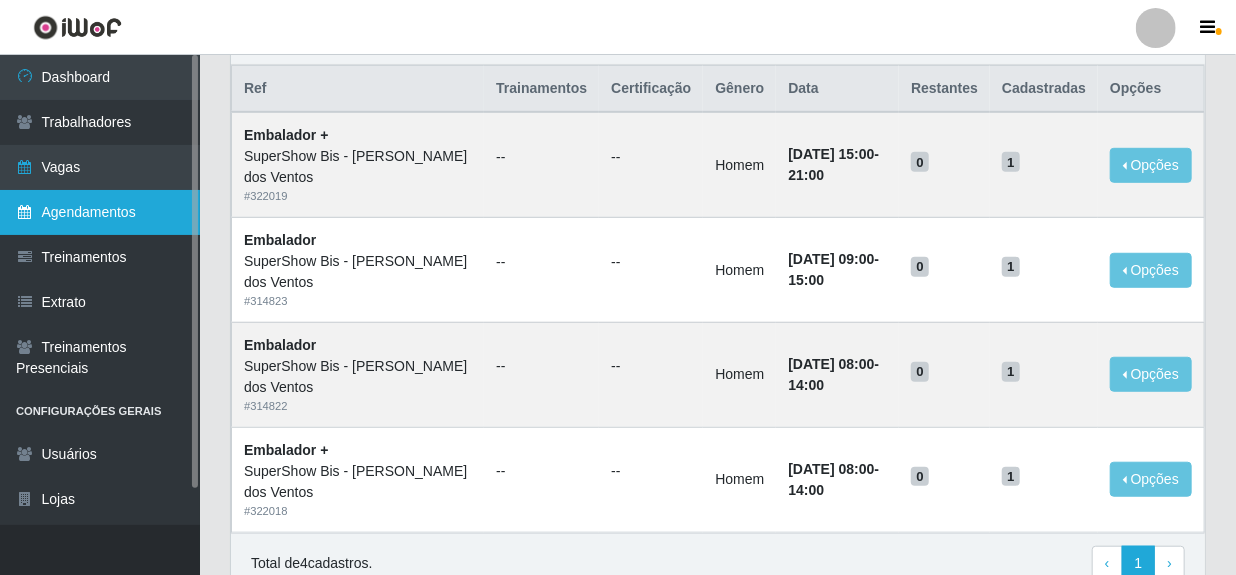 click on "Agendamentos" at bounding box center [100, 212] 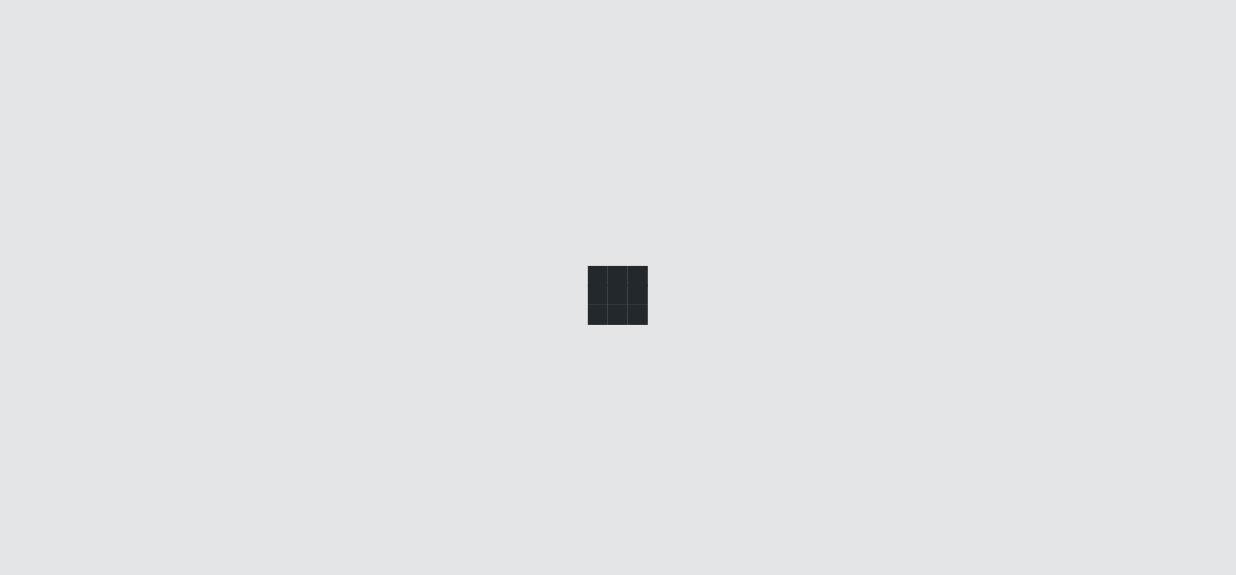 scroll, scrollTop: 0, scrollLeft: 0, axis: both 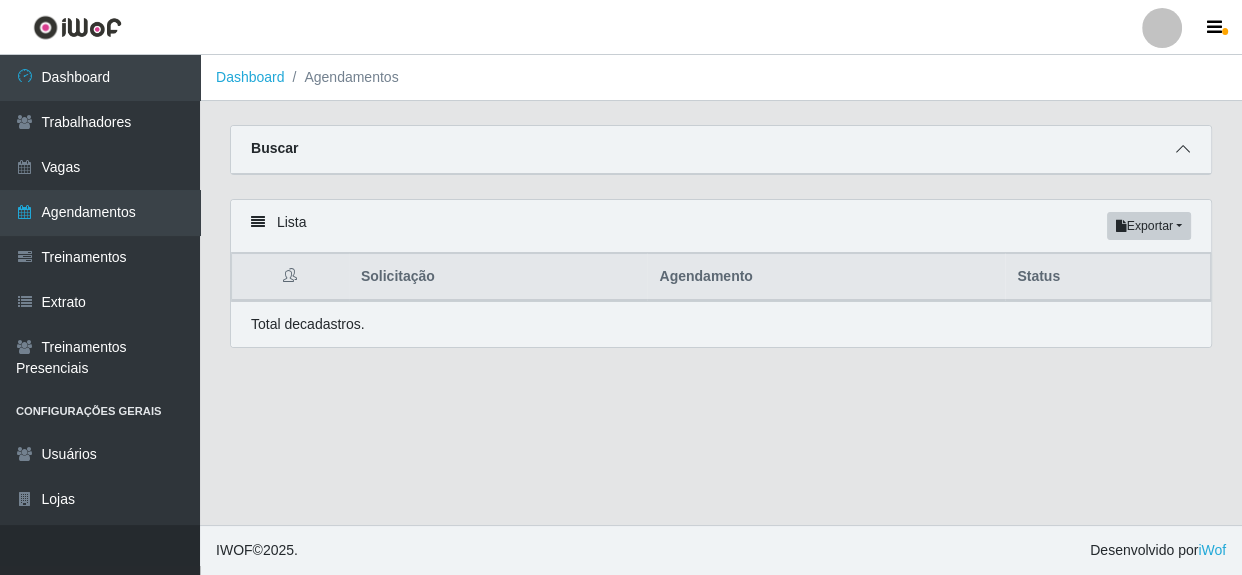 click at bounding box center [1183, 149] 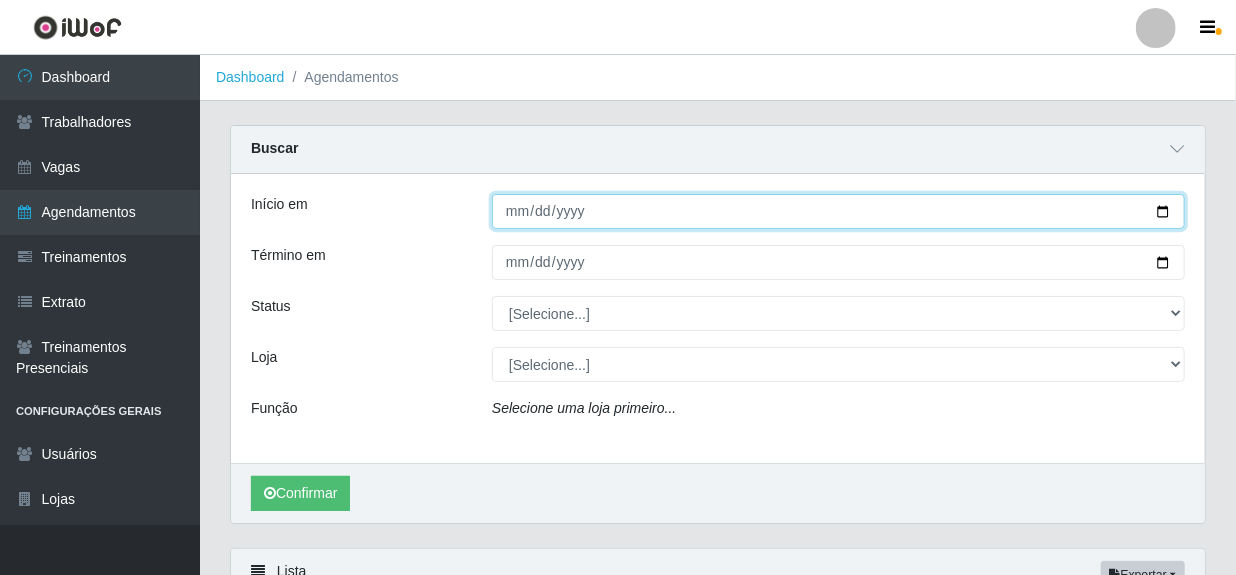 click on "Início em" at bounding box center [838, 211] 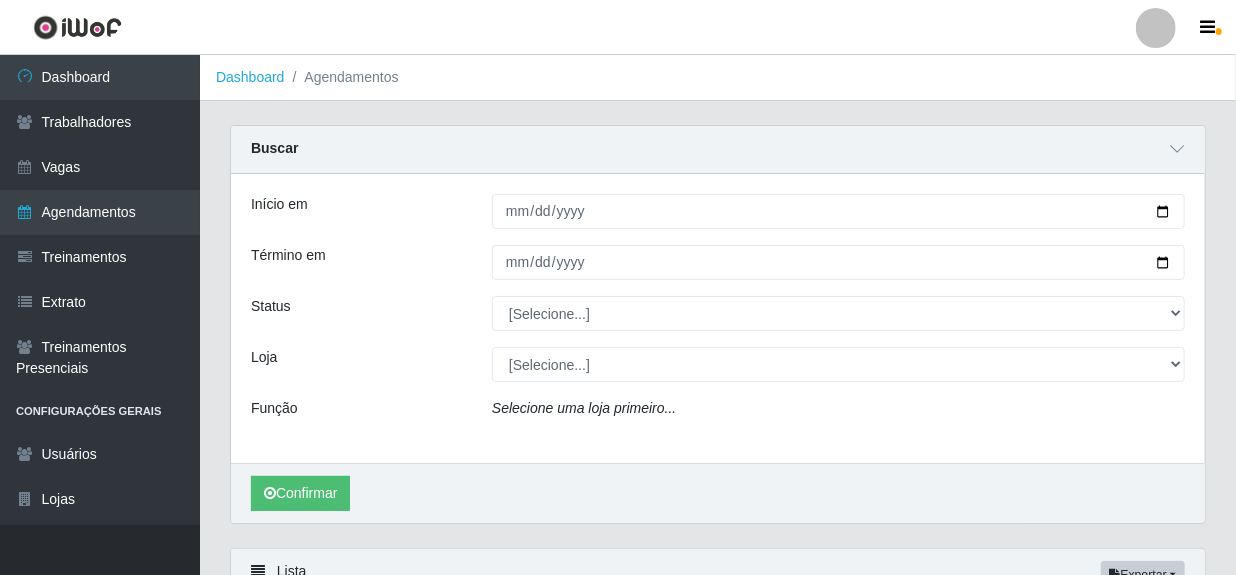 scroll, scrollTop: 90, scrollLeft: 0, axis: vertical 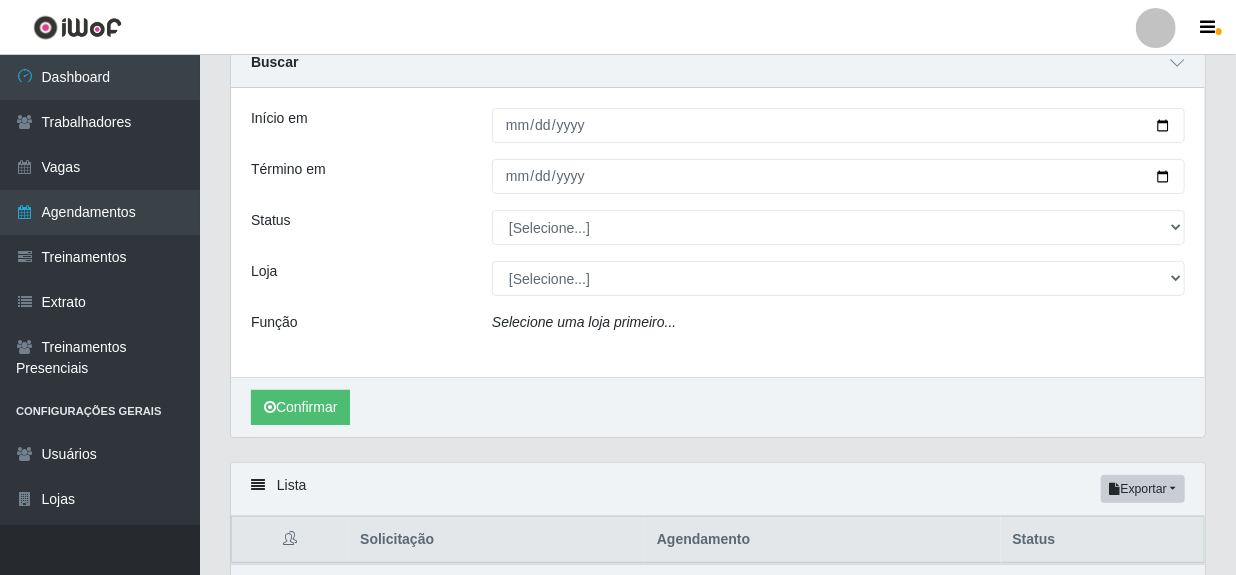 click on "Início em 2025-07-20 Término em Status [Selecione...] AGENDADO AGUARDANDO LIBERAR EM ANDAMENTO EM REVISÃO FINALIZADO CANCELADO FALTA Loja [Selecione...] SuperShow Bis - Avenida 6 SuperShow Bis - Rosa dos Ventos Função Selecione uma loja primeiro..." at bounding box center [718, 232] 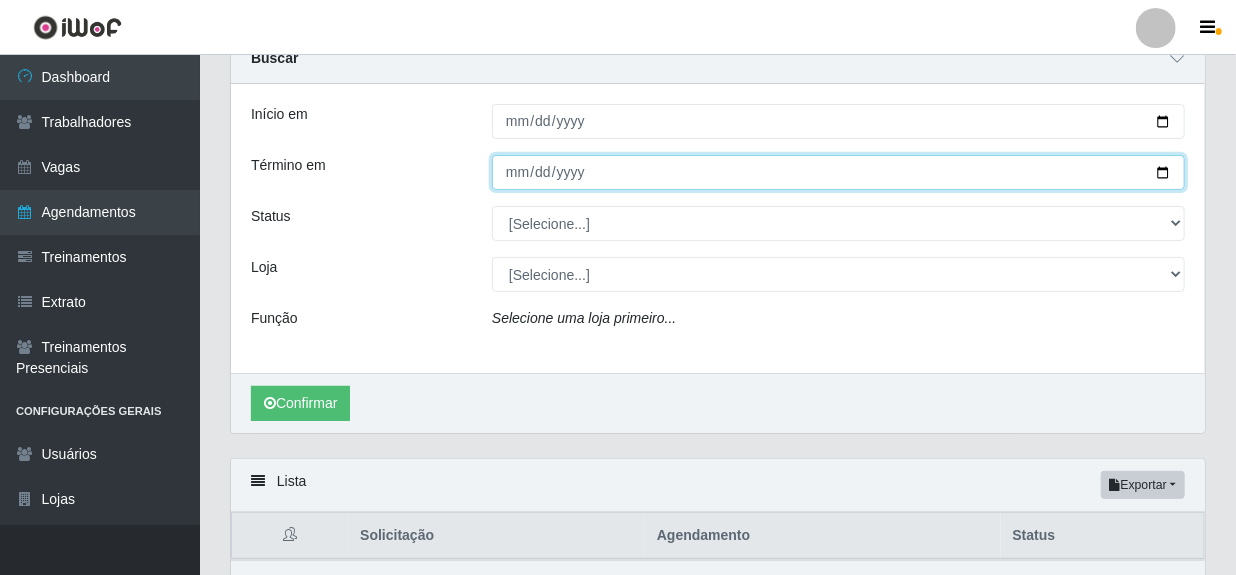 click on "Término em" at bounding box center [838, 172] 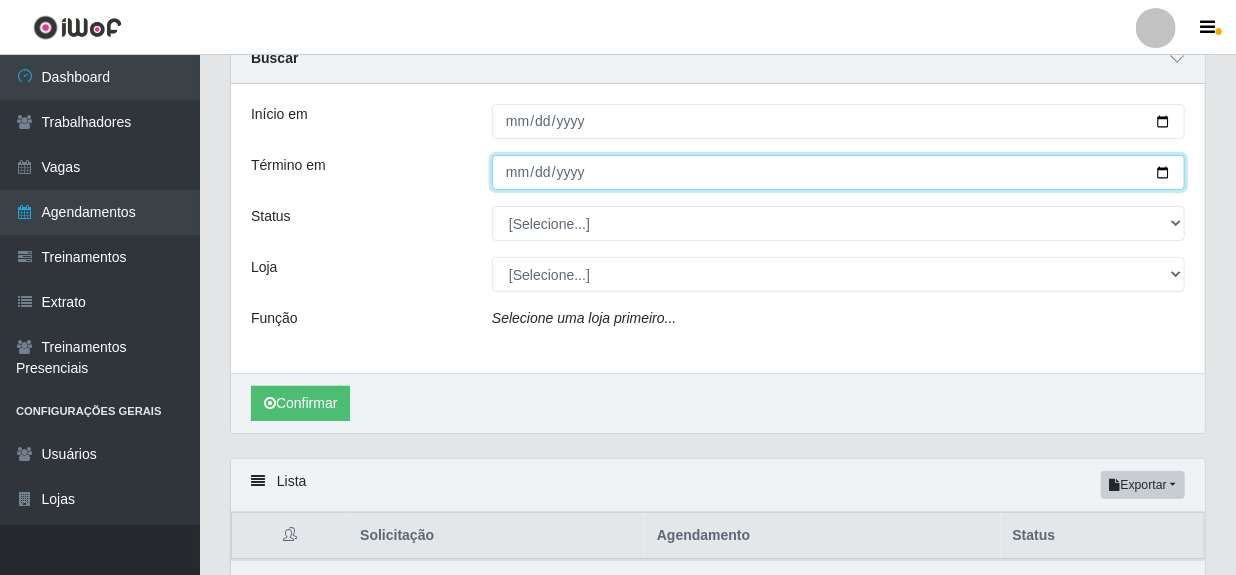 type on "2025-07-20" 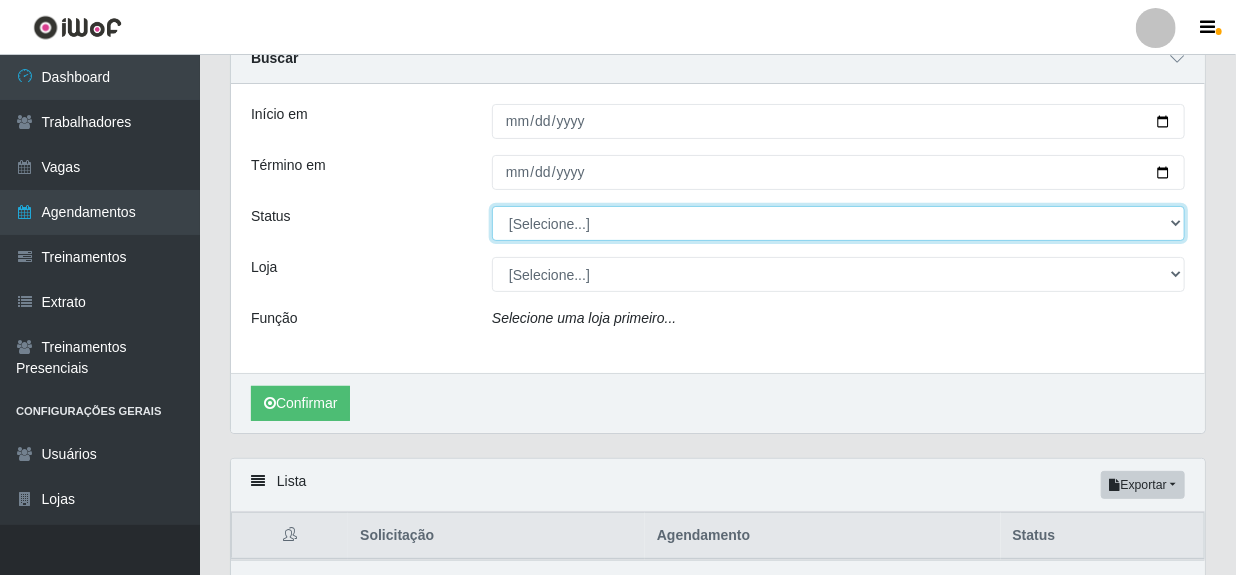 click on "[Selecione...] AGENDADO AGUARDANDO LIBERAR EM ANDAMENTO EM REVISÃO FINALIZADO CANCELADO FALTA" at bounding box center (838, 223) 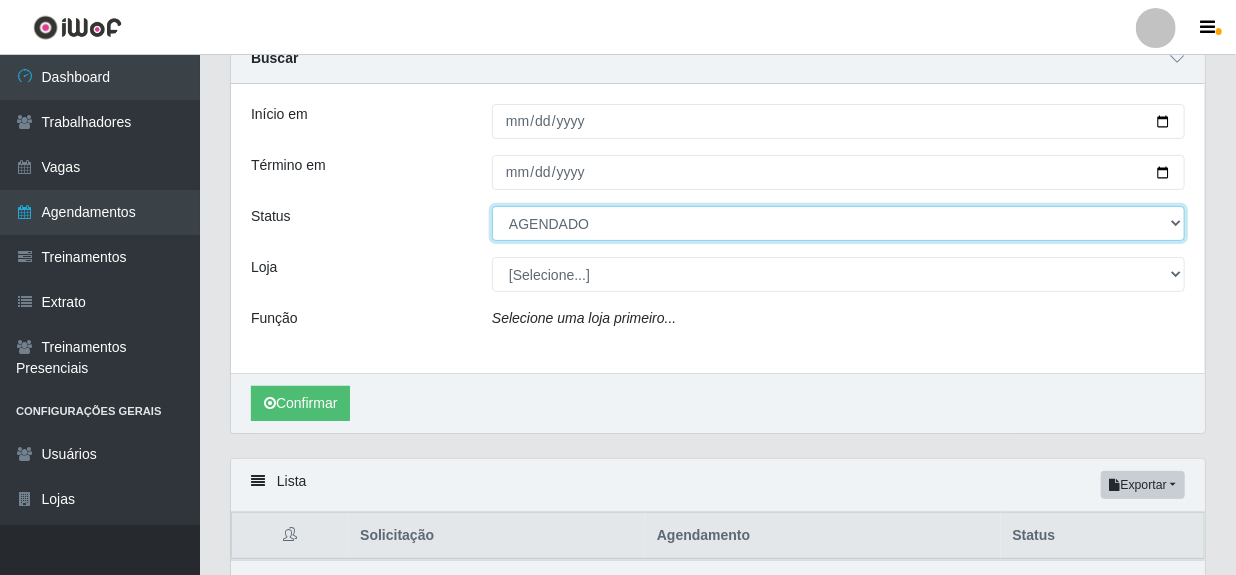 click on "[Selecione...] AGENDADO AGUARDANDO LIBERAR EM ANDAMENTO EM REVISÃO FINALIZADO CANCELADO FALTA" at bounding box center (838, 223) 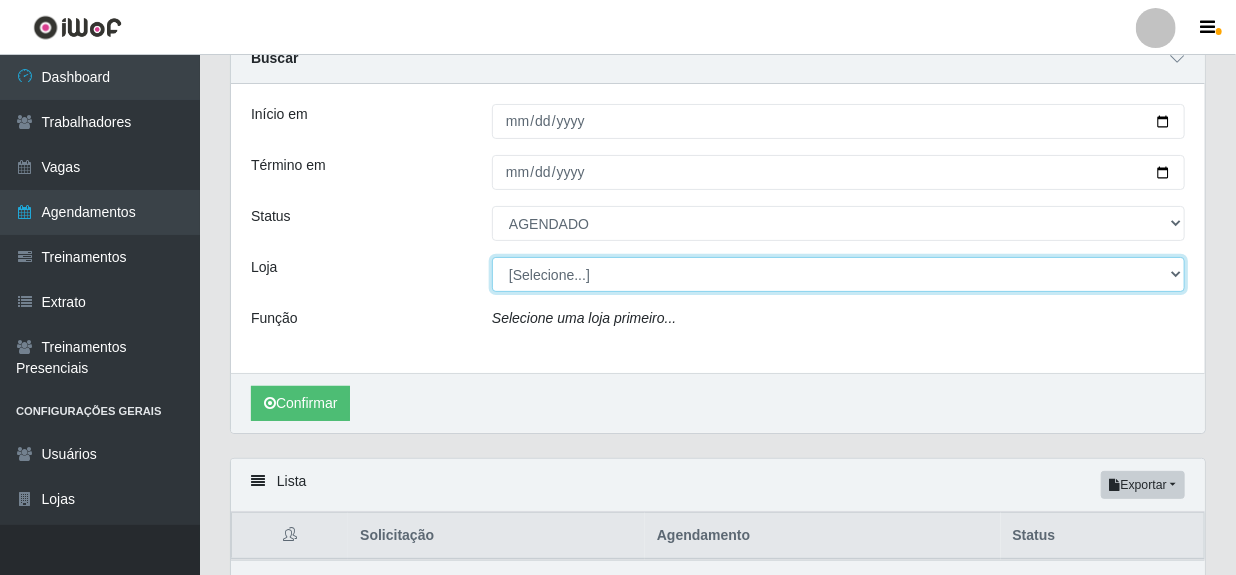 click on "[Selecione...] SuperShow Bis - Avenida 6 SuperShow [GEOGRAPHIC_DATA]" at bounding box center [838, 274] 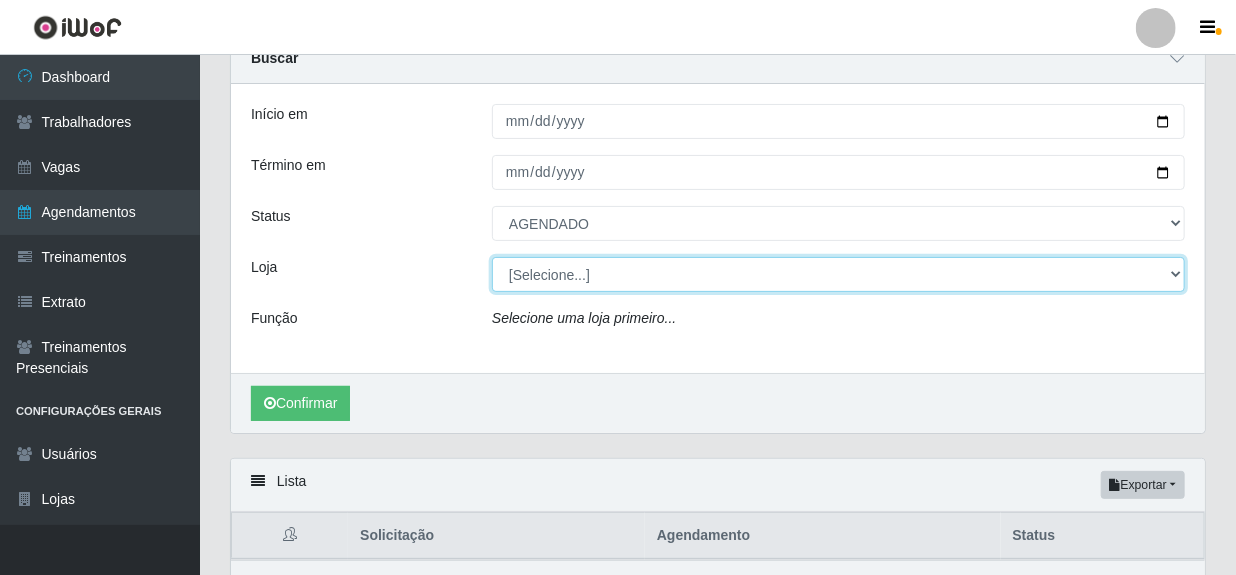select on "60" 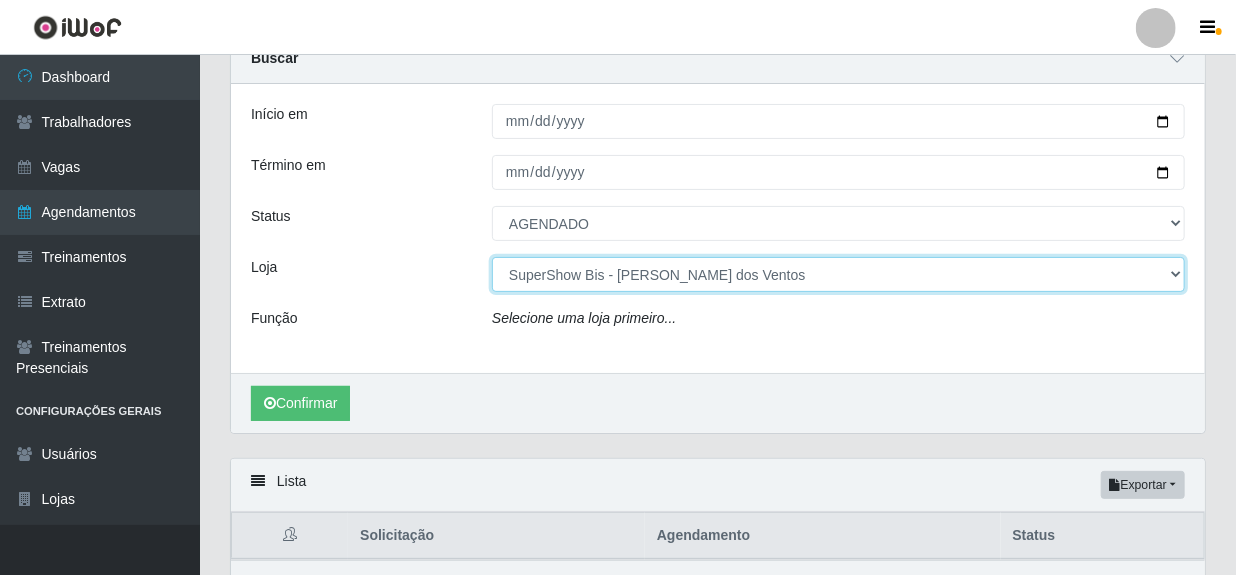 click on "[Selecione...] SuperShow Bis - Avenida 6 SuperShow [GEOGRAPHIC_DATA]" at bounding box center [838, 274] 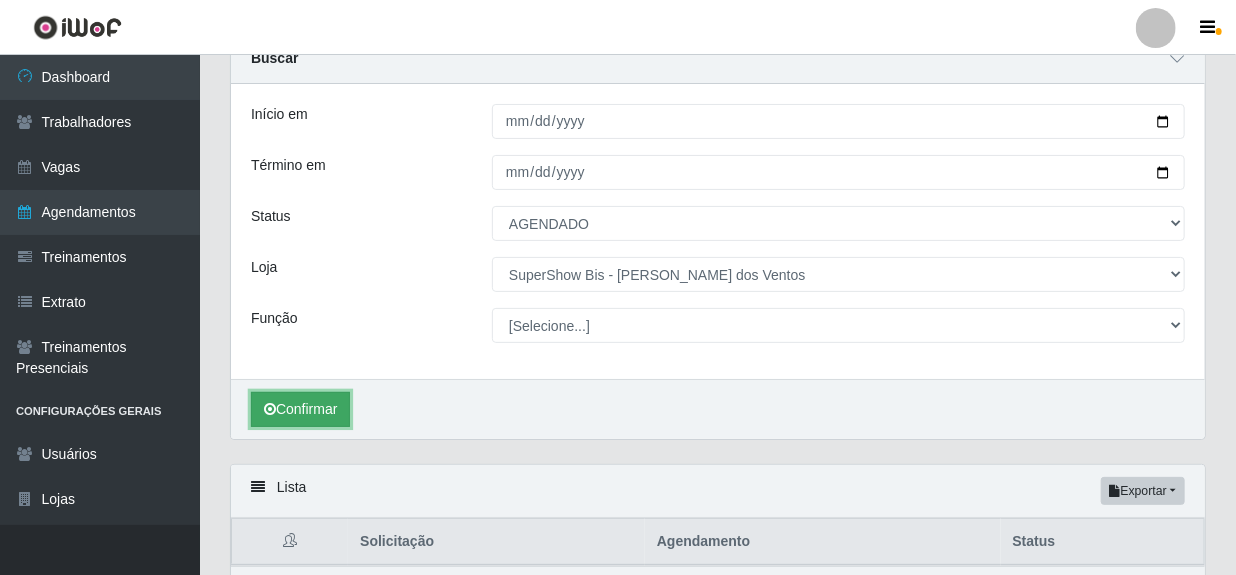 click on "Confirmar" at bounding box center [300, 409] 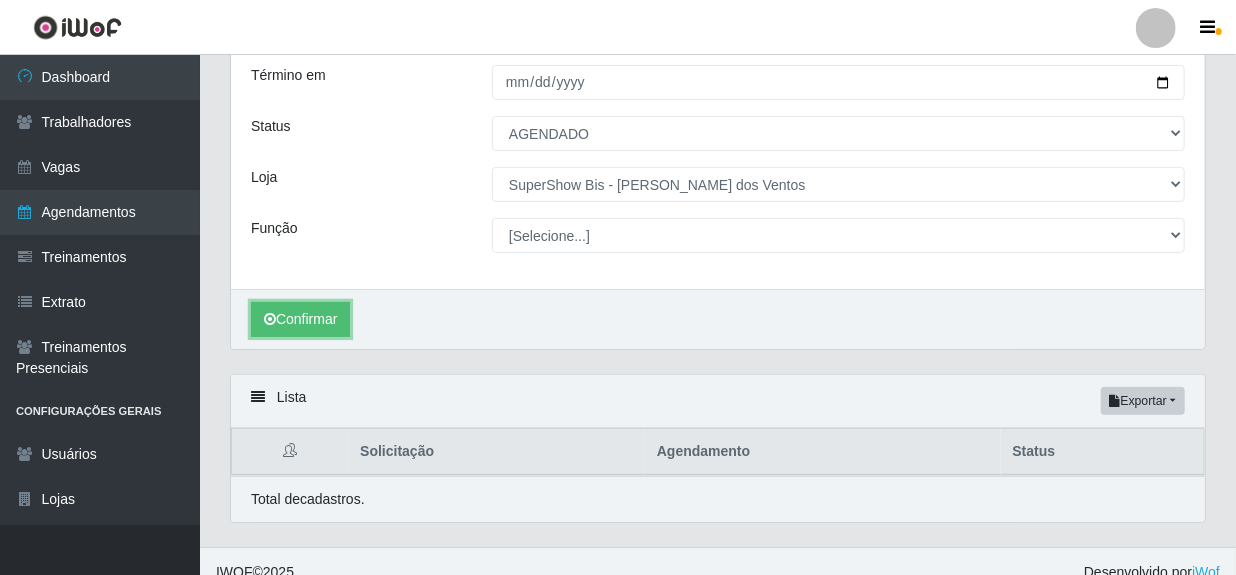 scroll, scrollTop: 201, scrollLeft: 0, axis: vertical 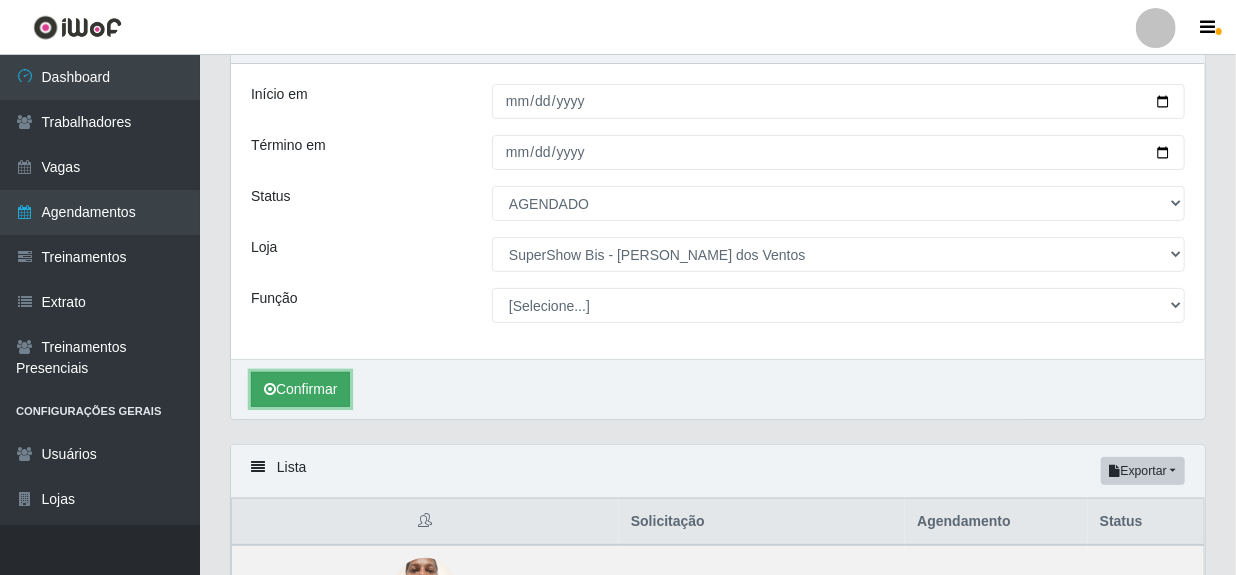 click on "Confirmar" at bounding box center [300, 389] 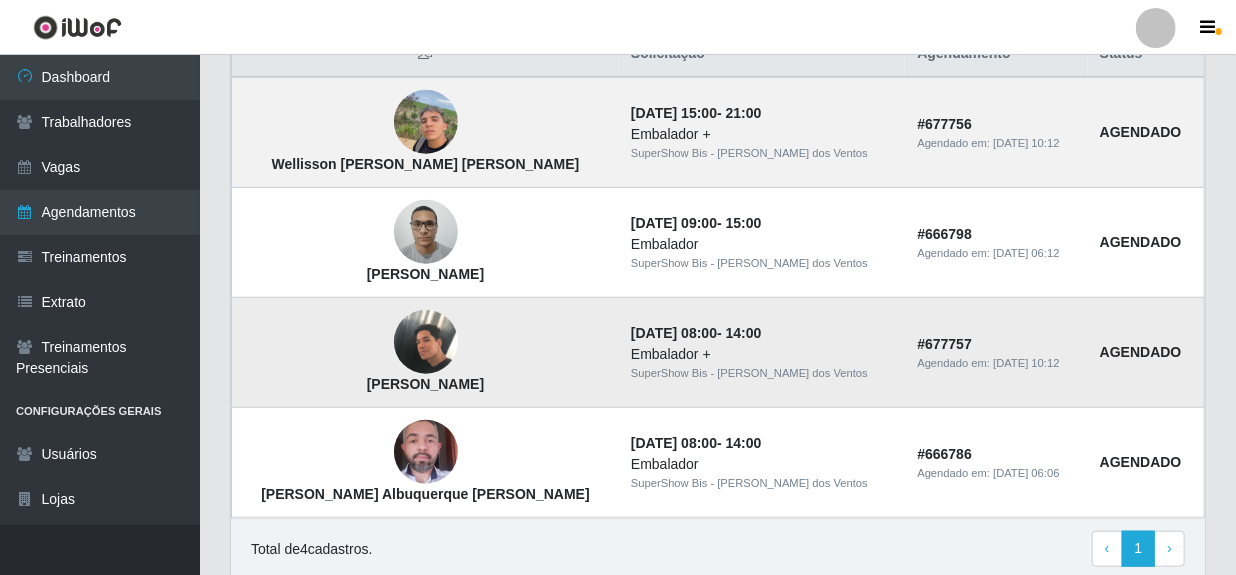 scroll, scrollTop: 473, scrollLeft: 0, axis: vertical 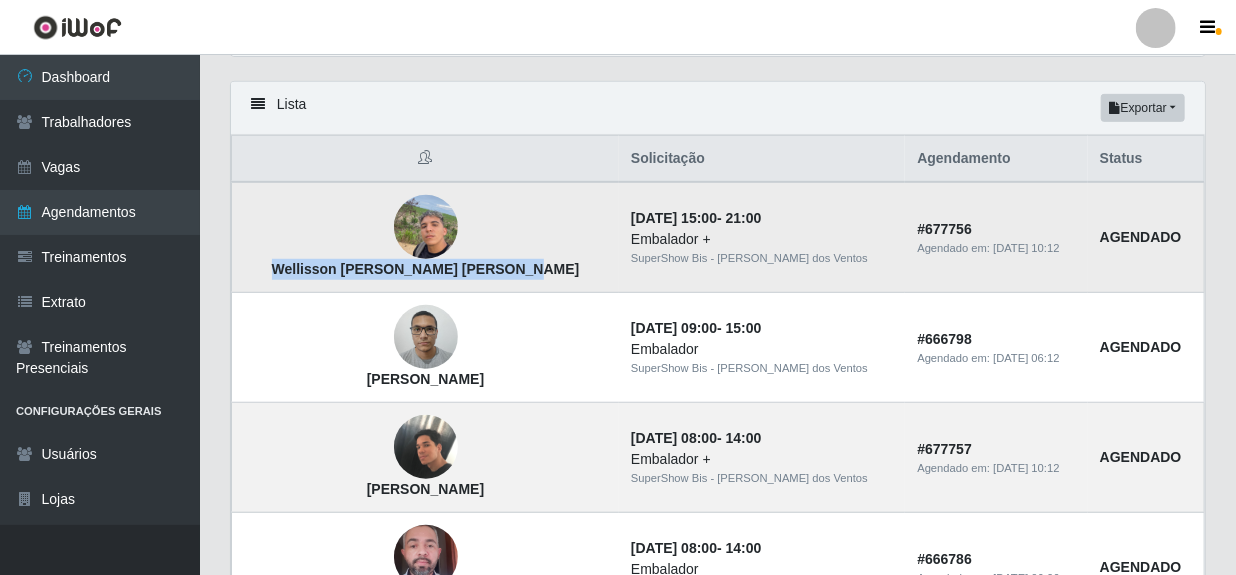 drag, startPoint x: 287, startPoint y: 265, endPoint x: 541, endPoint y: 271, distance: 254.07086 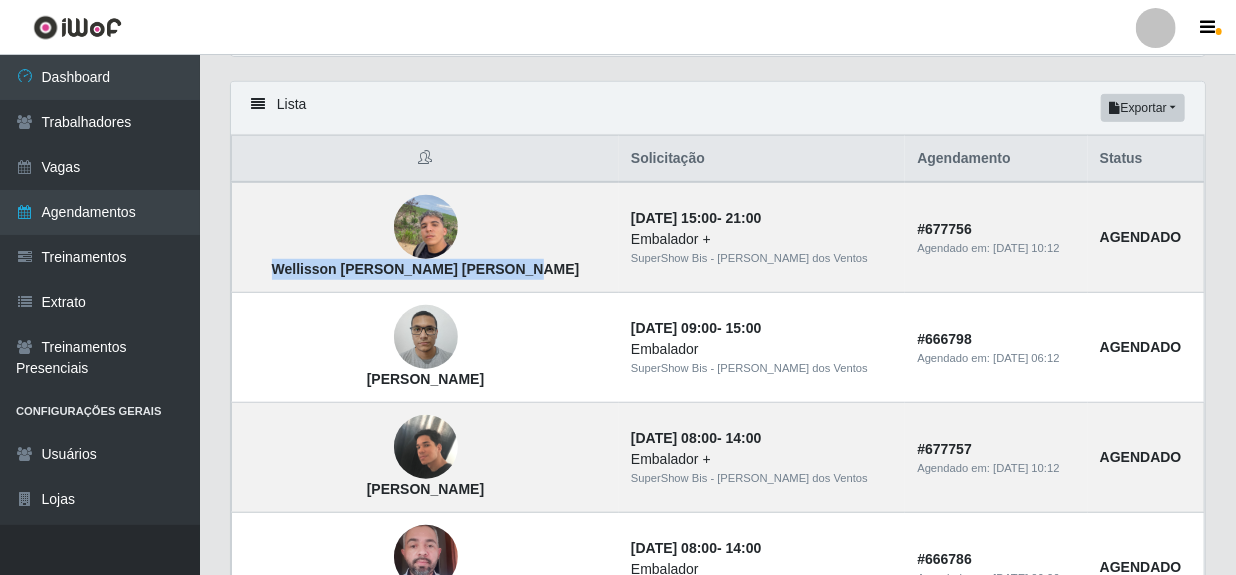 copy on "Wellisson Lucas Alexandre Moreira" 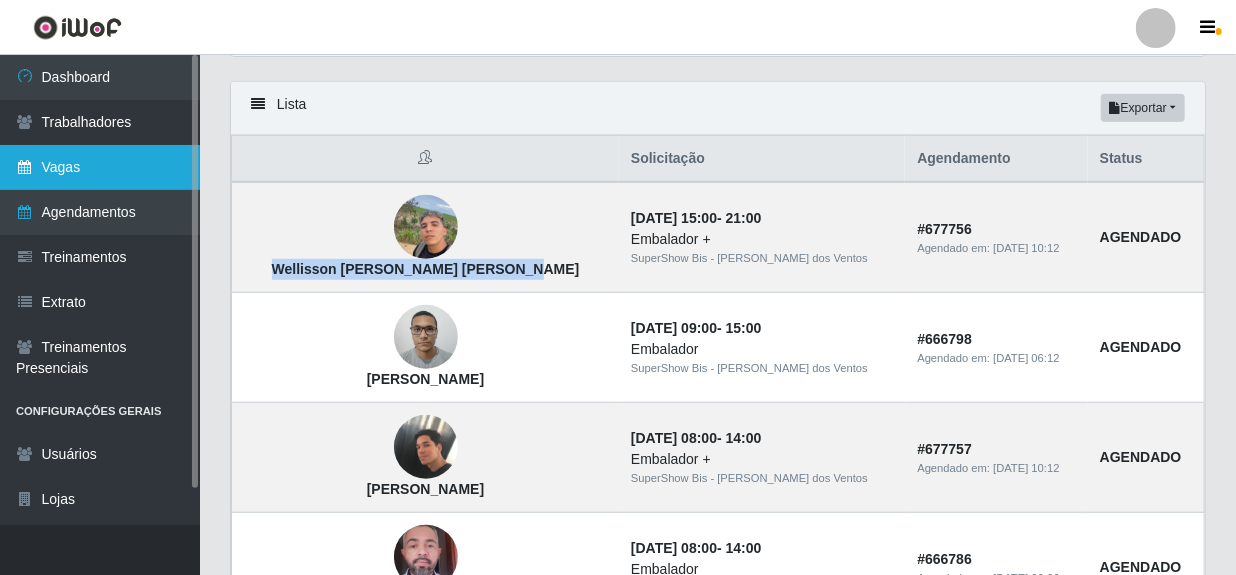 click on "Vagas" at bounding box center (100, 167) 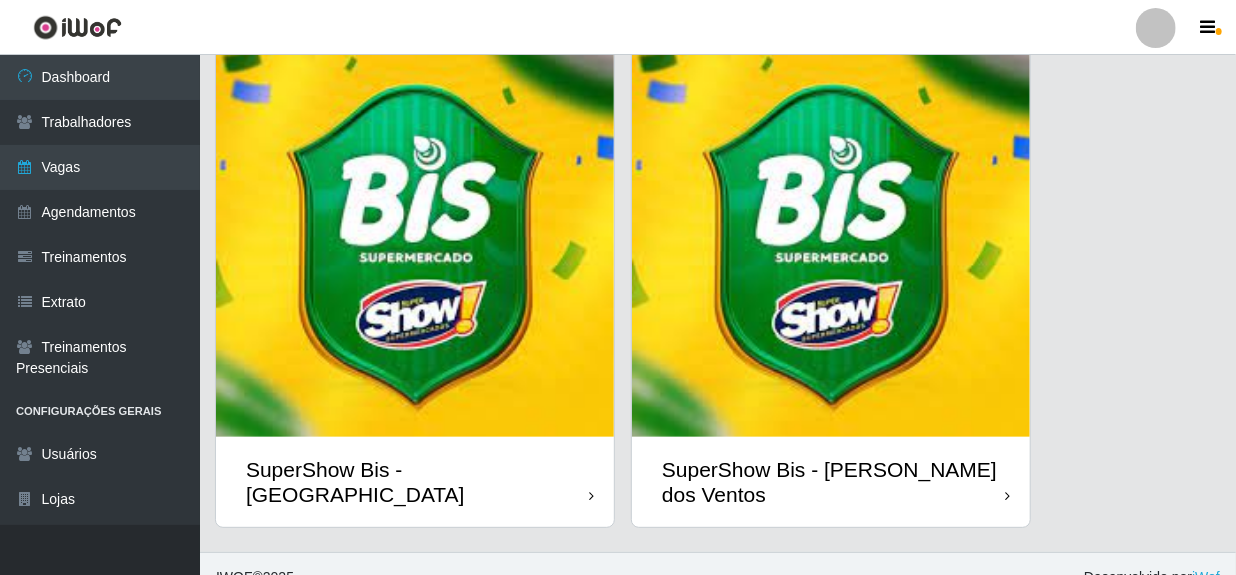 scroll, scrollTop: 88, scrollLeft: 0, axis: vertical 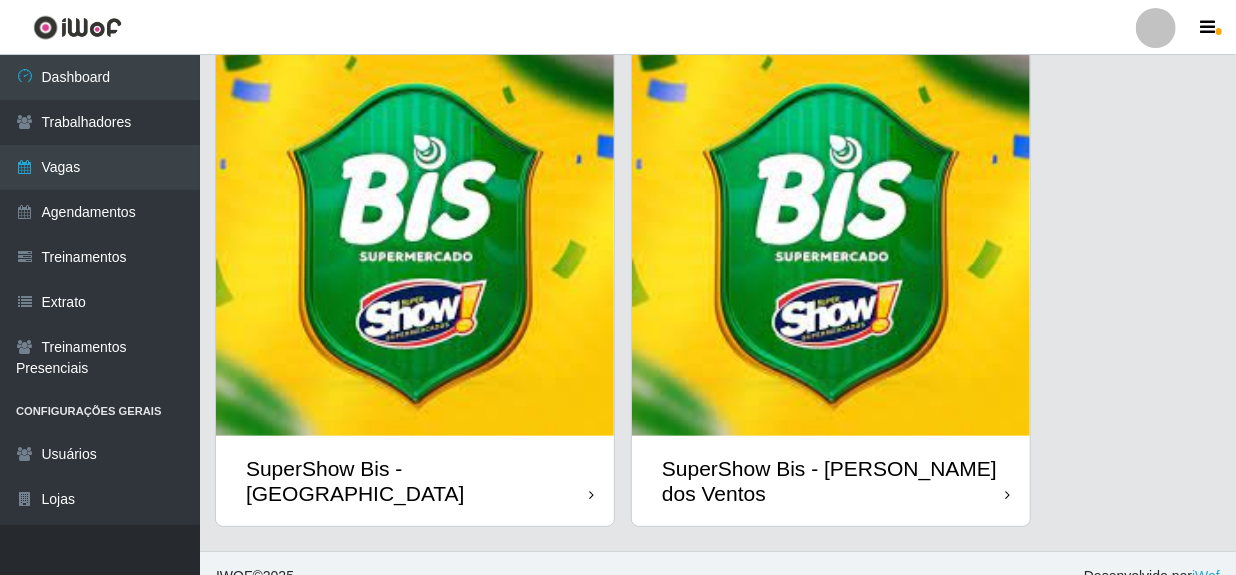 click on "SuperShow Bis - Rosa dos Ventos" at bounding box center [833, 481] 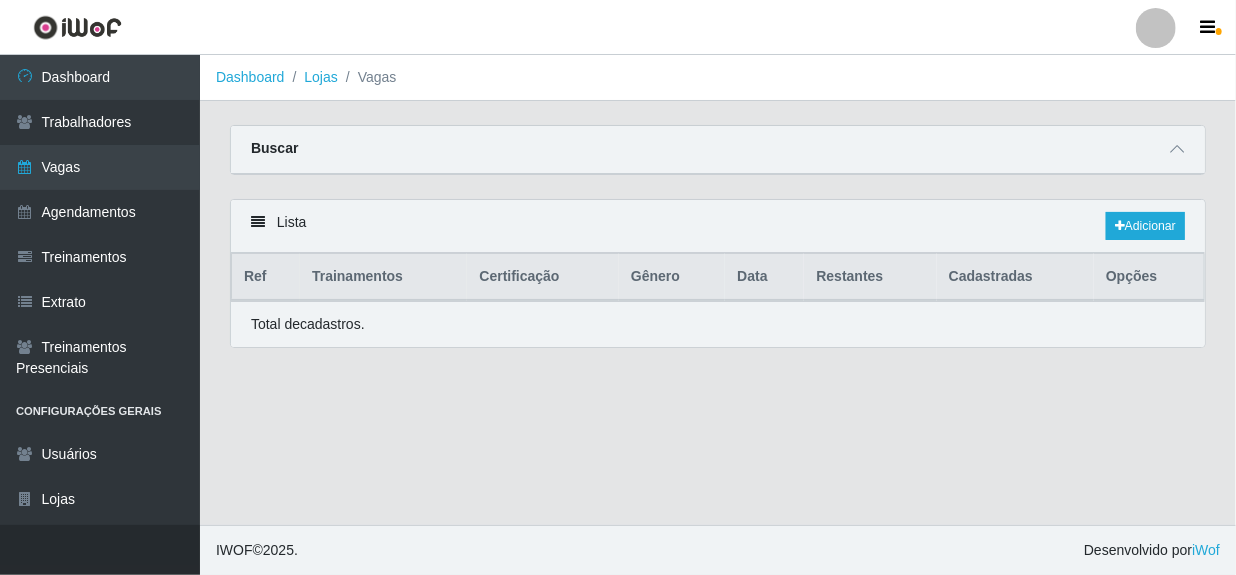 scroll, scrollTop: 0, scrollLeft: 0, axis: both 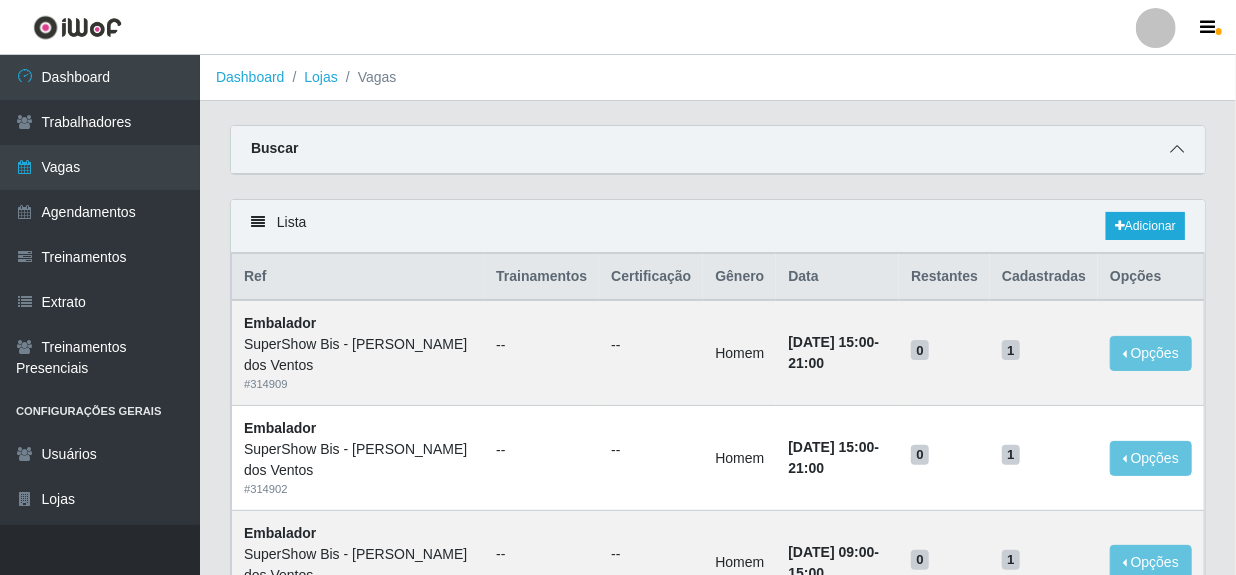 click at bounding box center (1177, 149) 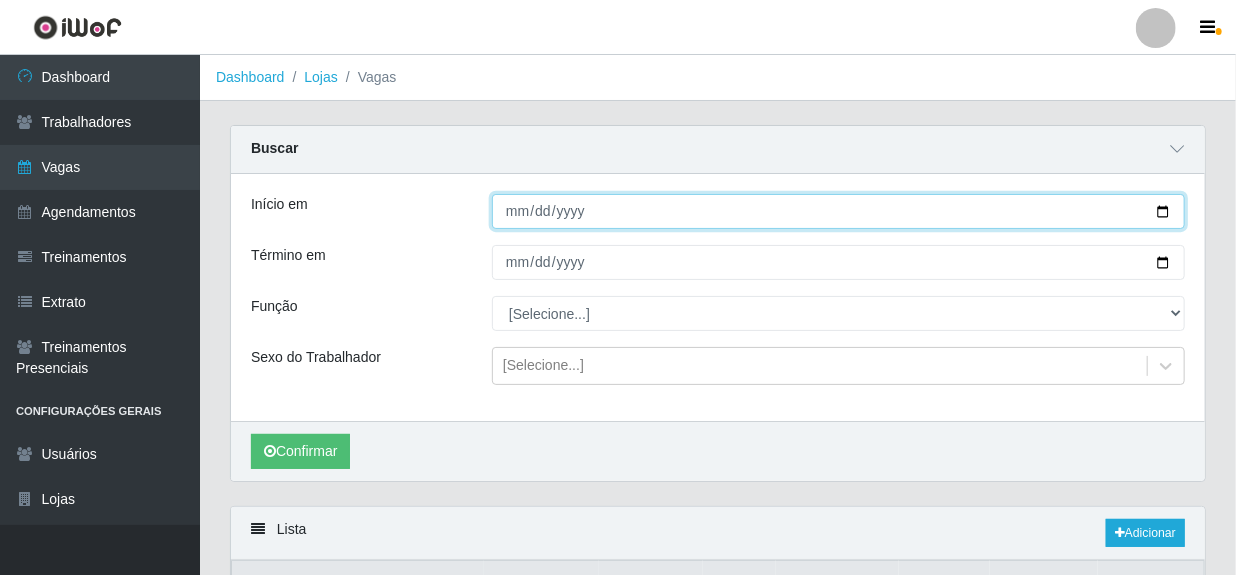 click on "Início em" at bounding box center (838, 211) 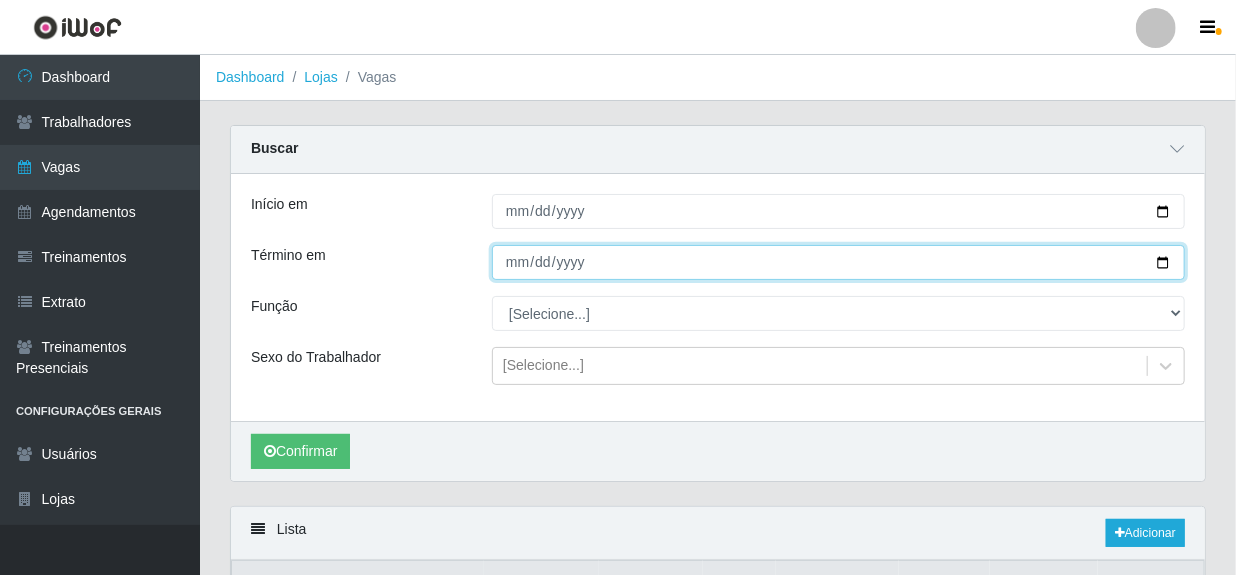 click on "Término em" at bounding box center (838, 262) 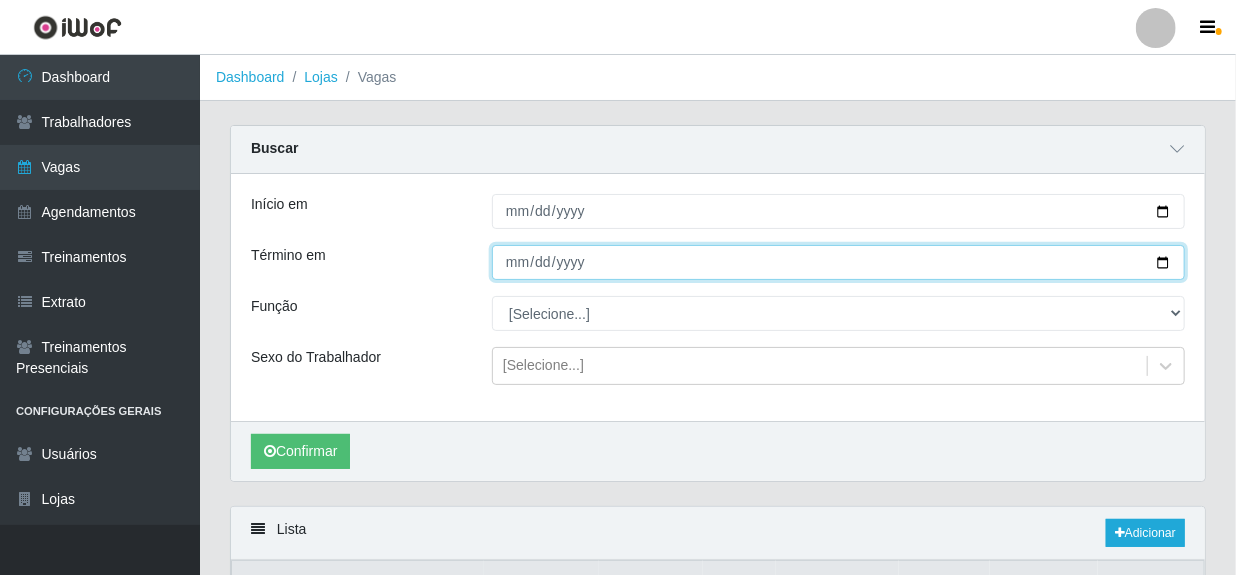 type on "2025-07-20" 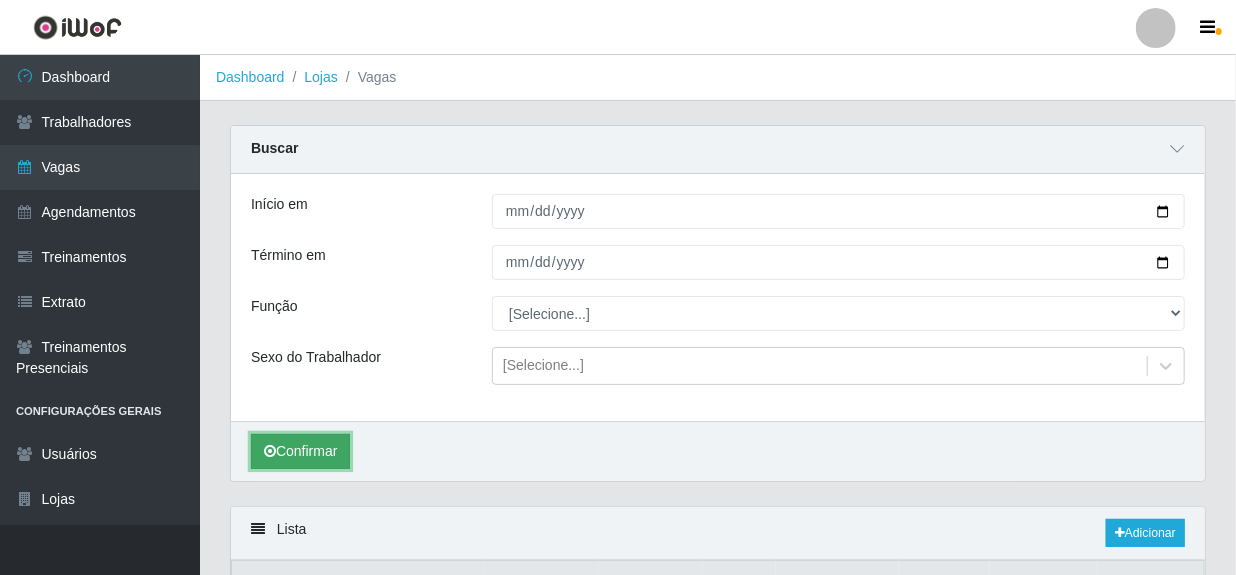 click on "Confirmar" at bounding box center (300, 451) 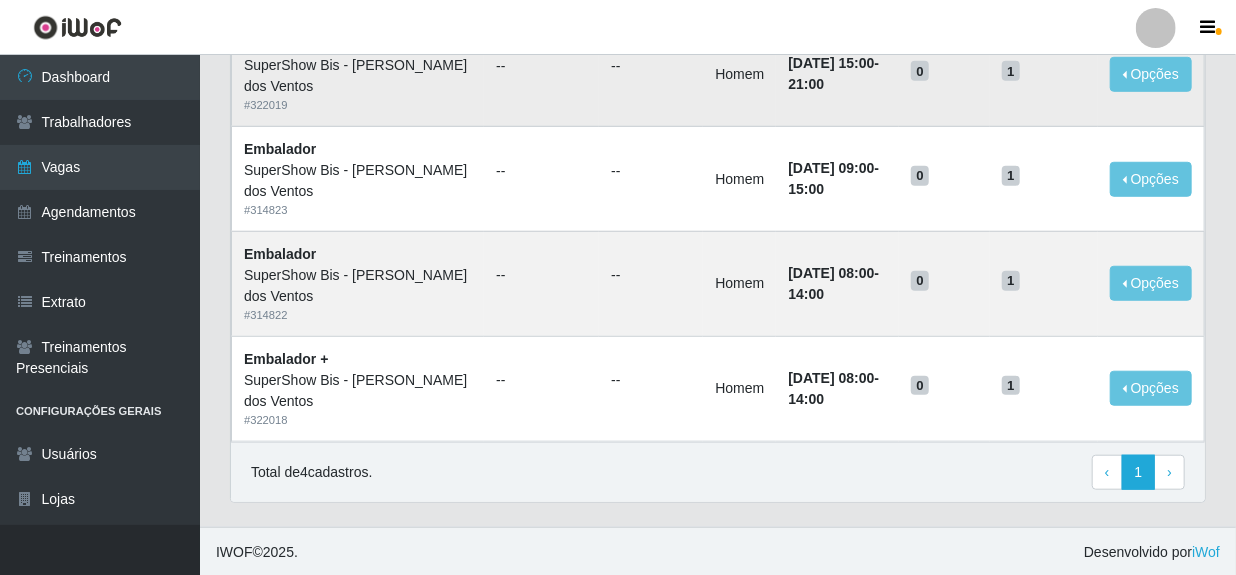scroll, scrollTop: 495, scrollLeft: 0, axis: vertical 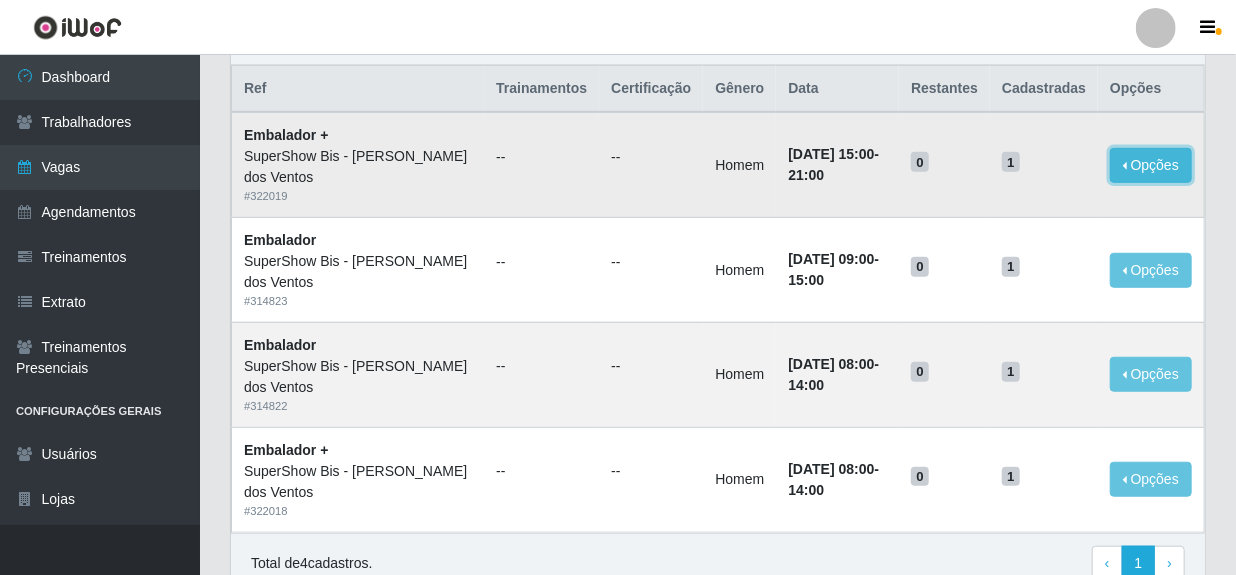 click on "Opções" at bounding box center [1151, 165] 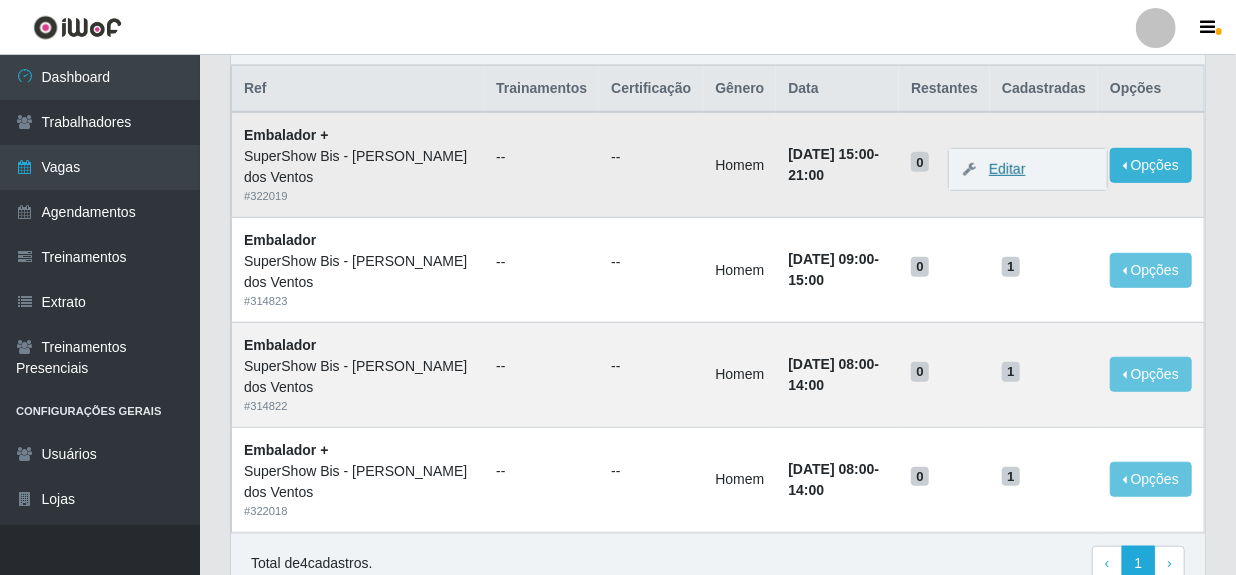 click on "Editar" at bounding box center [997, 169] 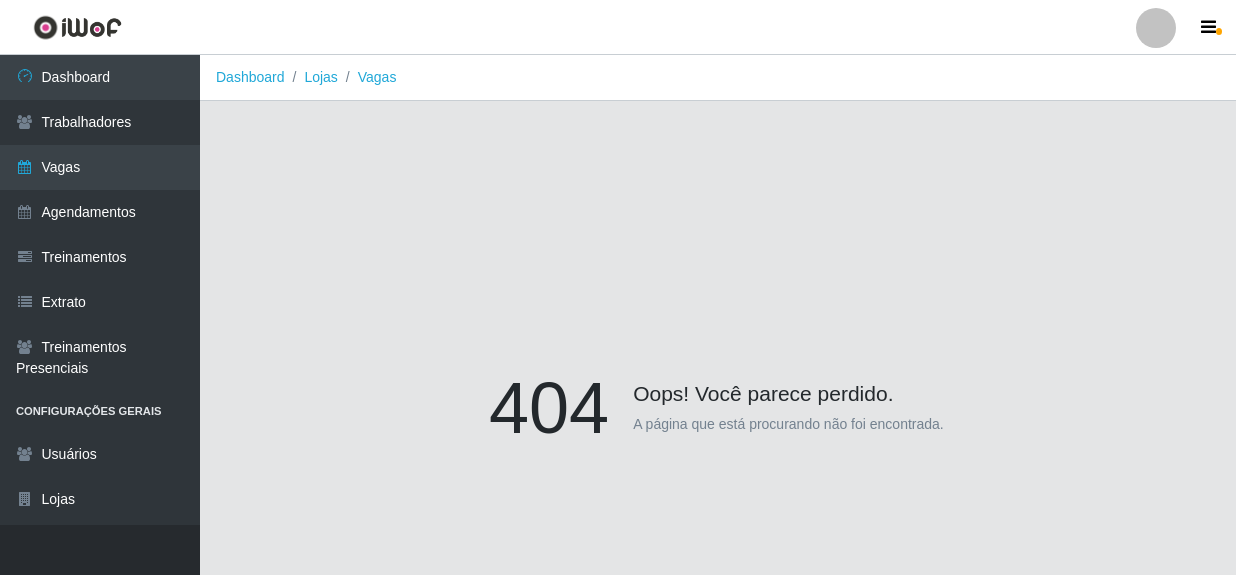 scroll, scrollTop: 0, scrollLeft: 0, axis: both 